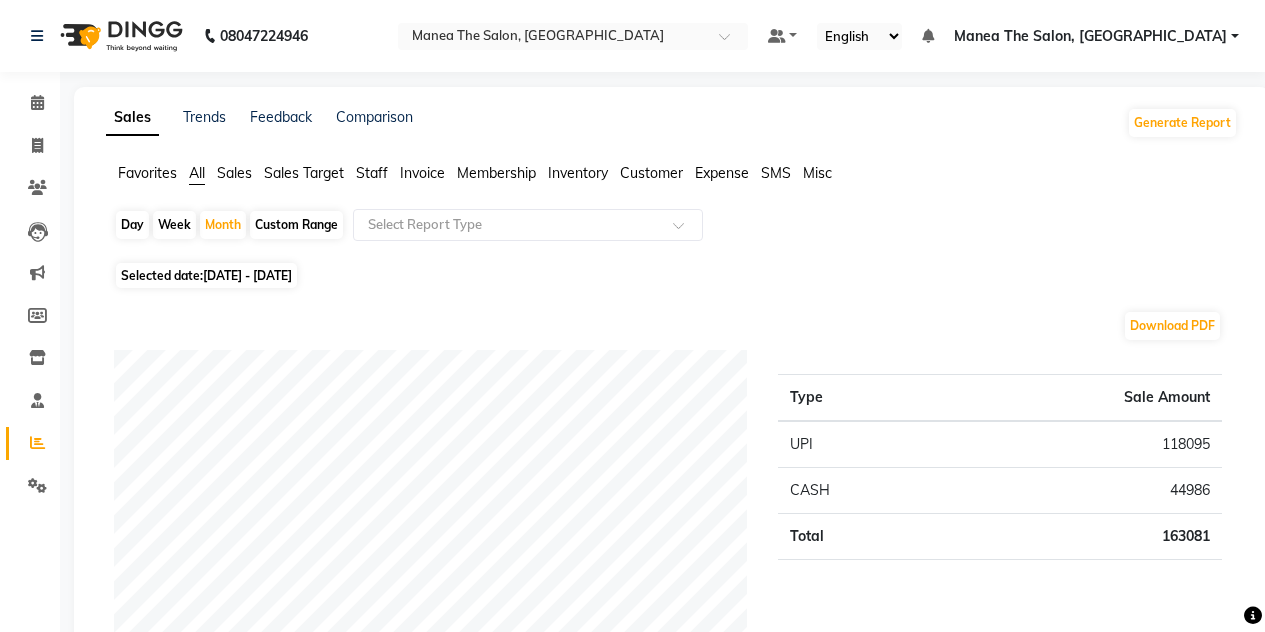 scroll, scrollTop: 92, scrollLeft: 0, axis: vertical 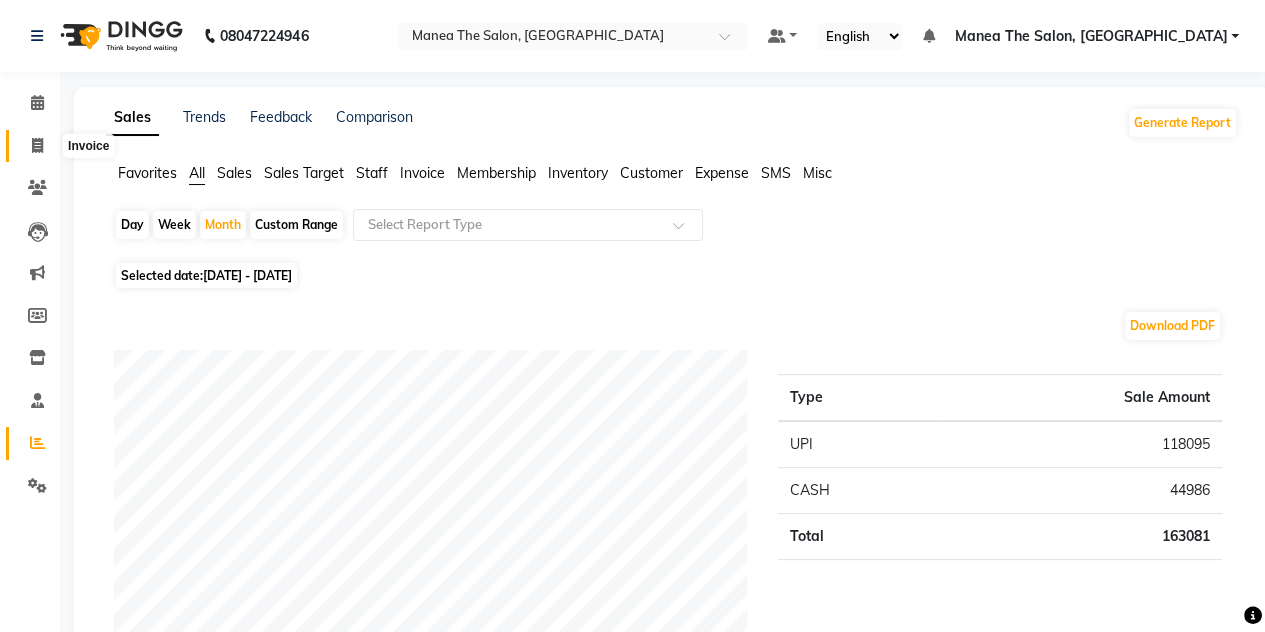 click 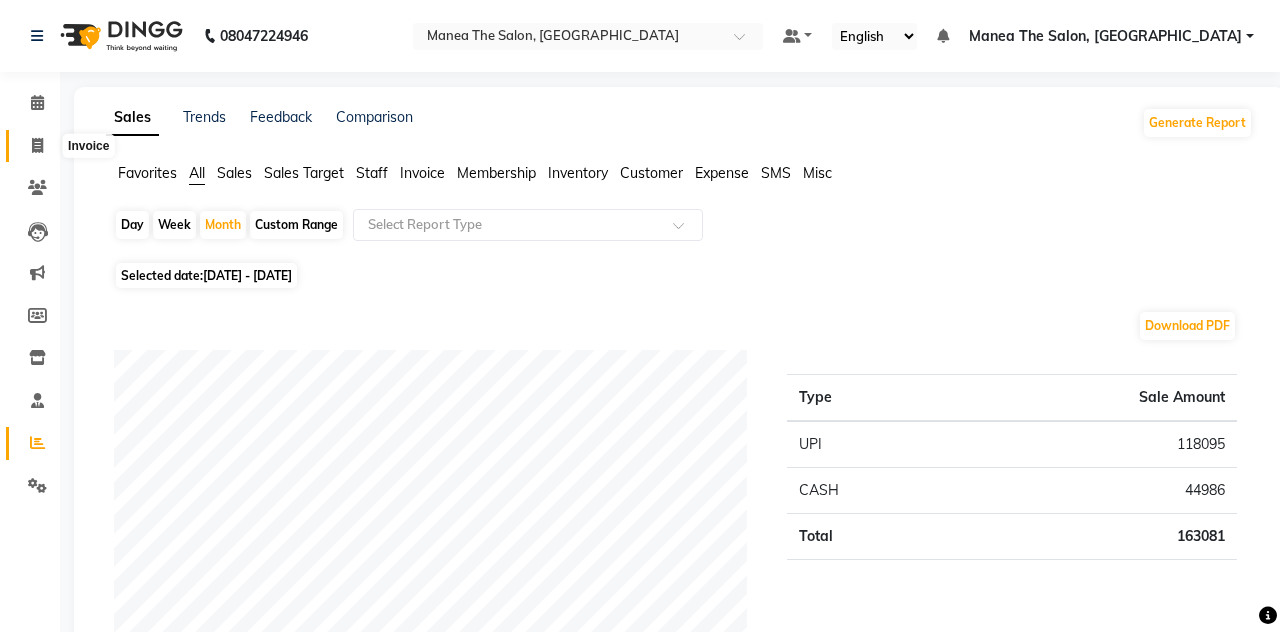 select on "service" 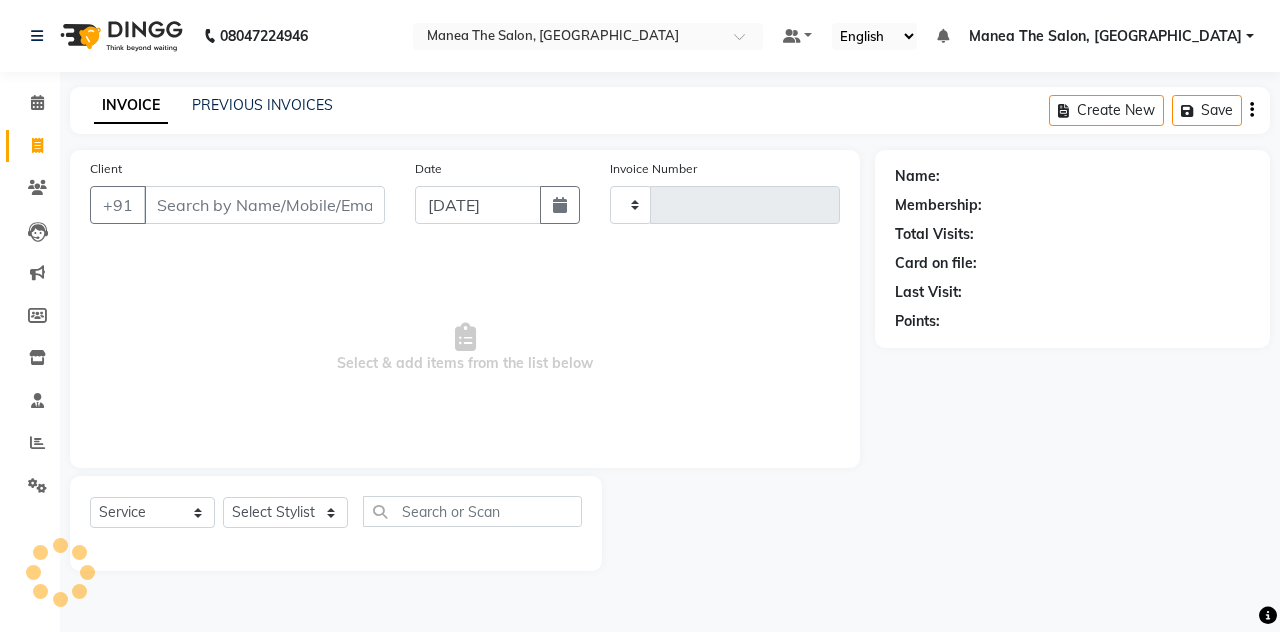 type on "0777" 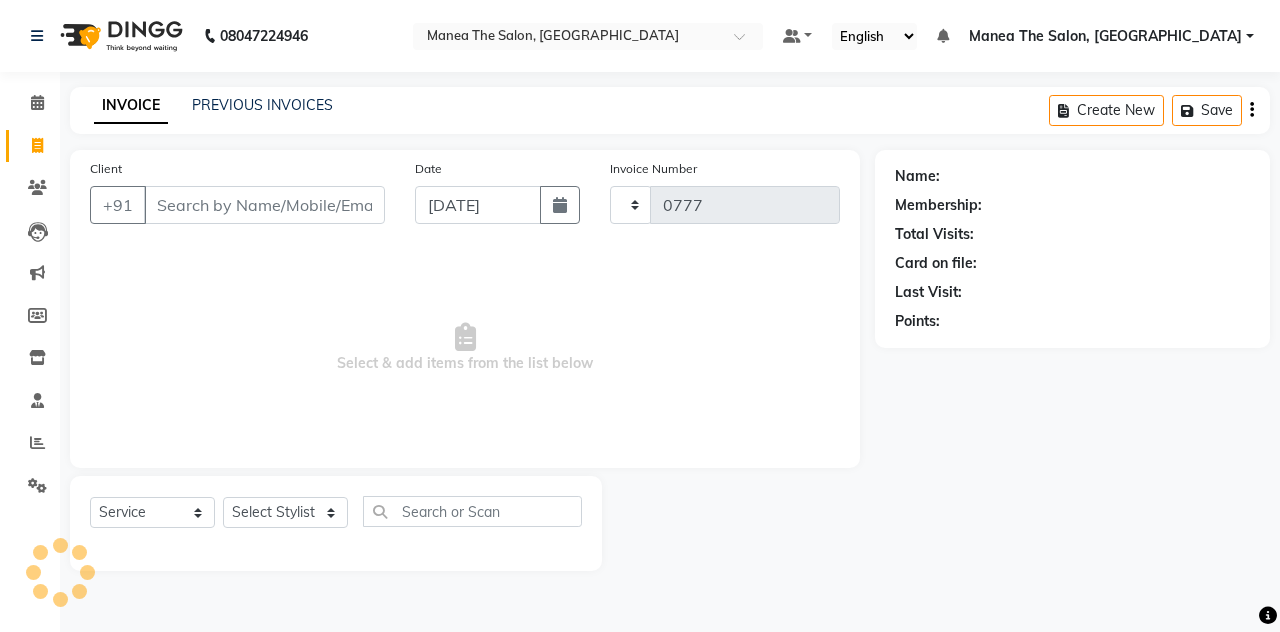 select on "7688" 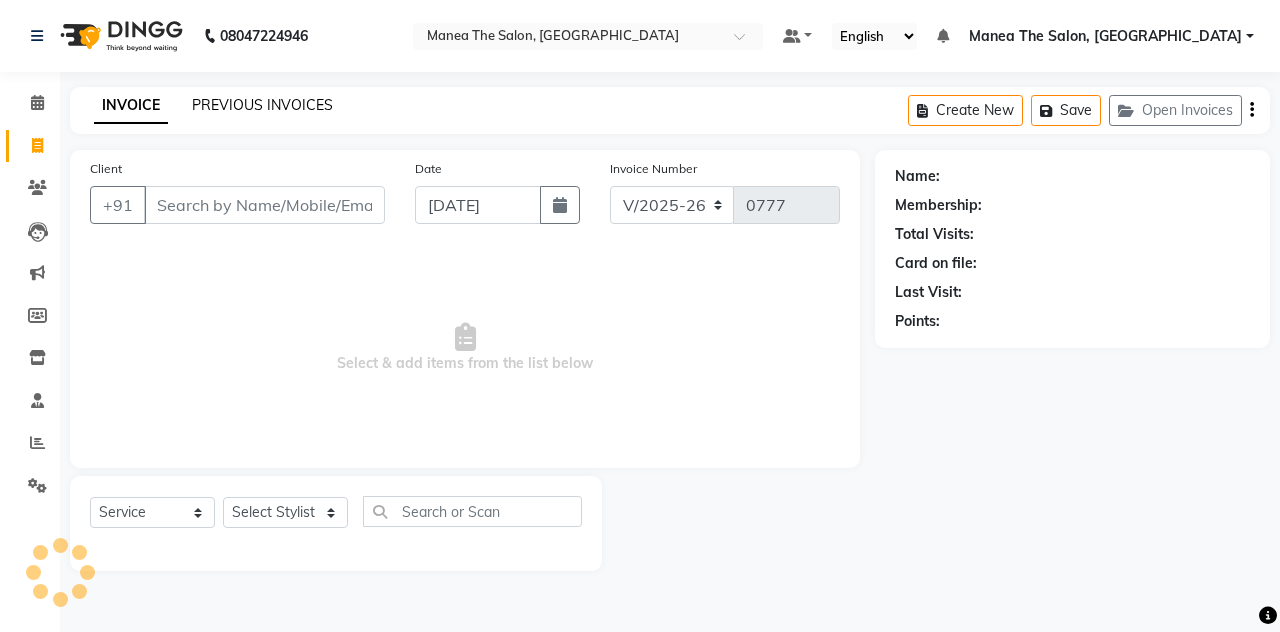 click on "PREVIOUS INVOICES" 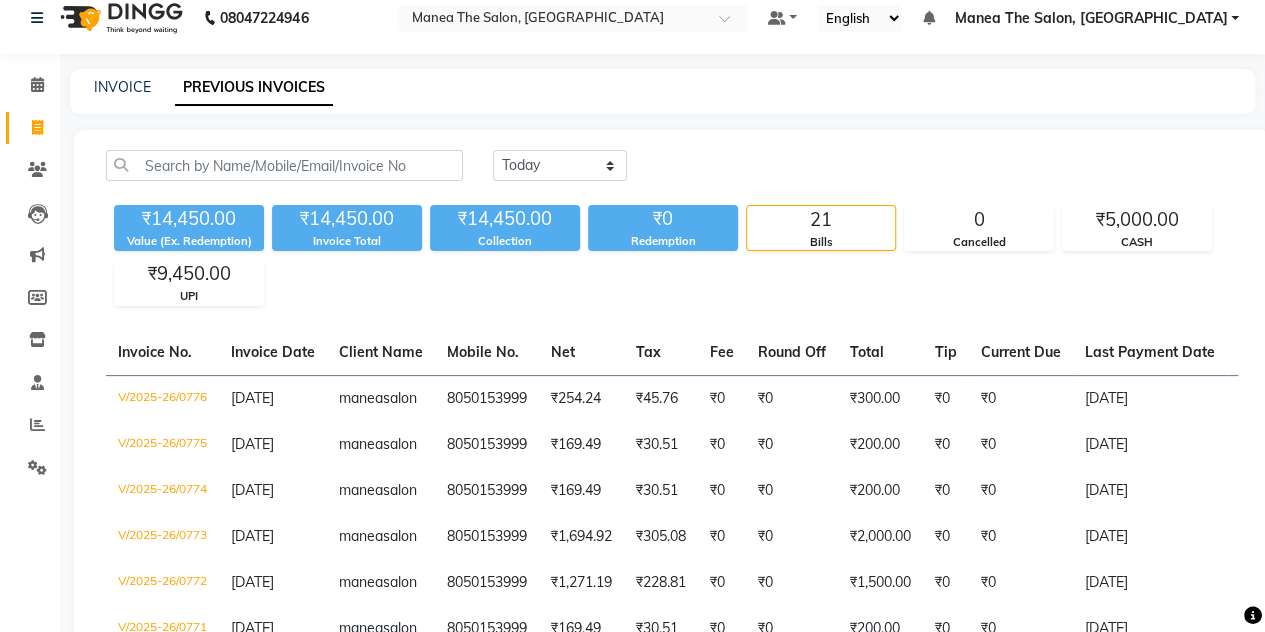 scroll, scrollTop: 58, scrollLeft: 0, axis: vertical 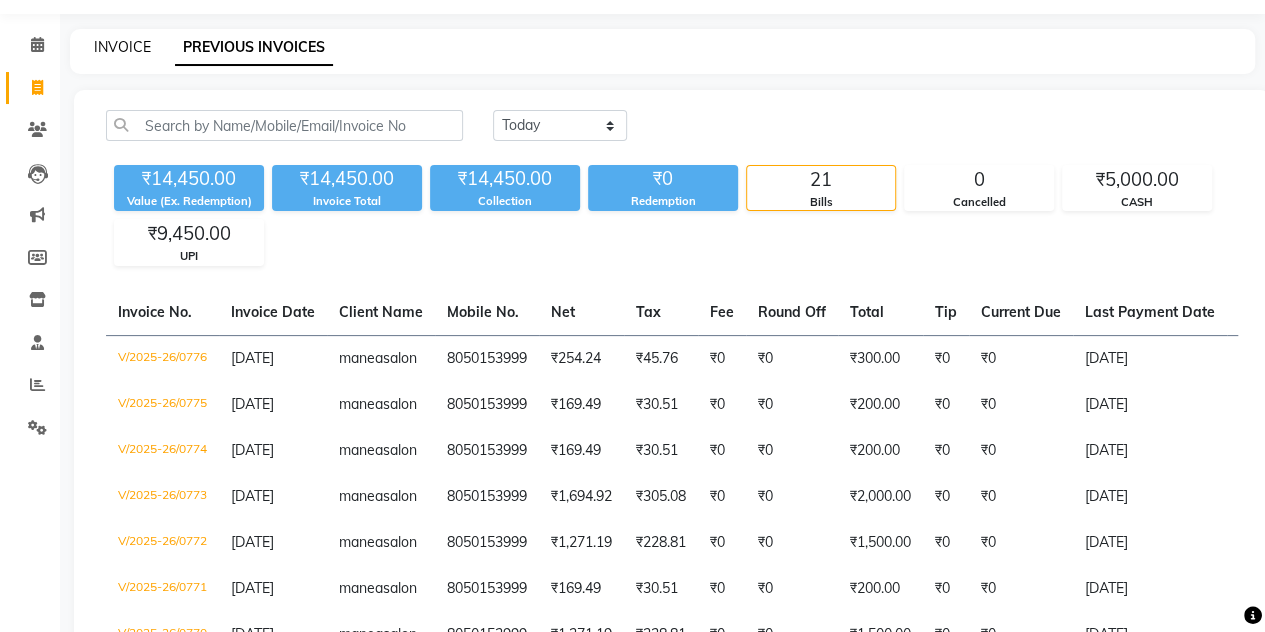 click on "INVOICE" 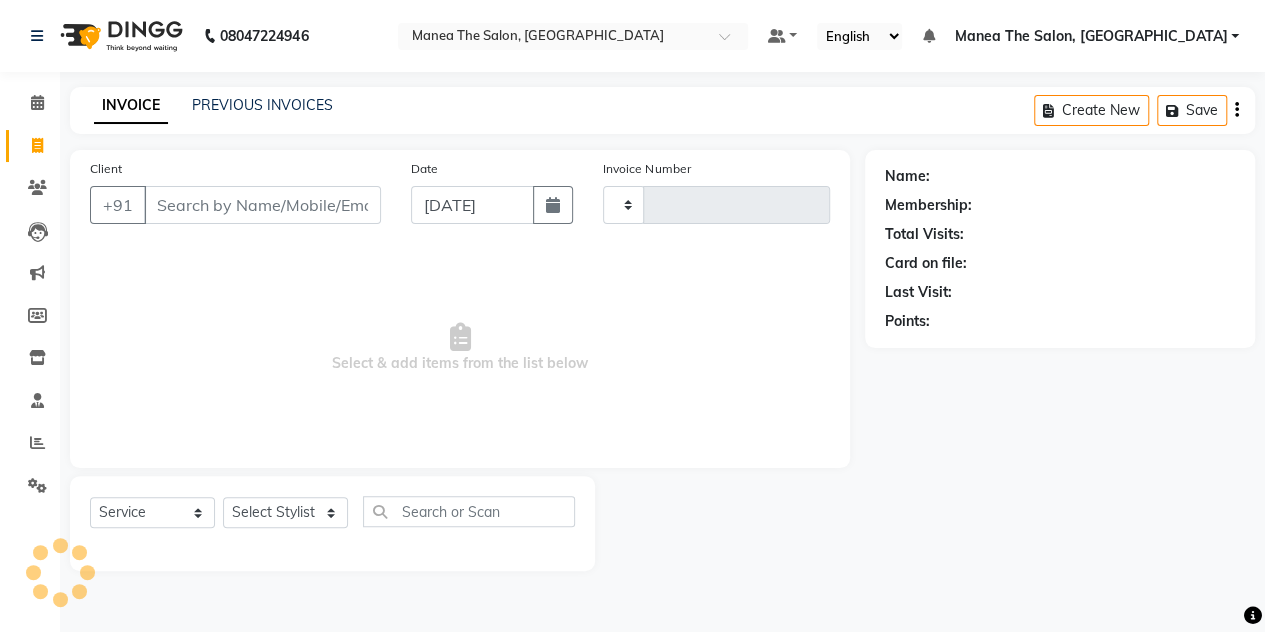 scroll, scrollTop: 0, scrollLeft: 0, axis: both 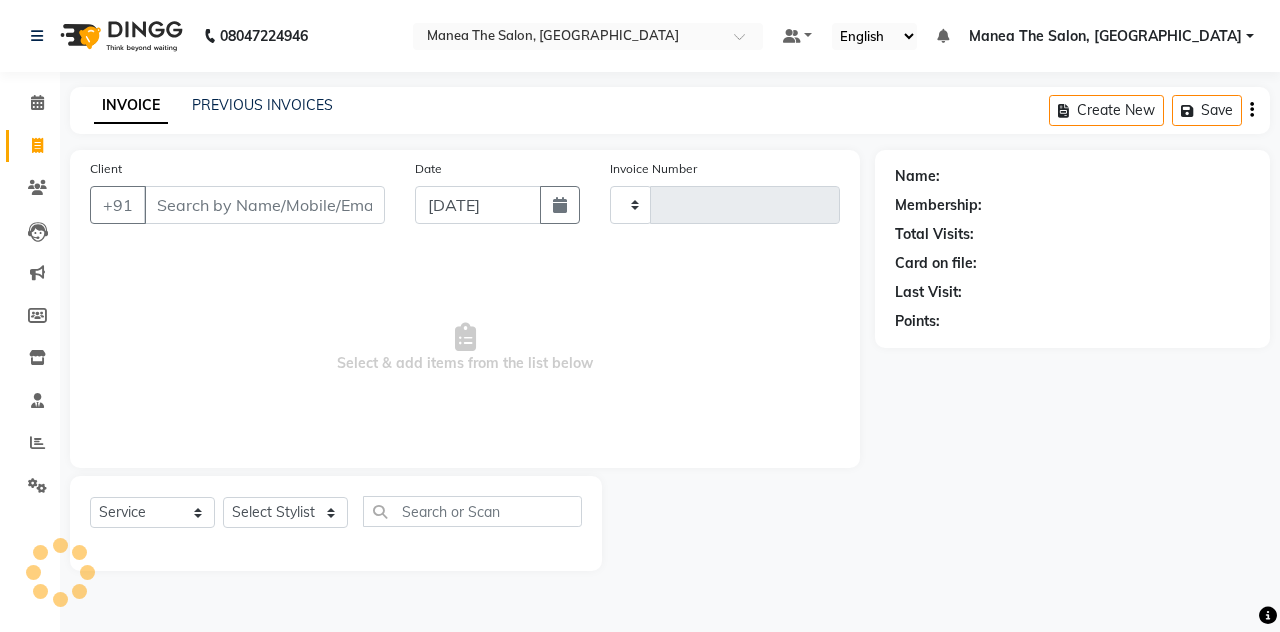 type on "0777" 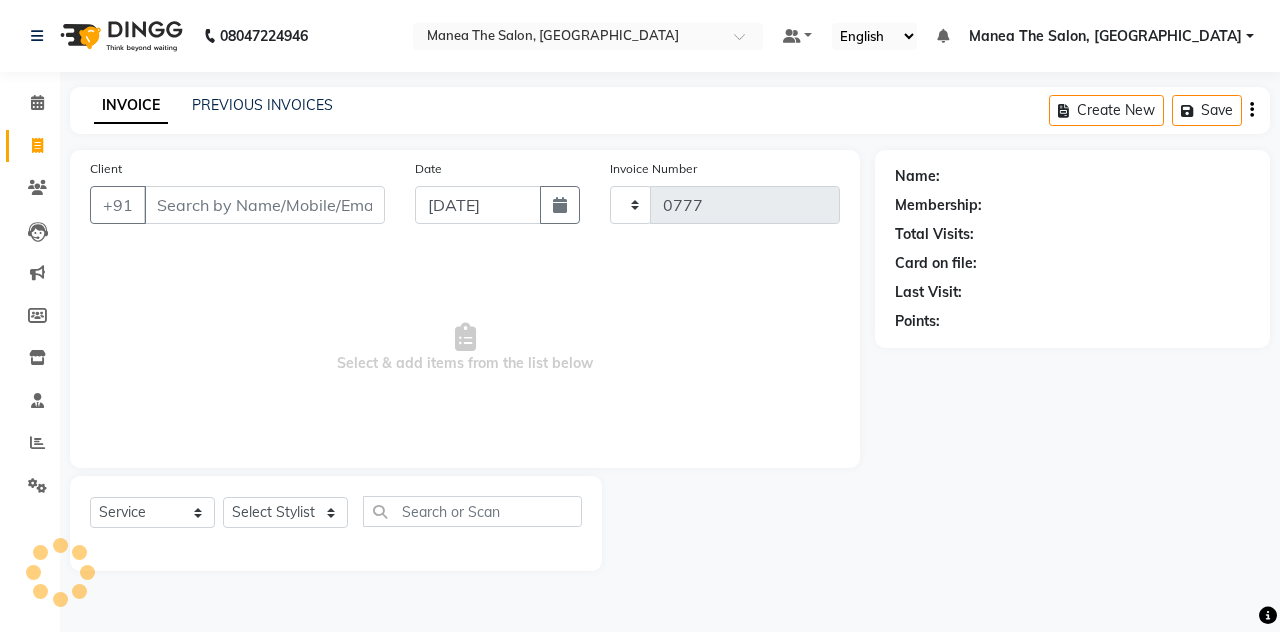select on "7688" 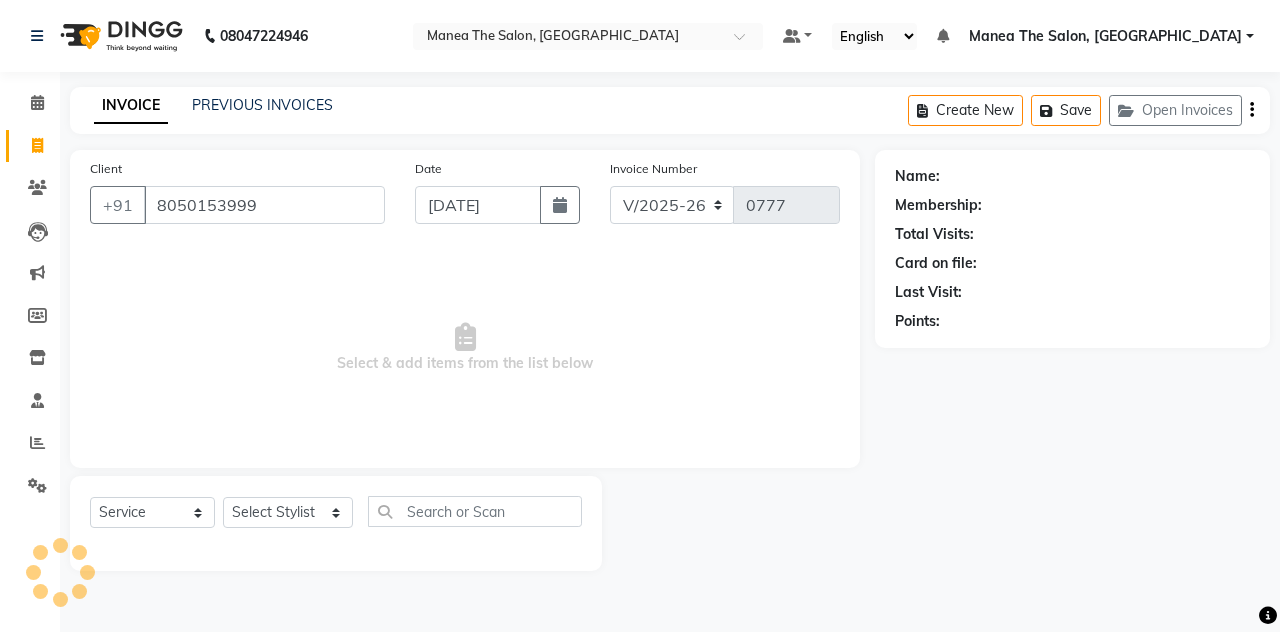 type on "8050153999" 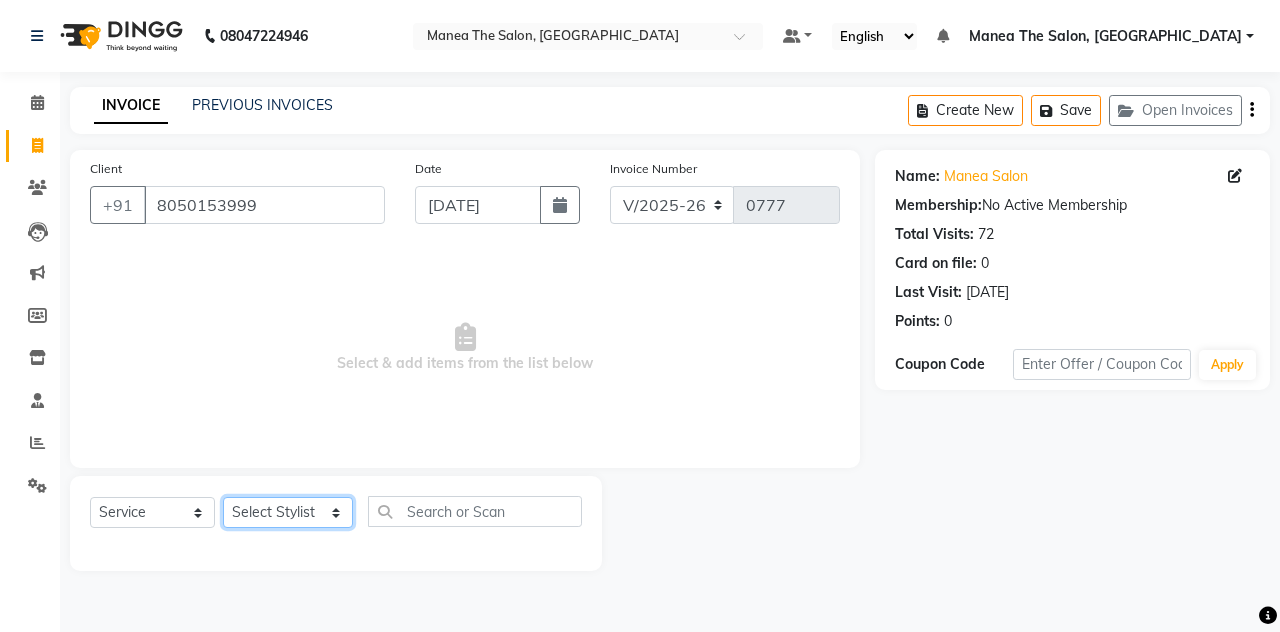 click on "Select Stylist aalam [PERSON_NAME] [PERSON_NAME] The Salon, [GEOGRAPHIC_DATA] miraj [PERSON_NAME]" 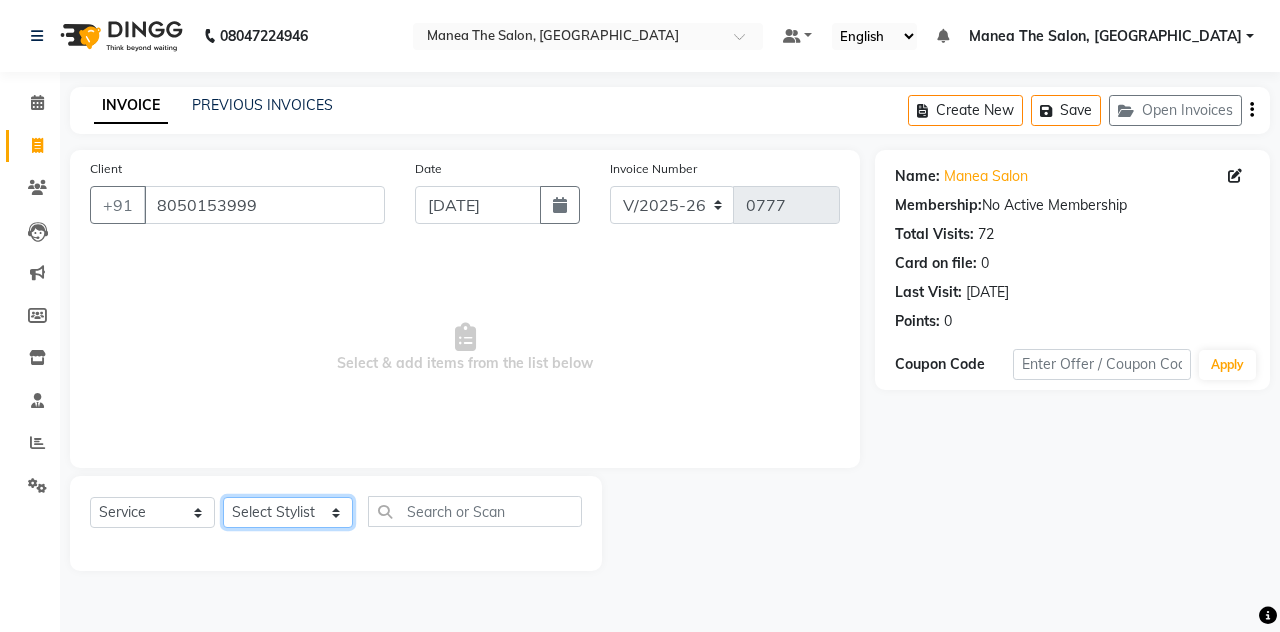 select on "76827" 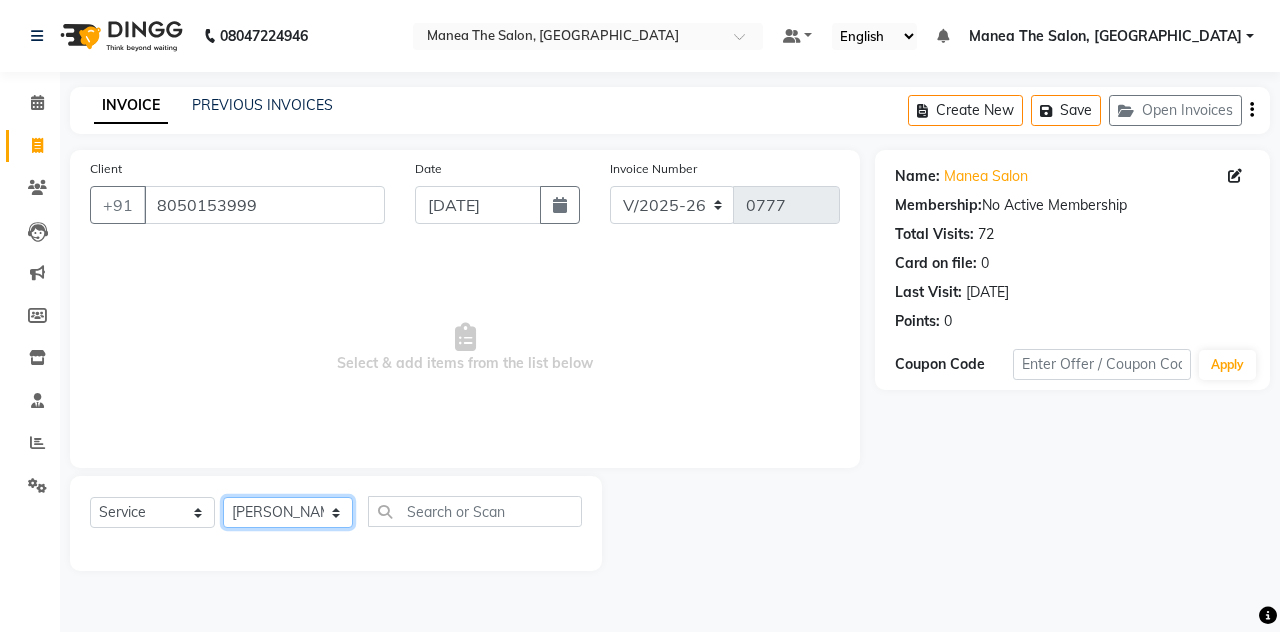click on "Select Stylist aalam [PERSON_NAME] [PERSON_NAME] The Salon, [GEOGRAPHIC_DATA] miraj [PERSON_NAME]" 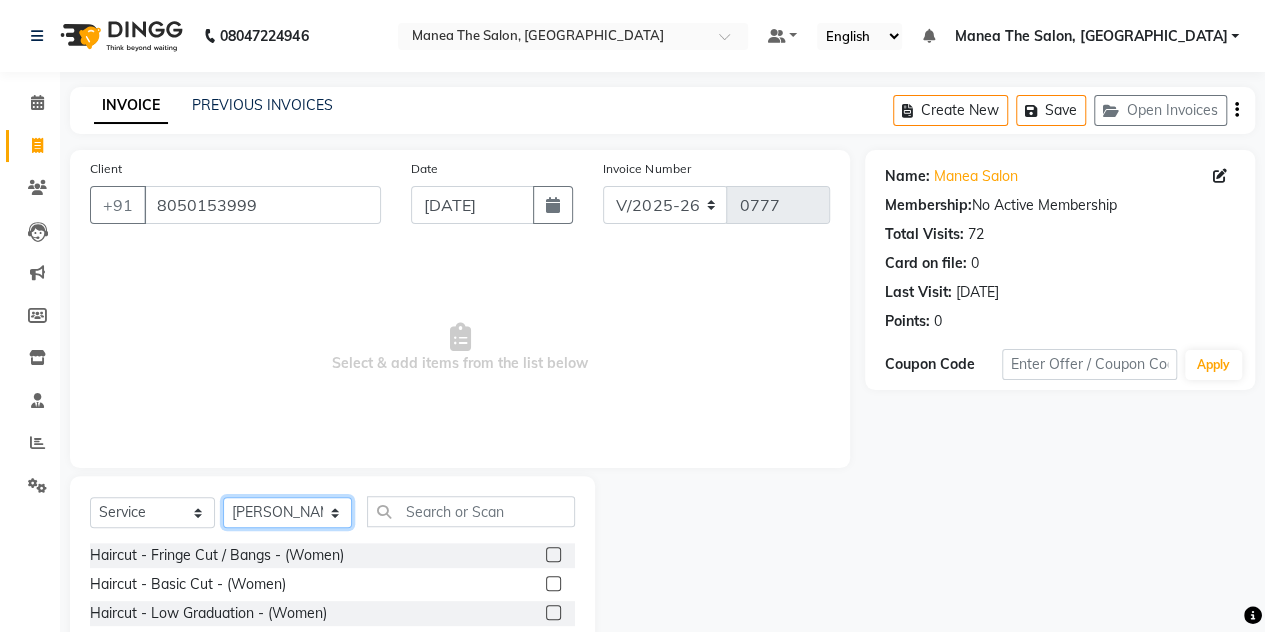 scroll, scrollTop: 168, scrollLeft: 0, axis: vertical 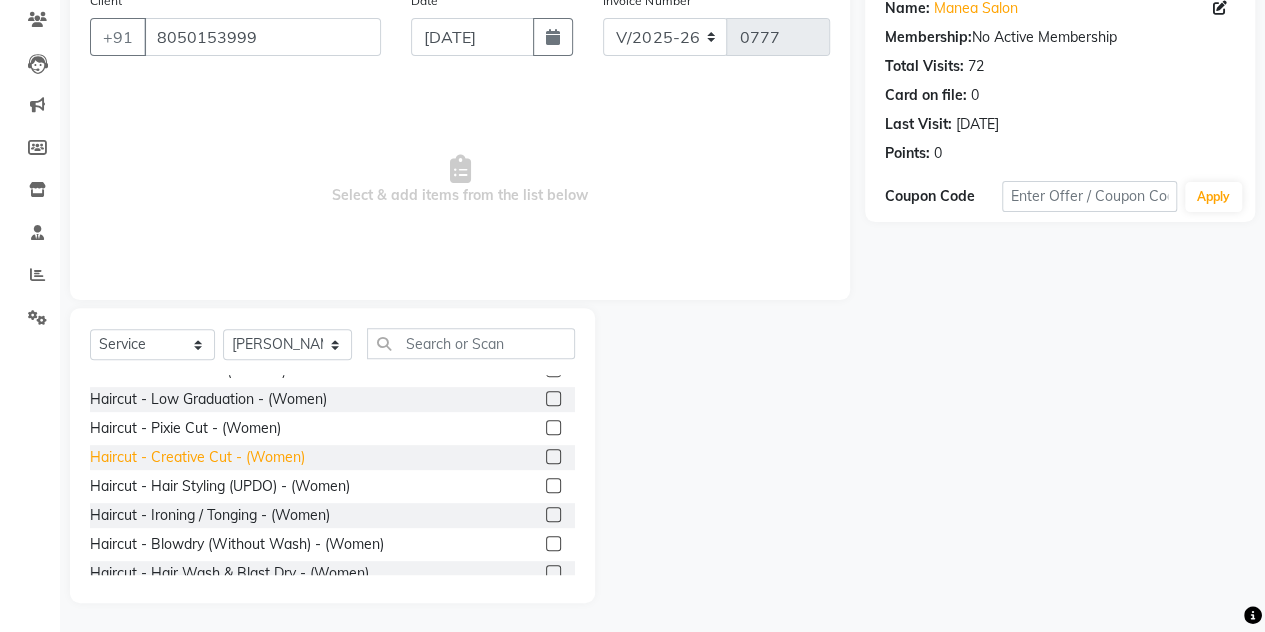 click on "Haircut - Creative Cut - (Women)" 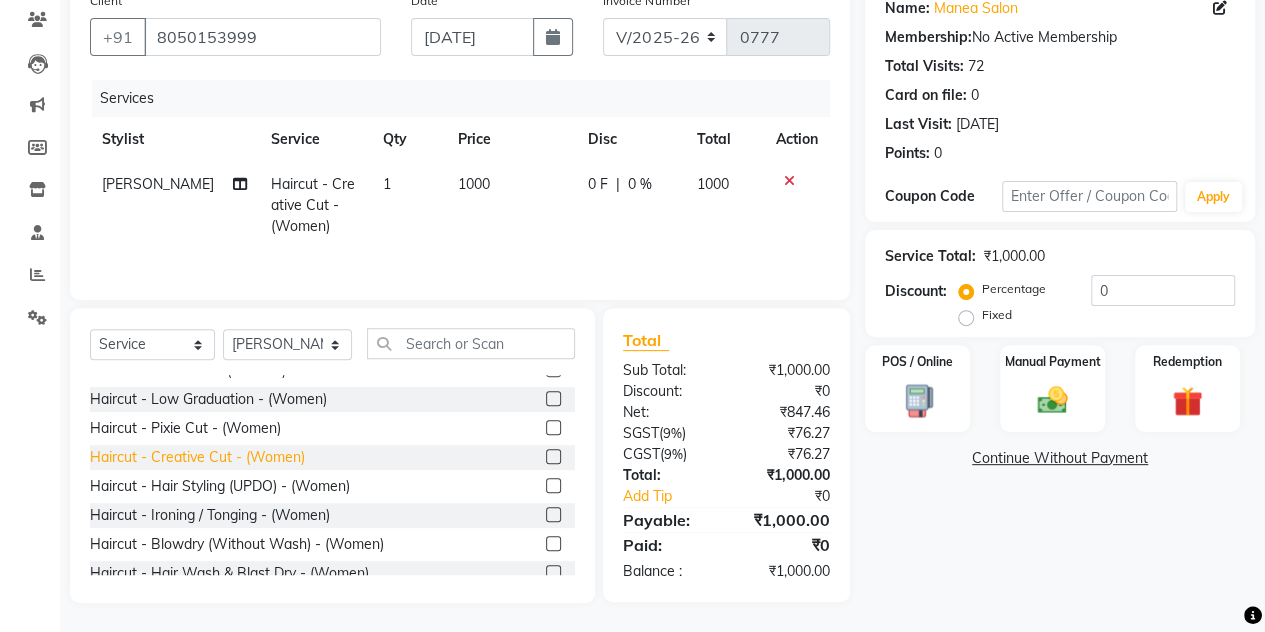 click on "Haircut - Creative Cut - (Women)" 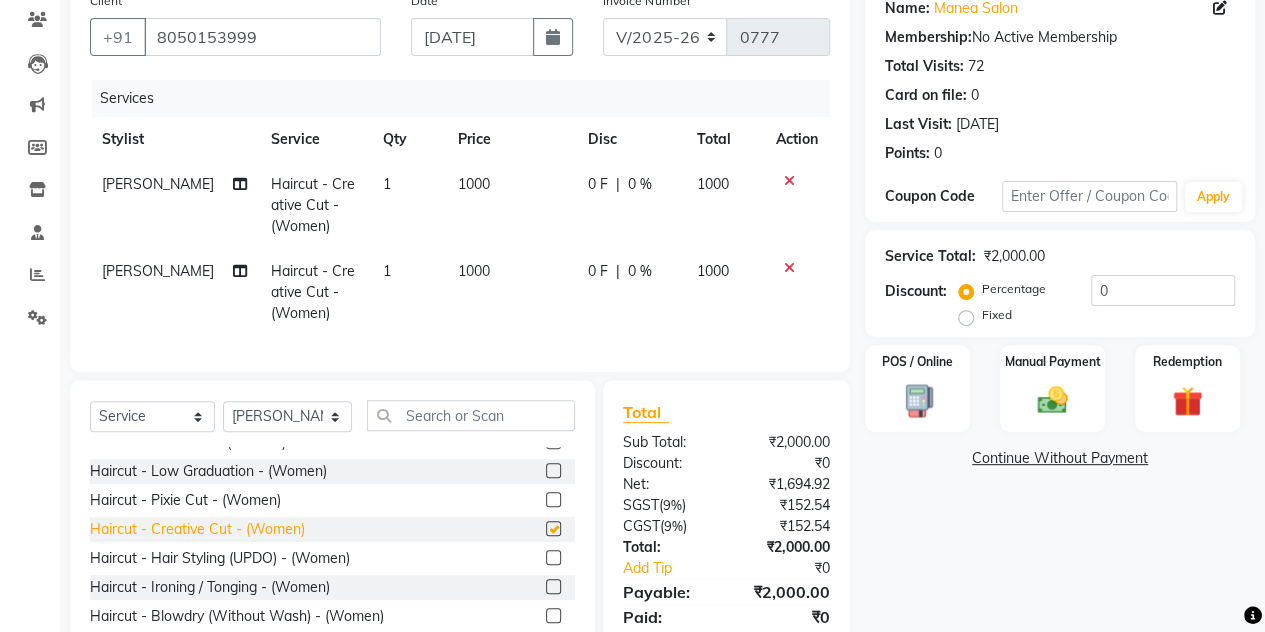 checkbox on "false" 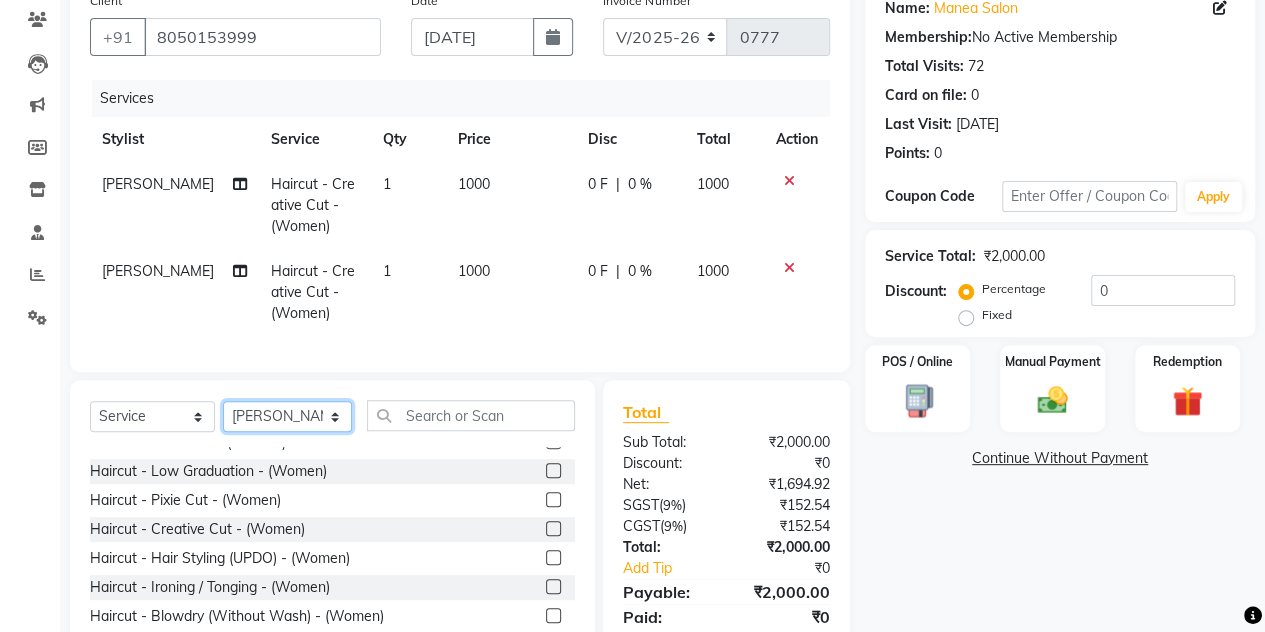 click on "Select Stylist aalam [PERSON_NAME] [PERSON_NAME] The Salon, [GEOGRAPHIC_DATA] miraj [PERSON_NAME]" 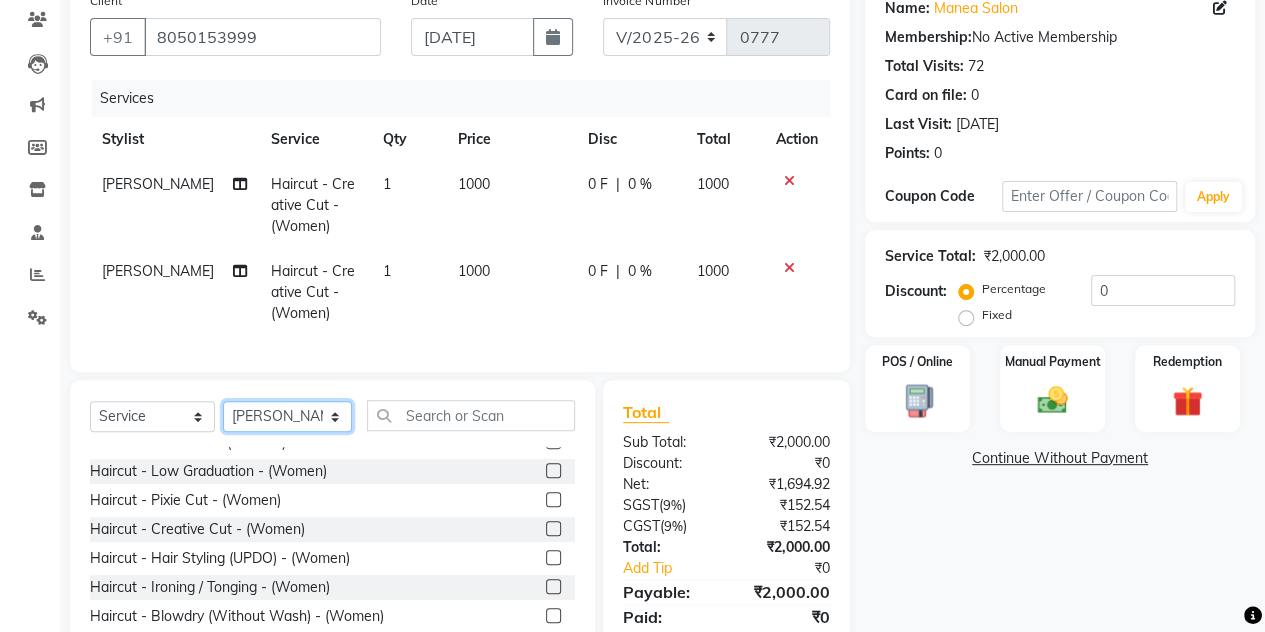 select on "80478" 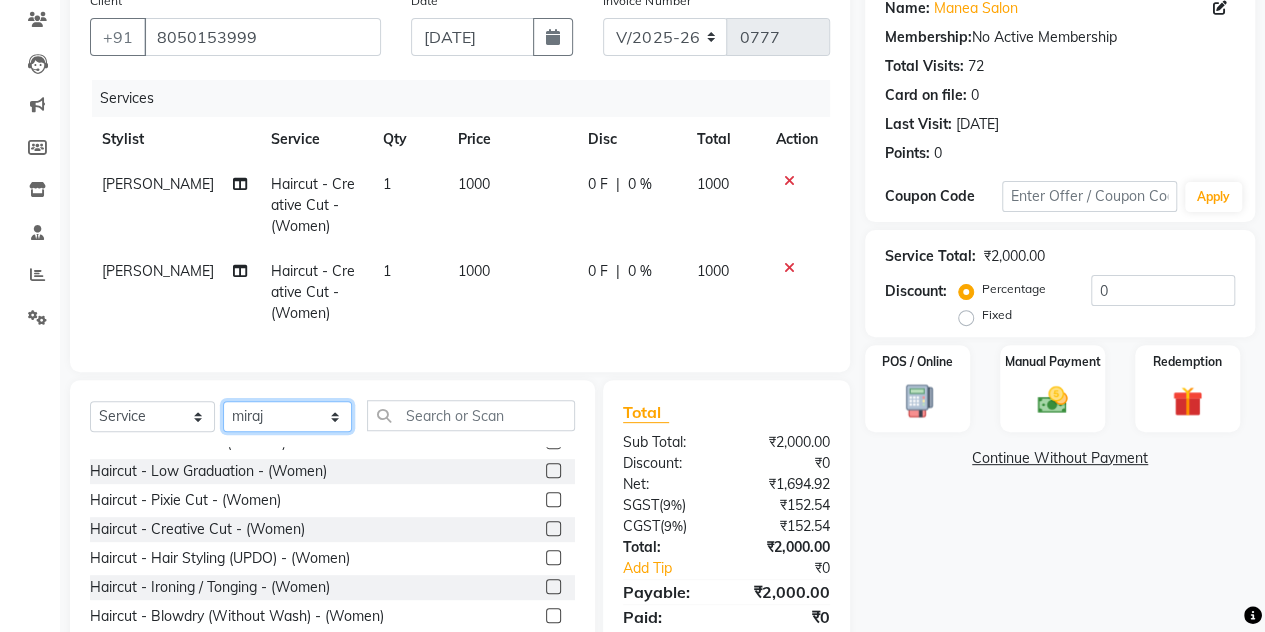 click on "Select Stylist aalam [PERSON_NAME] [PERSON_NAME] The Salon, [GEOGRAPHIC_DATA] miraj [PERSON_NAME]" 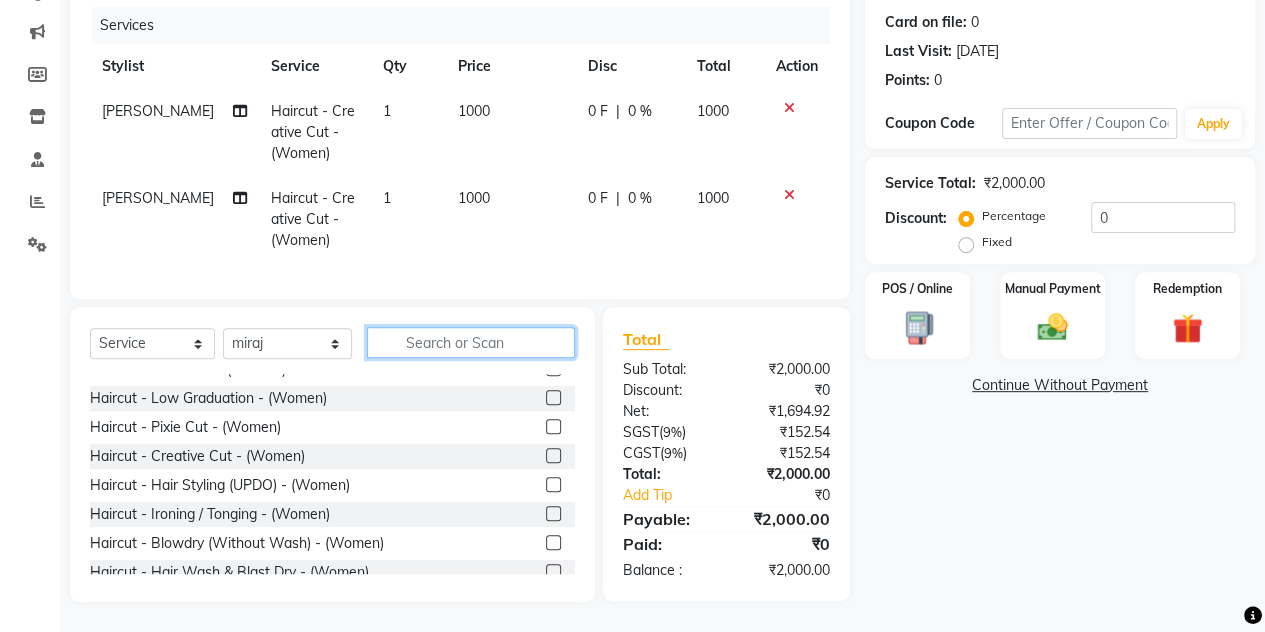 click 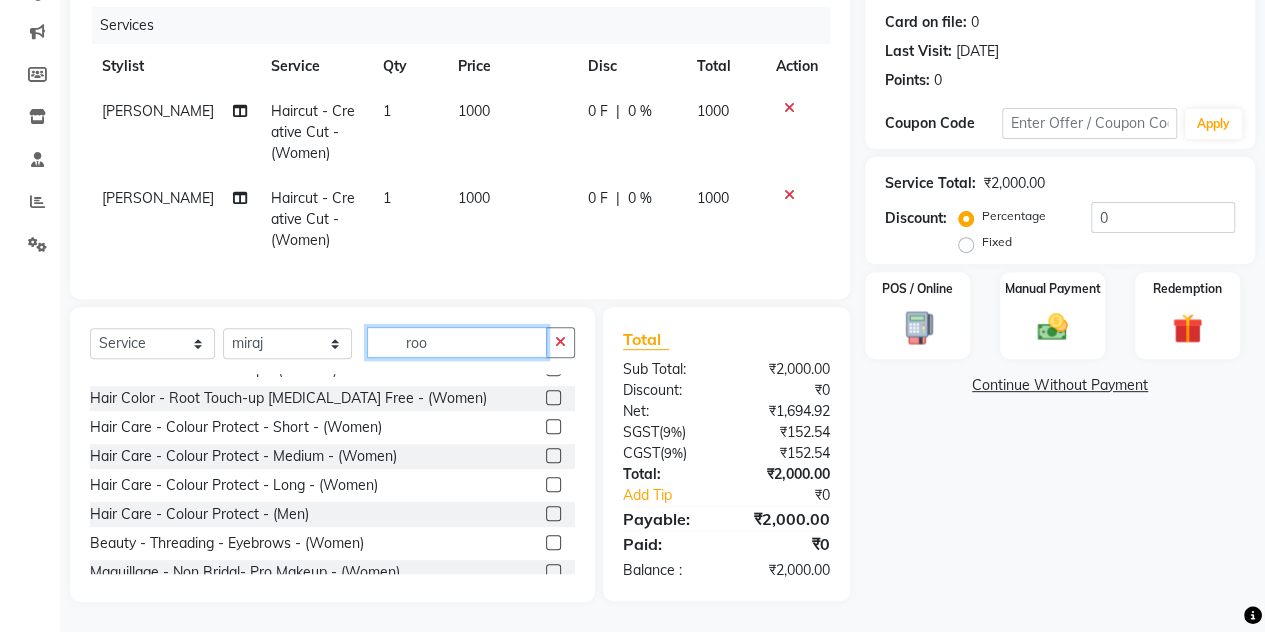 scroll, scrollTop: 0, scrollLeft: 0, axis: both 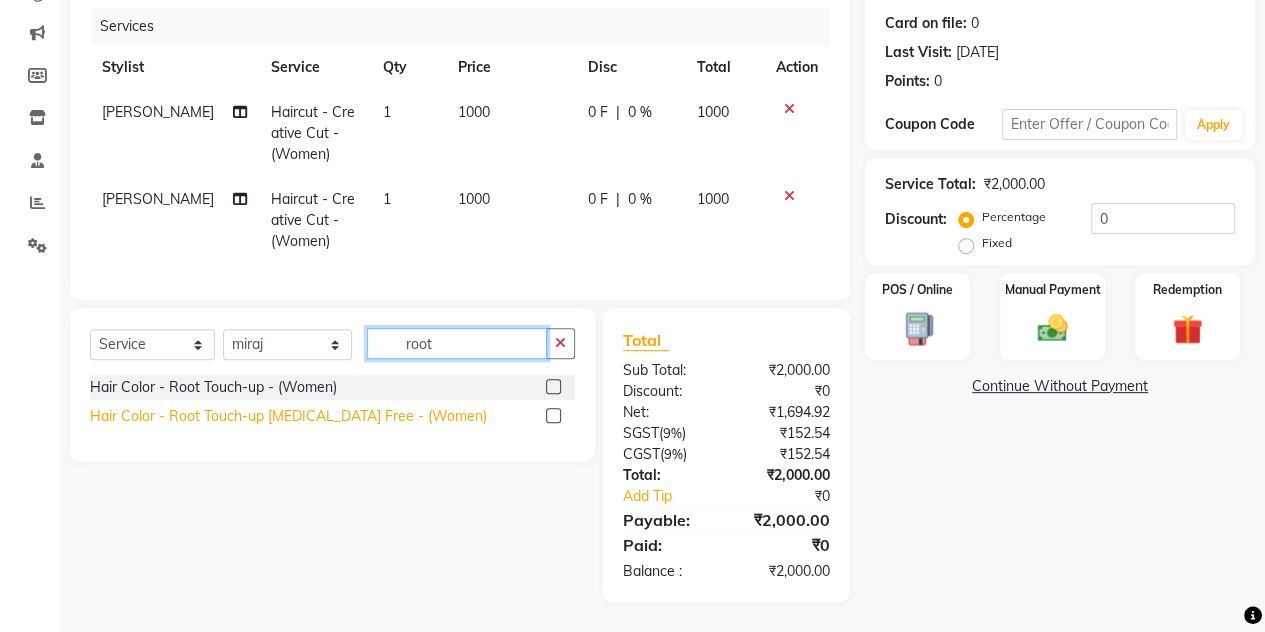type on "root" 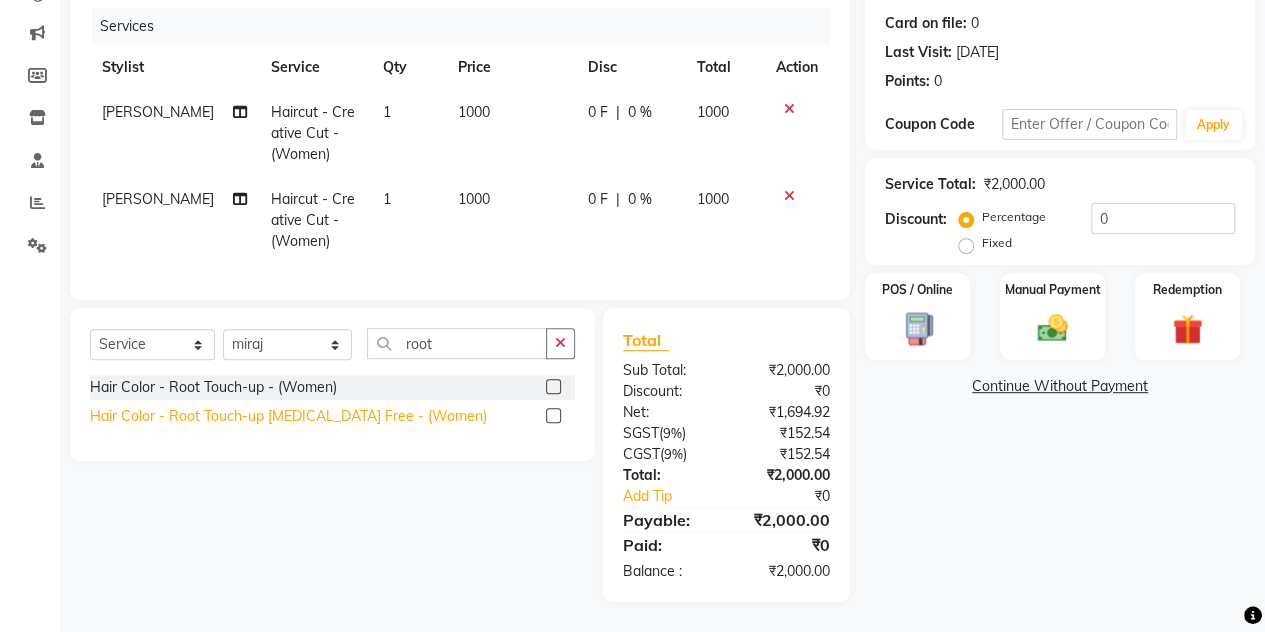 click on "Hair Color - Root Touch-up [MEDICAL_DATA] Free - (Women)" 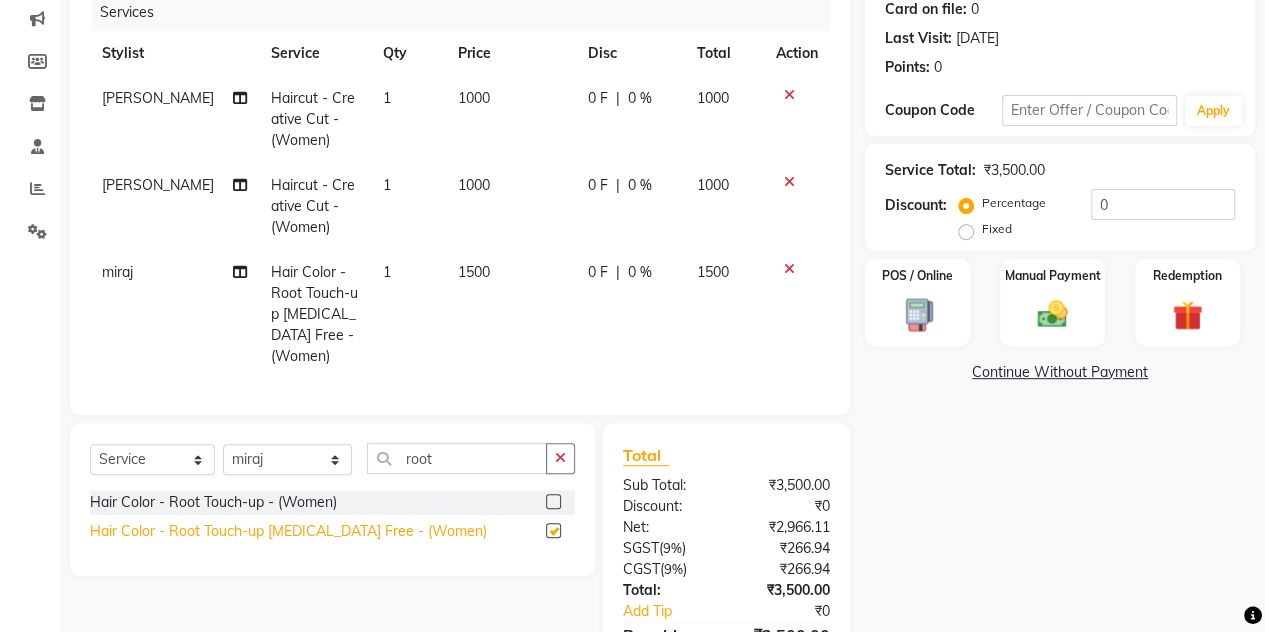 checkbox on "false" 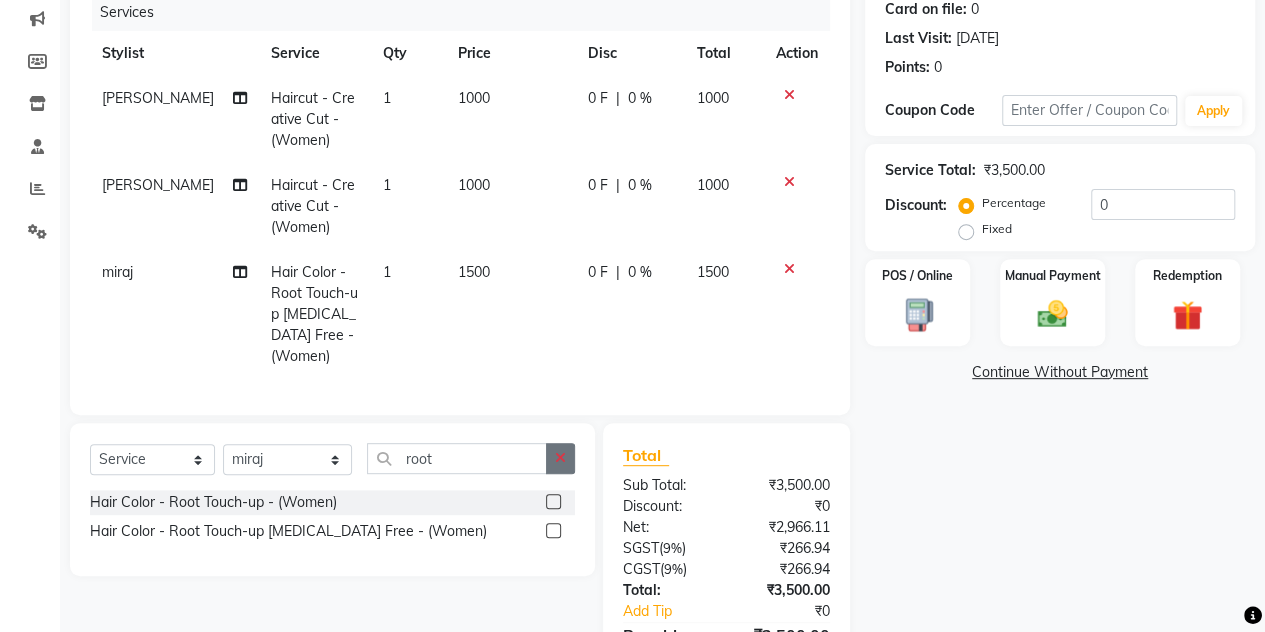 click 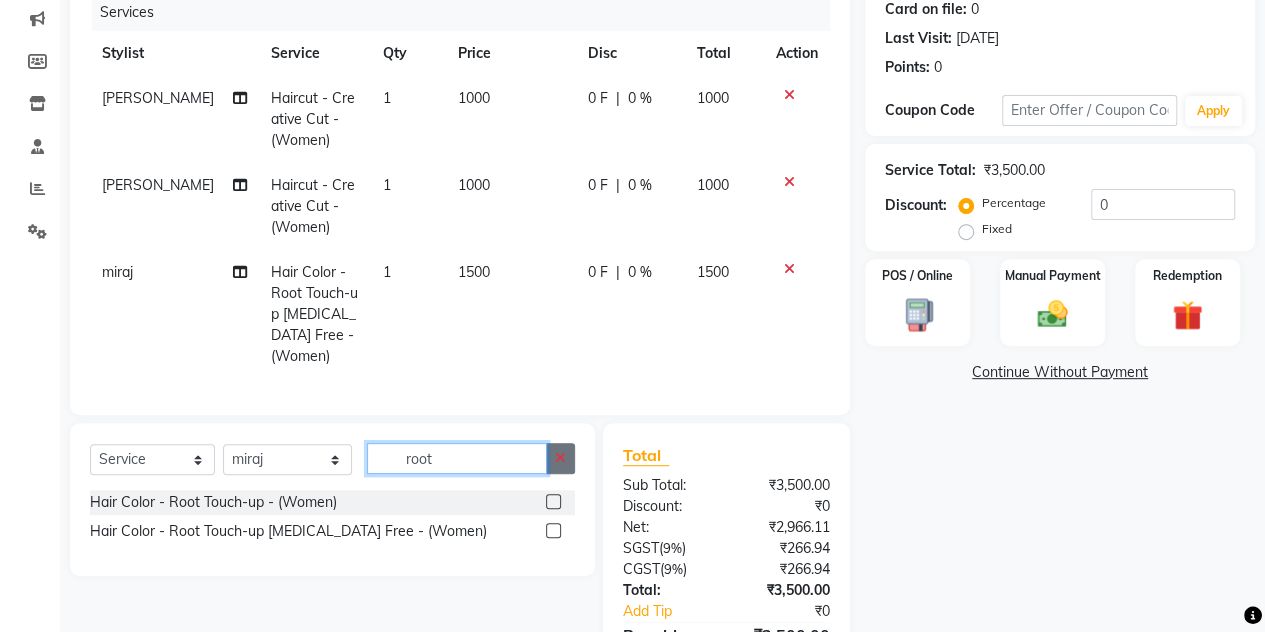 type 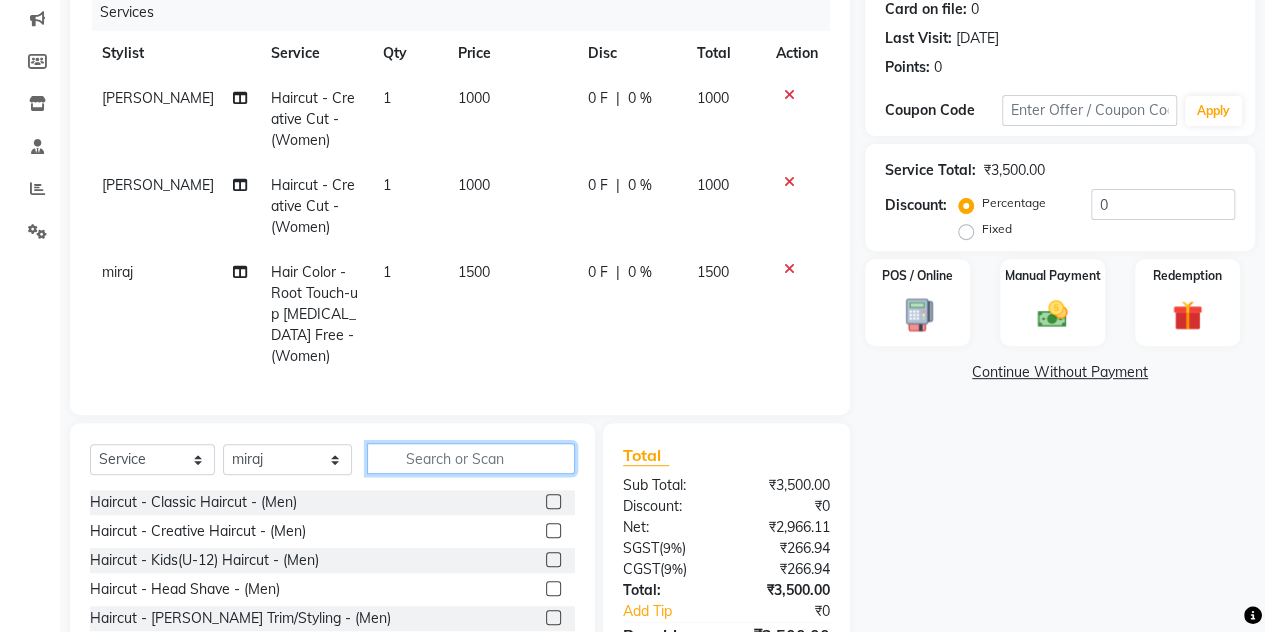 scroll, scrollTop: 349, scrollLeft: 0, axis: vertical 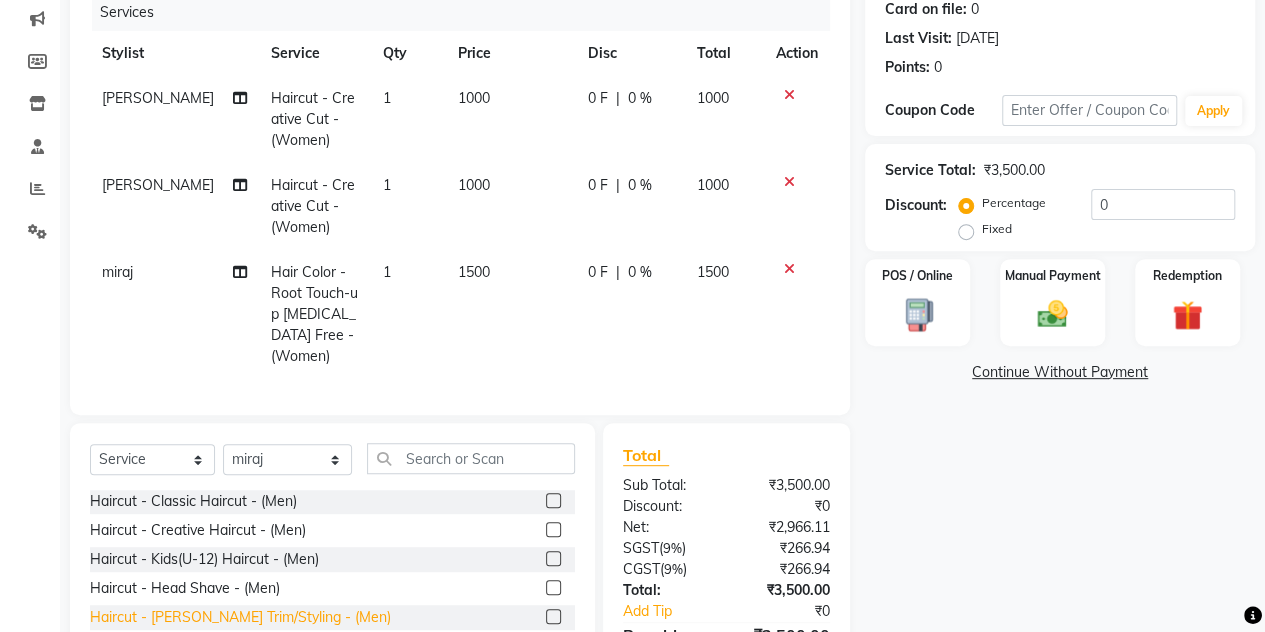 click on "Haircut - [PERSON_NAME] Trim/Styling - (Men)" 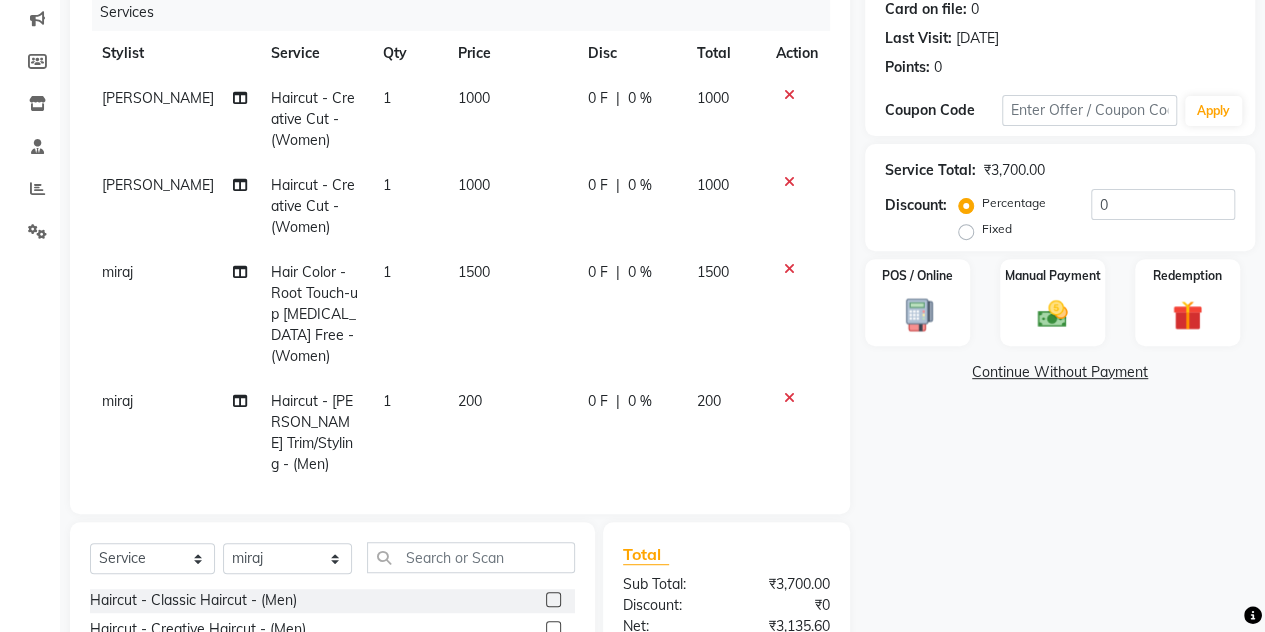 checkbox on "false" 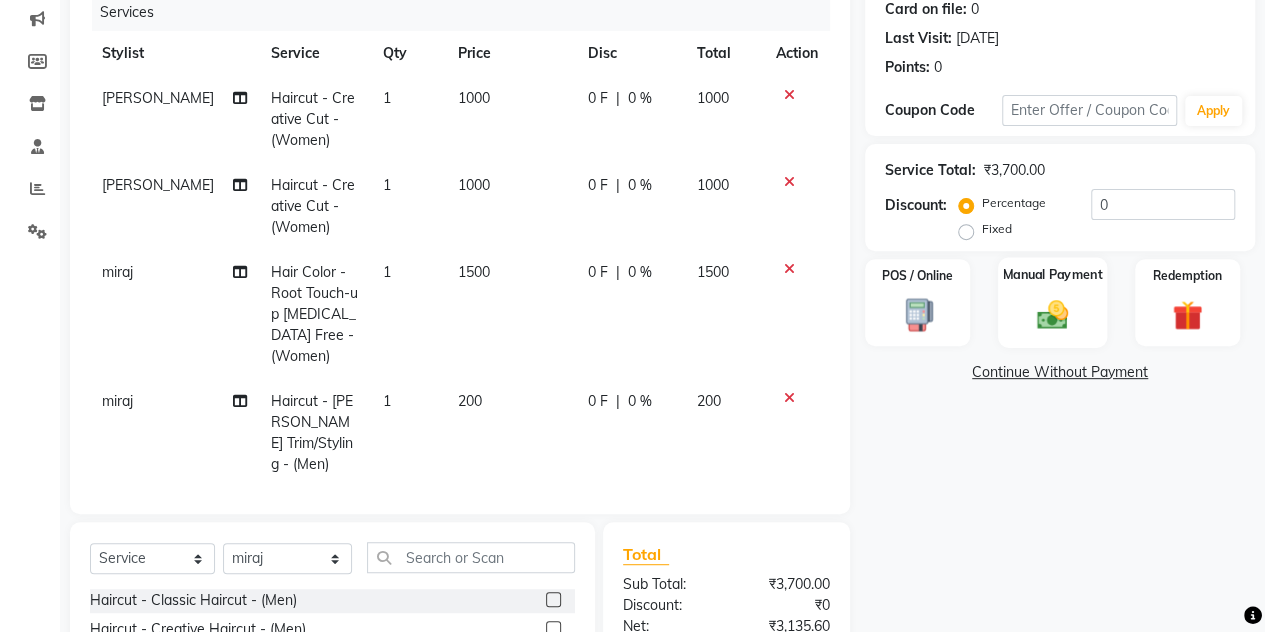 click on "Manual Payment" 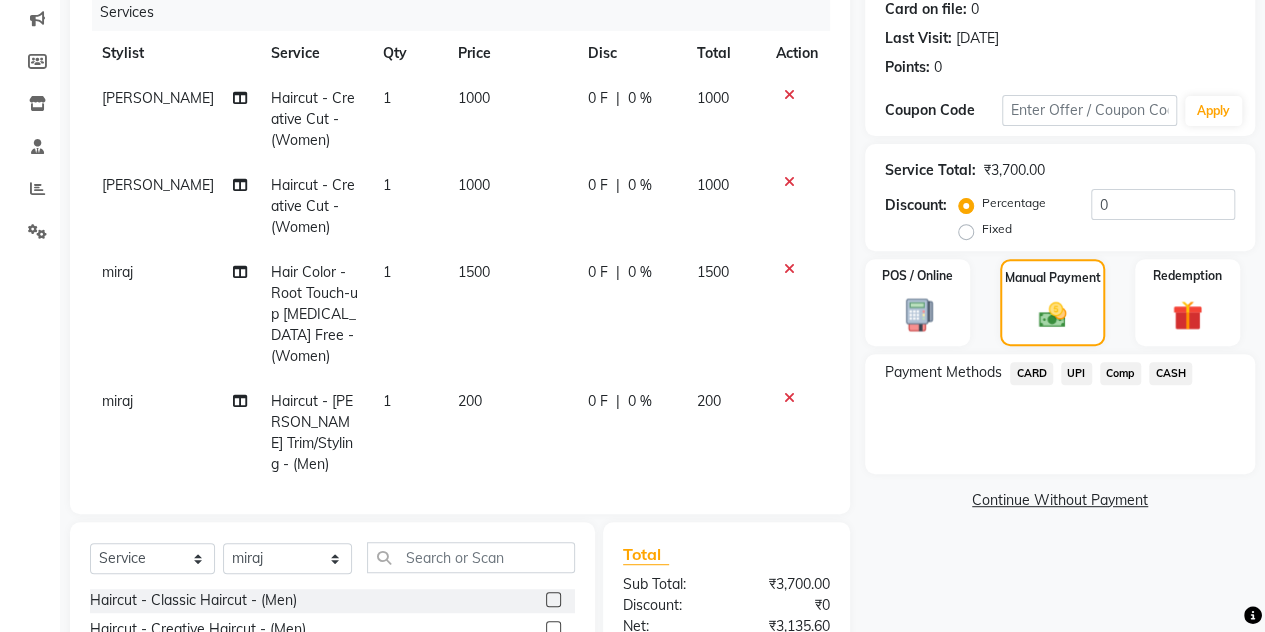 click on "UPI" 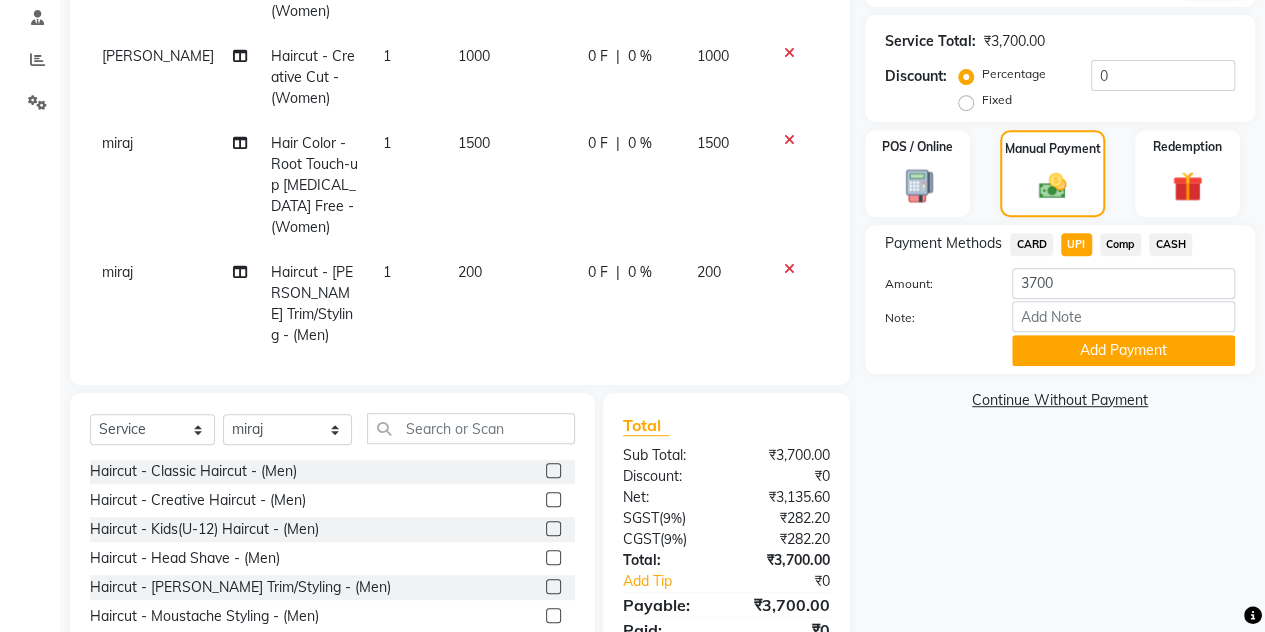 scroll, scrollTop: 450, scrollLeft: 0, axis: vertical 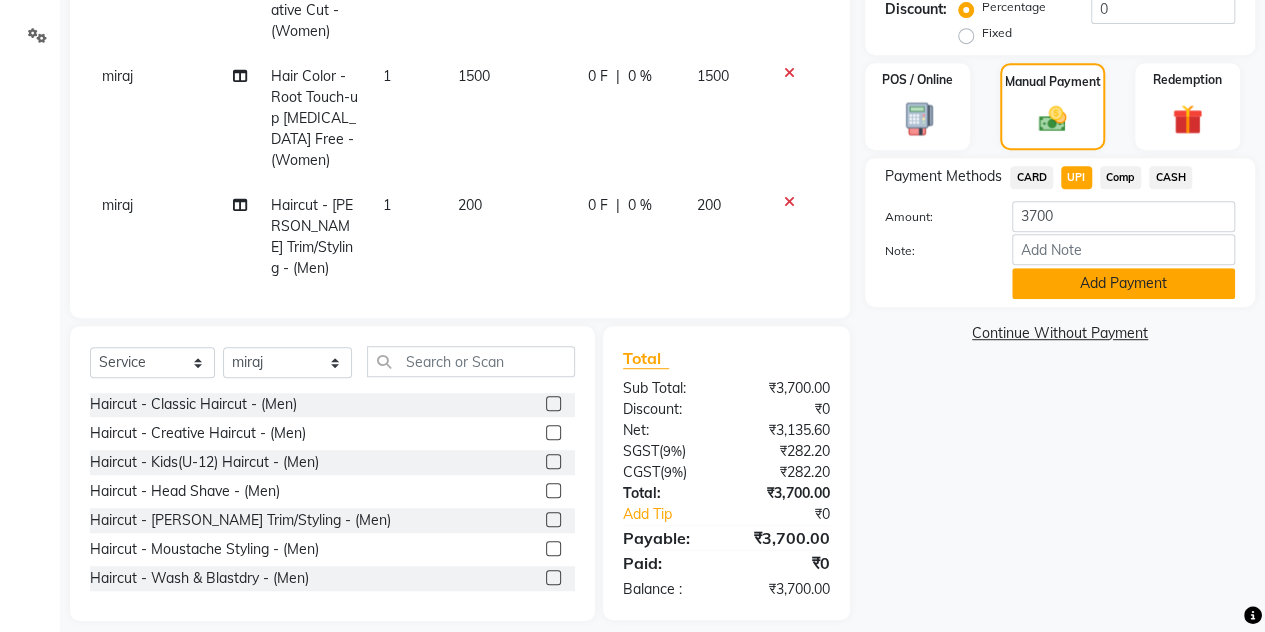 click on "Add Payment" 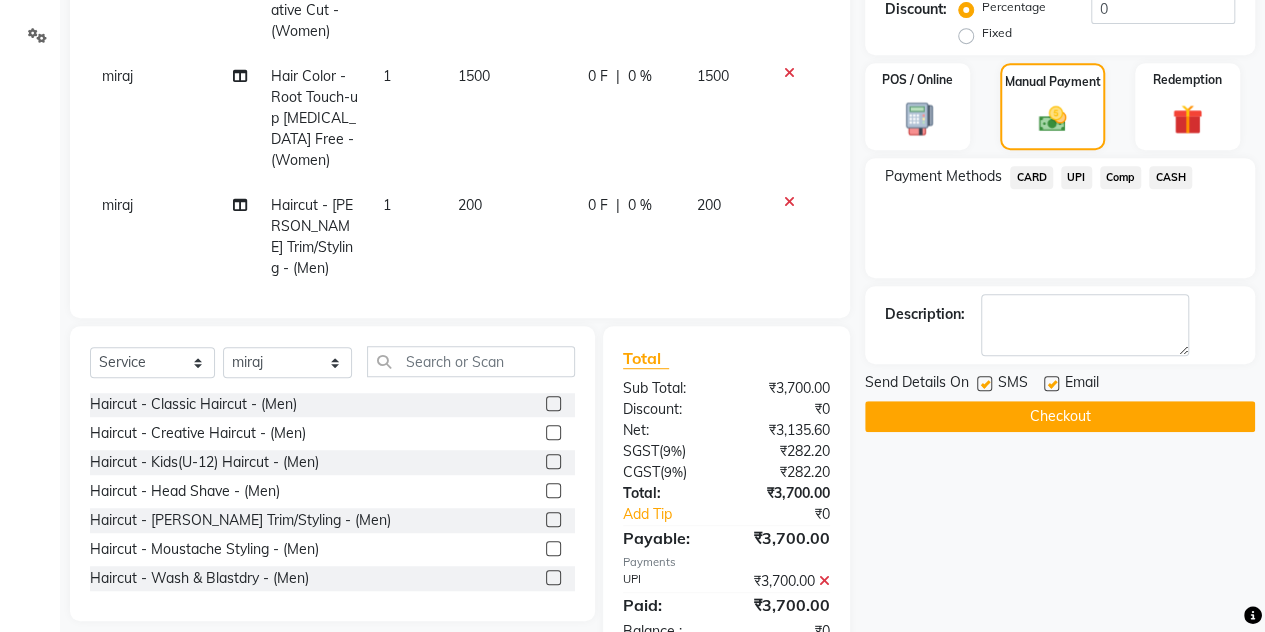 click on "Checkout" 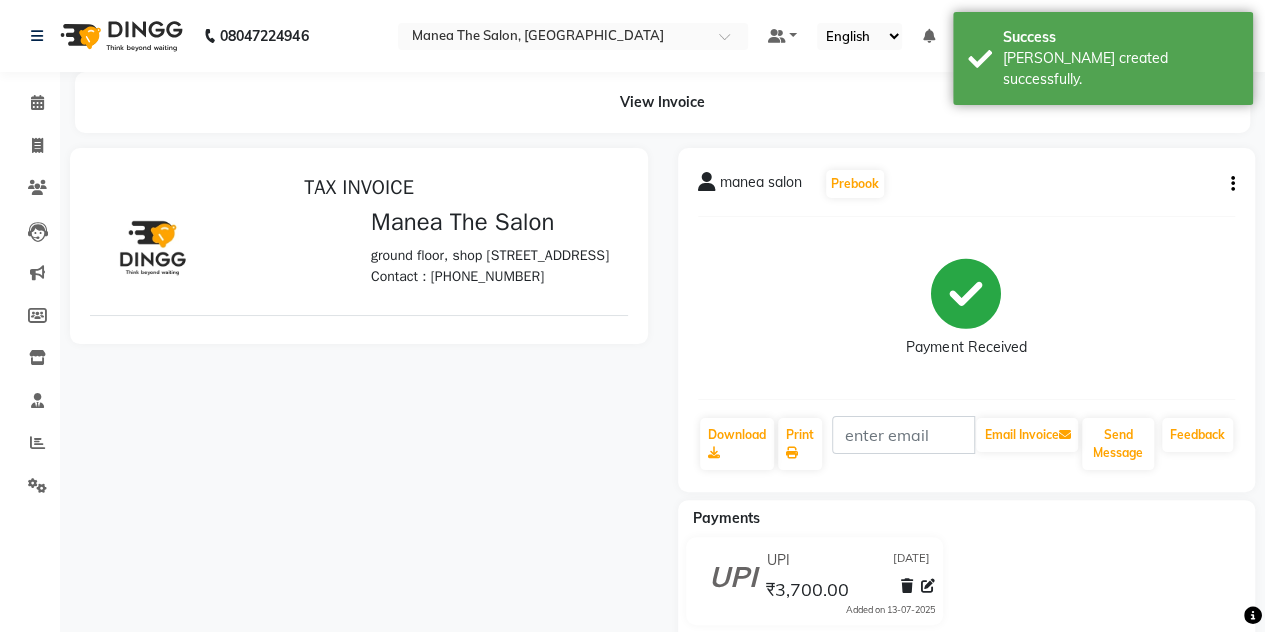 scroll, scrollTop: 0, scrollLeft: 0, axis: both 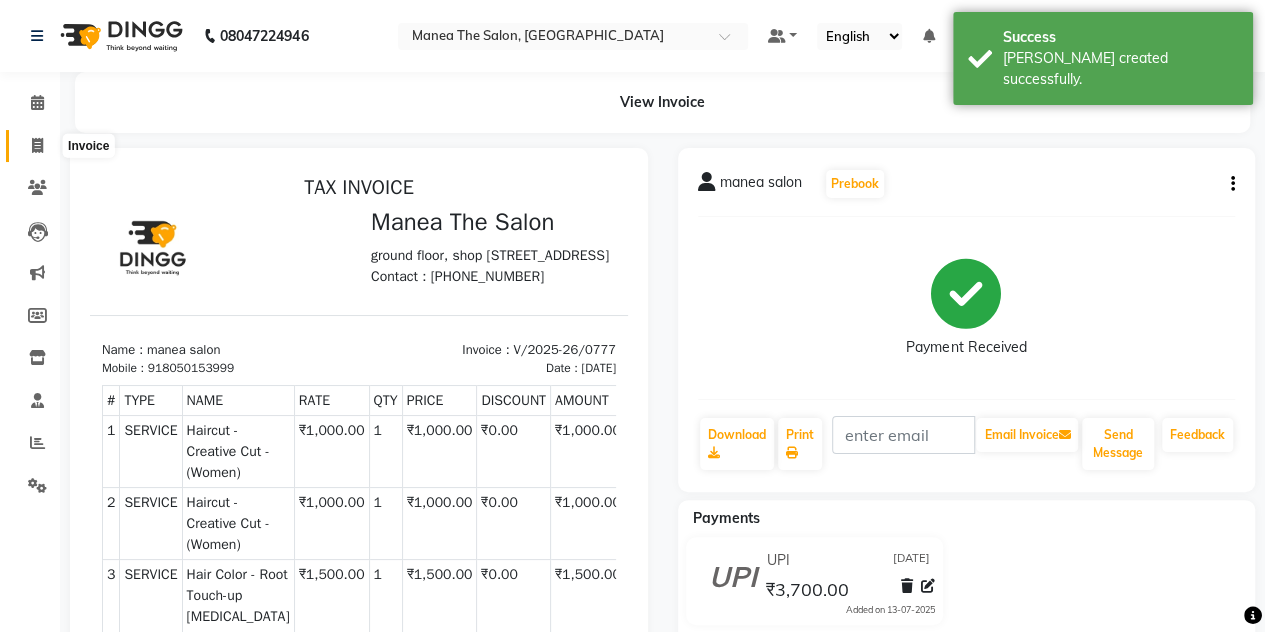 click 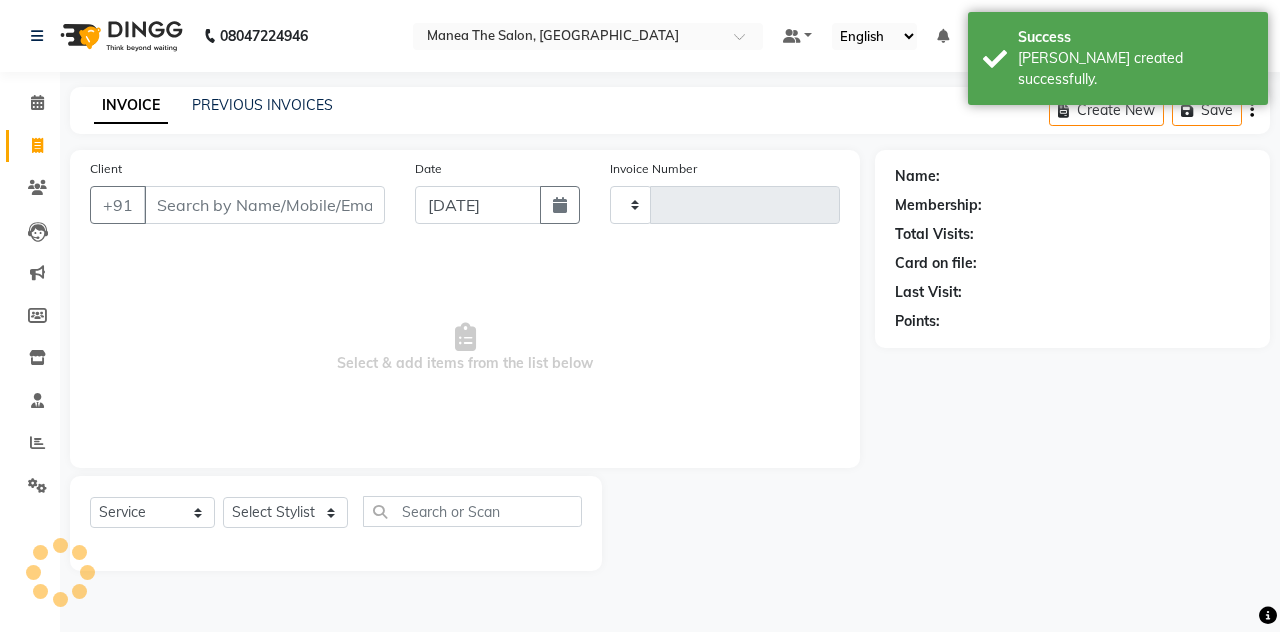 type on "0778" 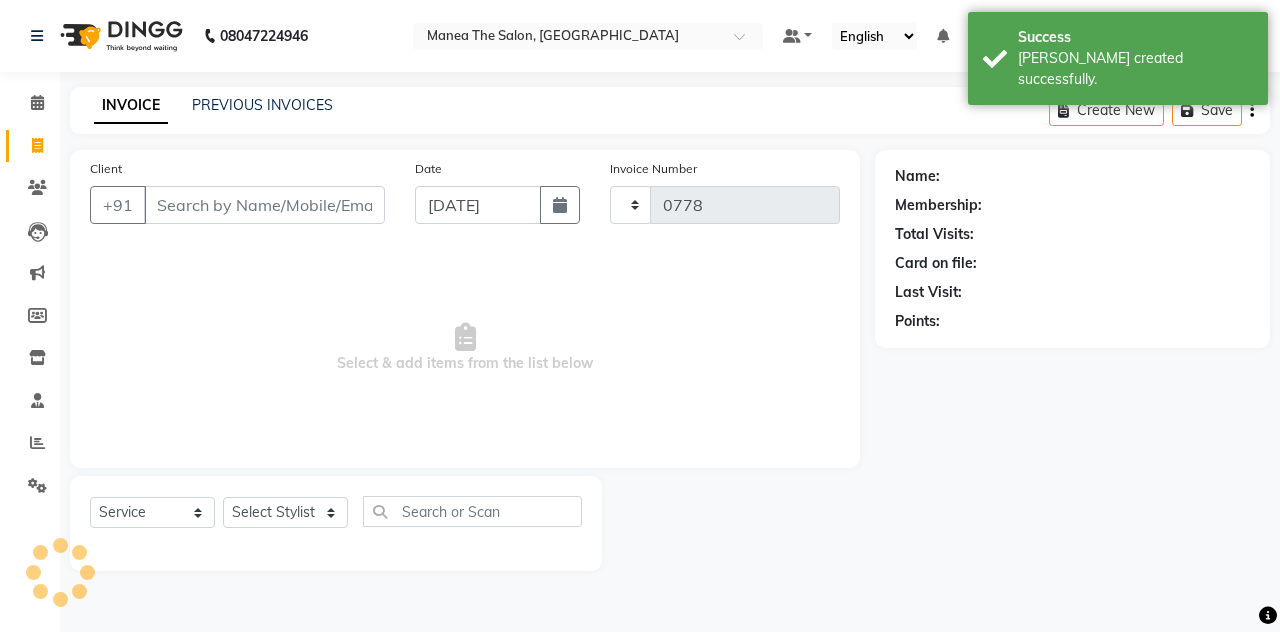 select on "7688" 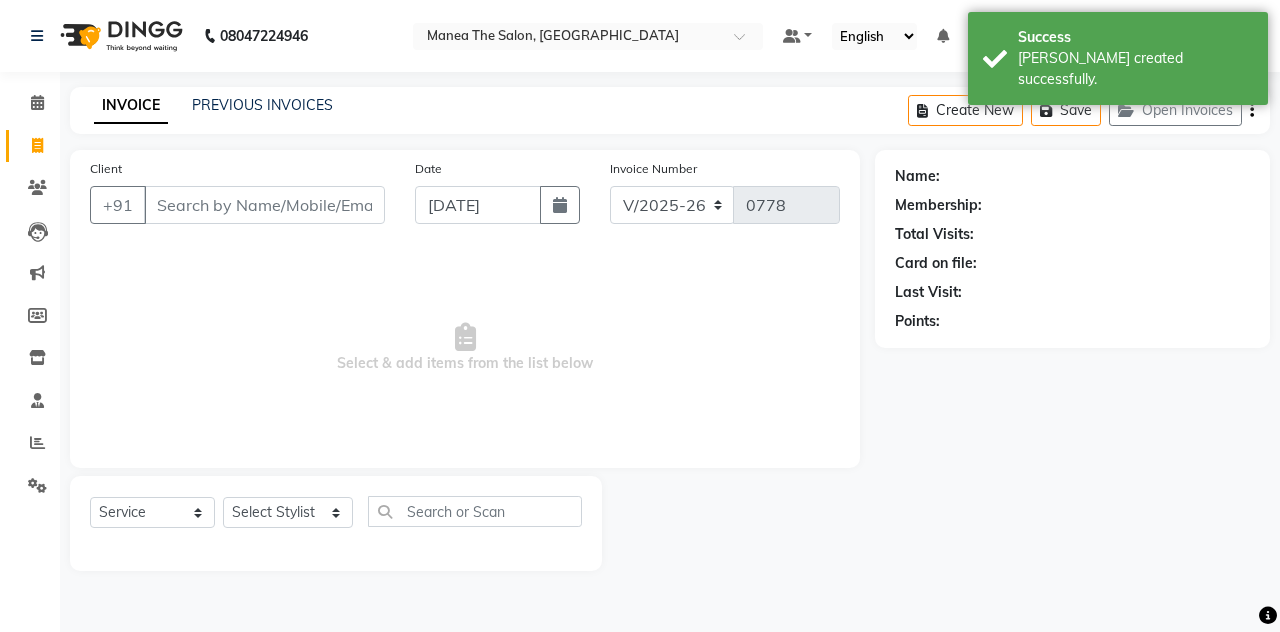 click on "INVOICE PREVIOUS INVOICES" 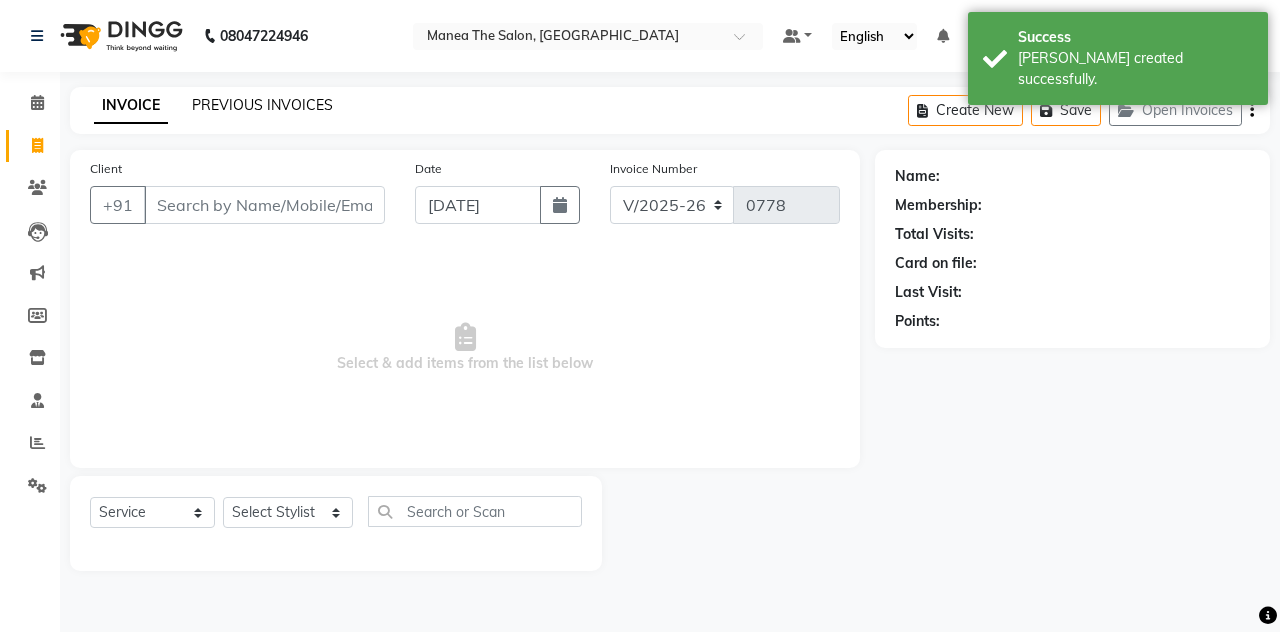 click on "PREVIOUS INVOICES" 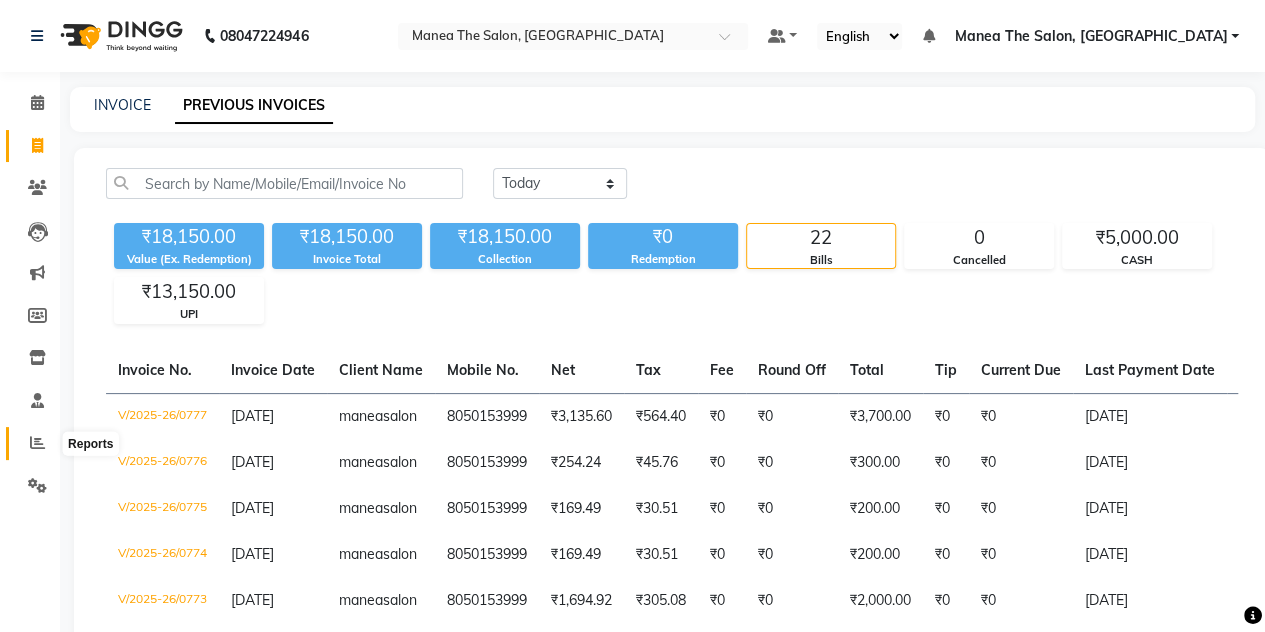 click 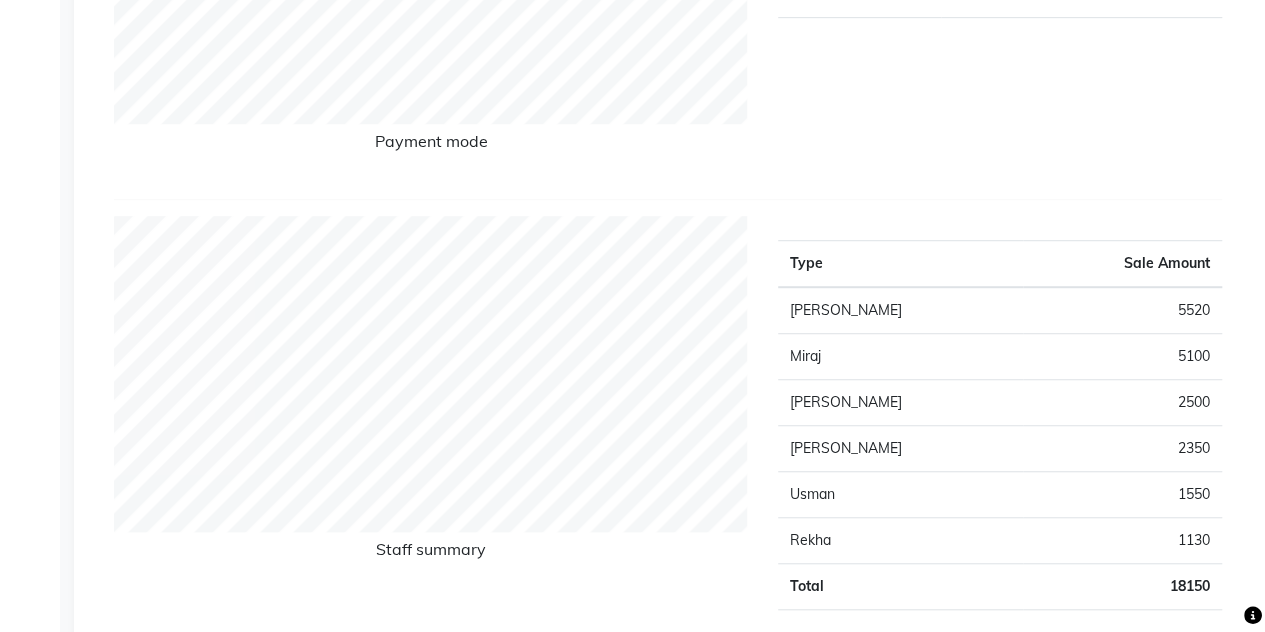scroll, scrollTop: 0, scrollLeft: 0, axis: both 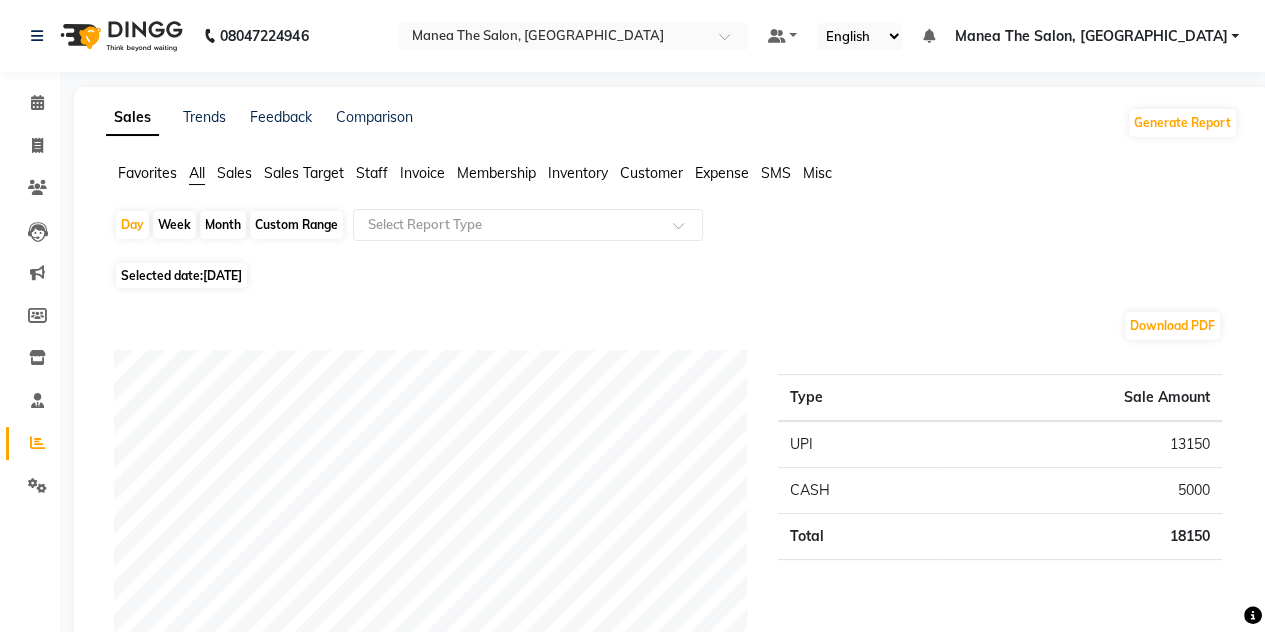 click on "Month" 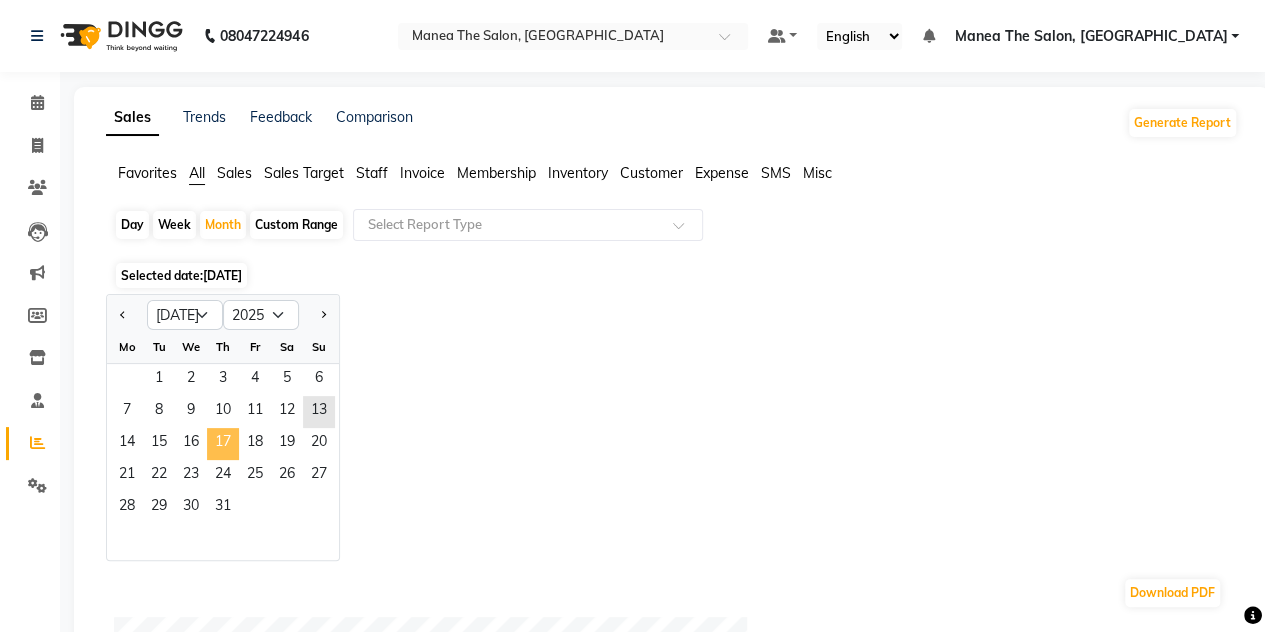 click on "17" 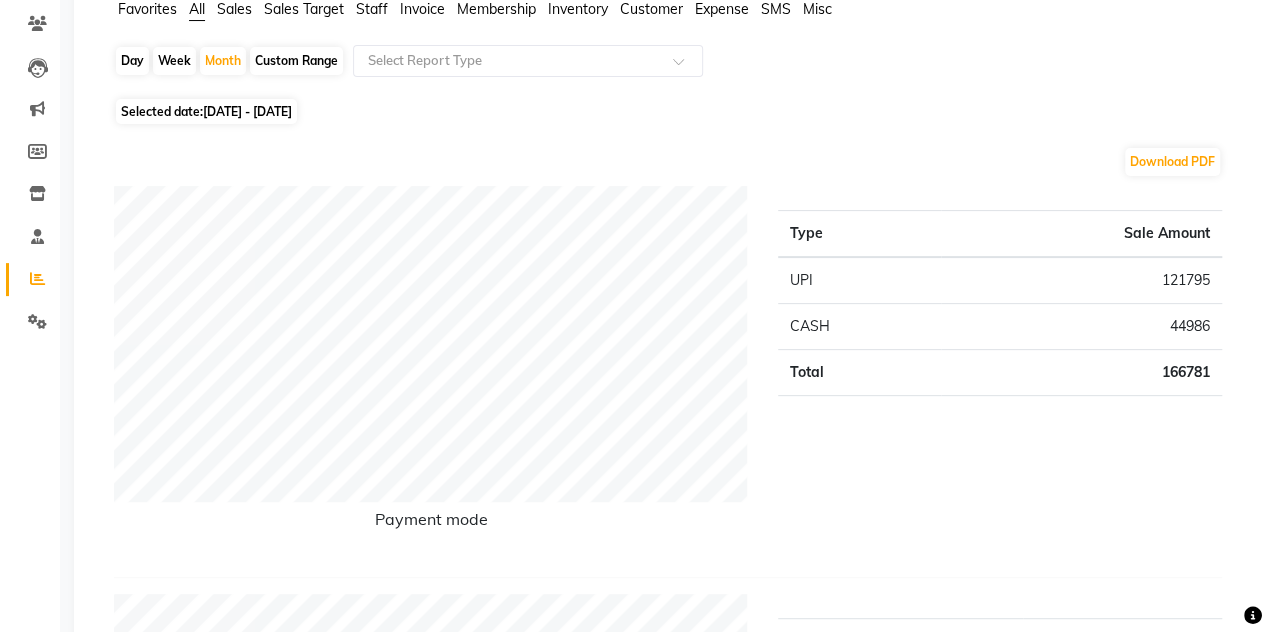 scroll, scrollTop: 0, scrollLeft: 0, axis: both 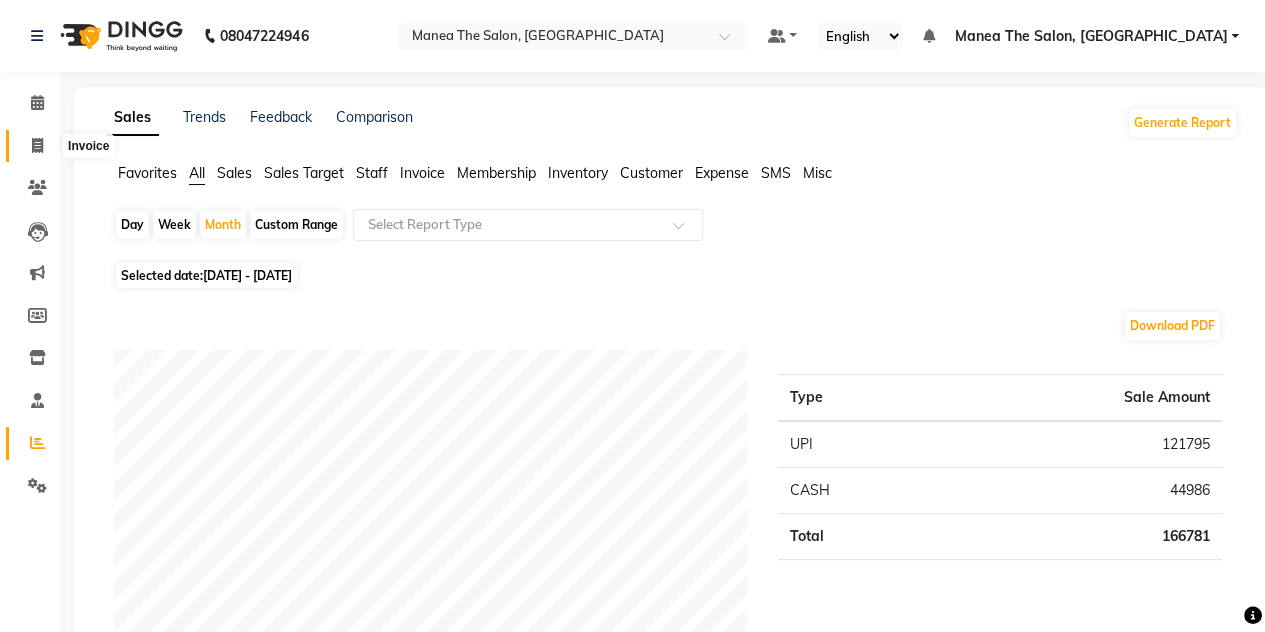 click 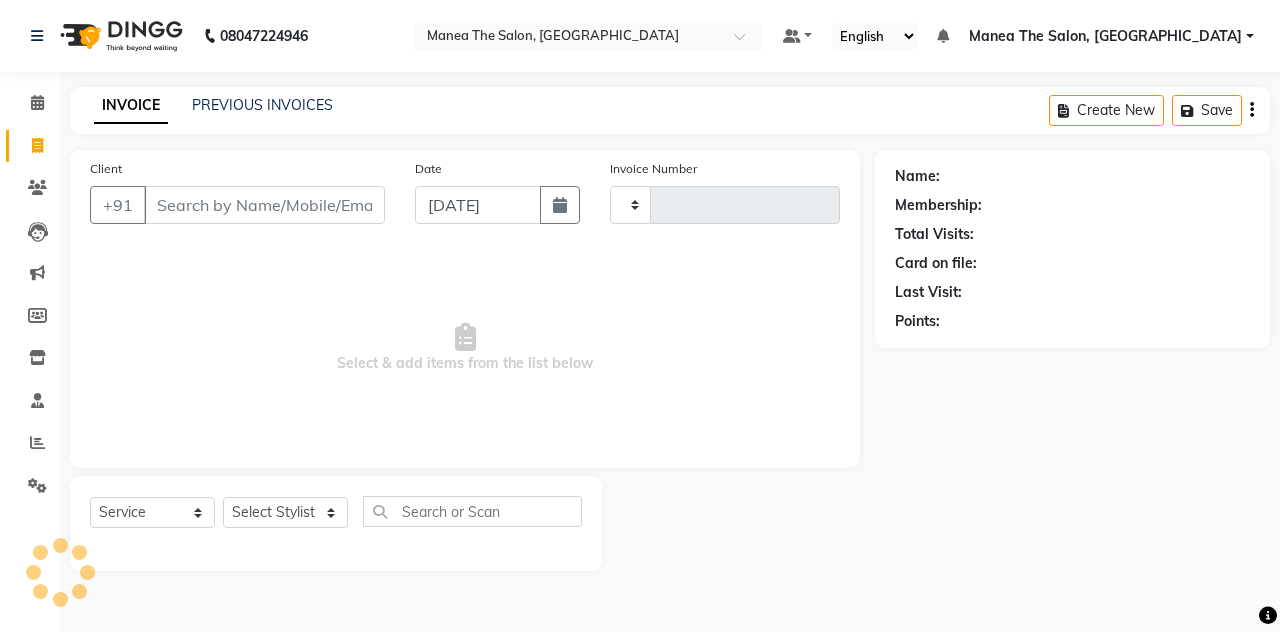 type on "0778" 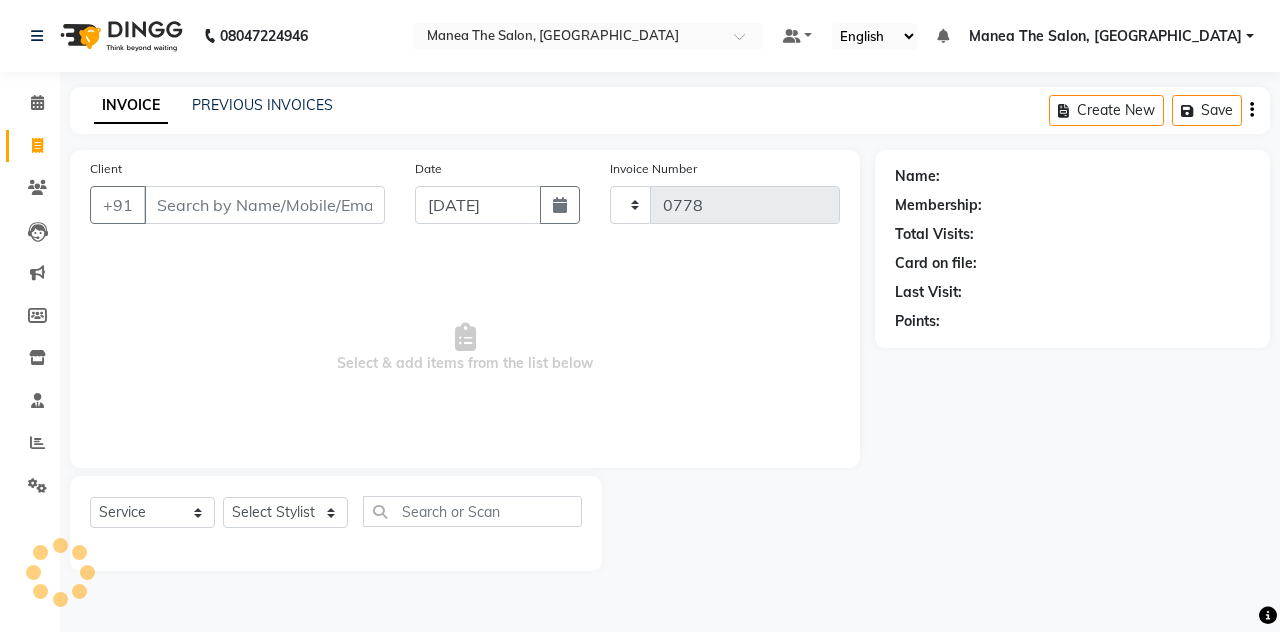 select on "7688" 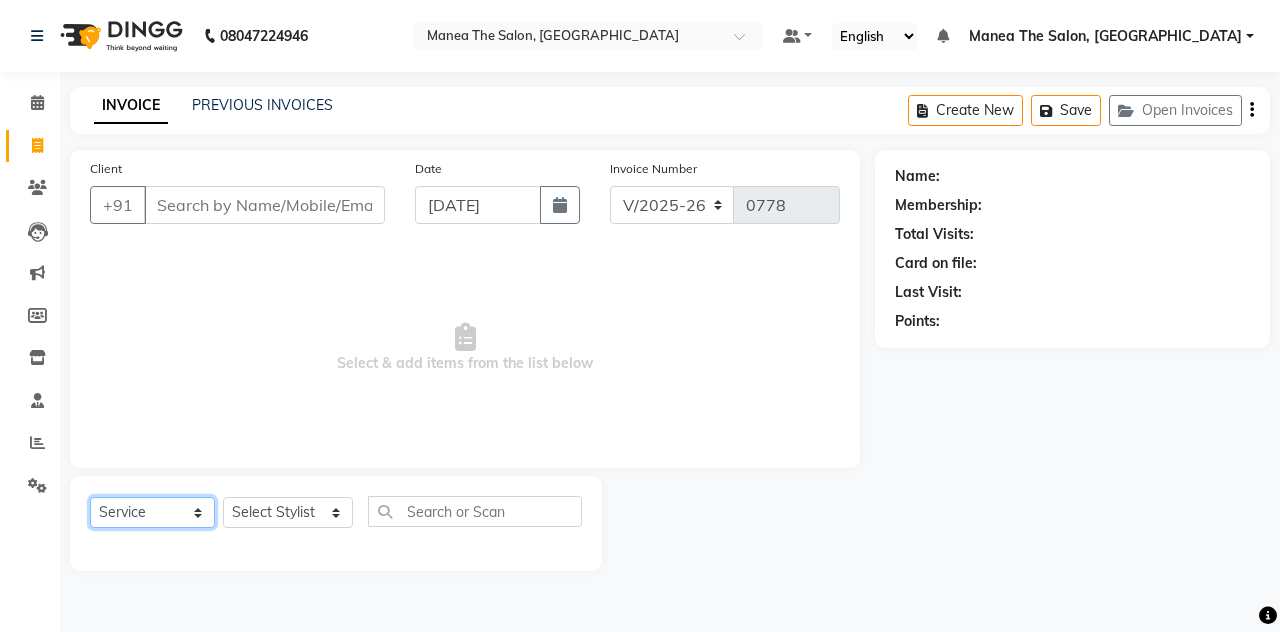 click on "Select  Service  Product  Membership  Package Voucher Prepaid Gift Card" 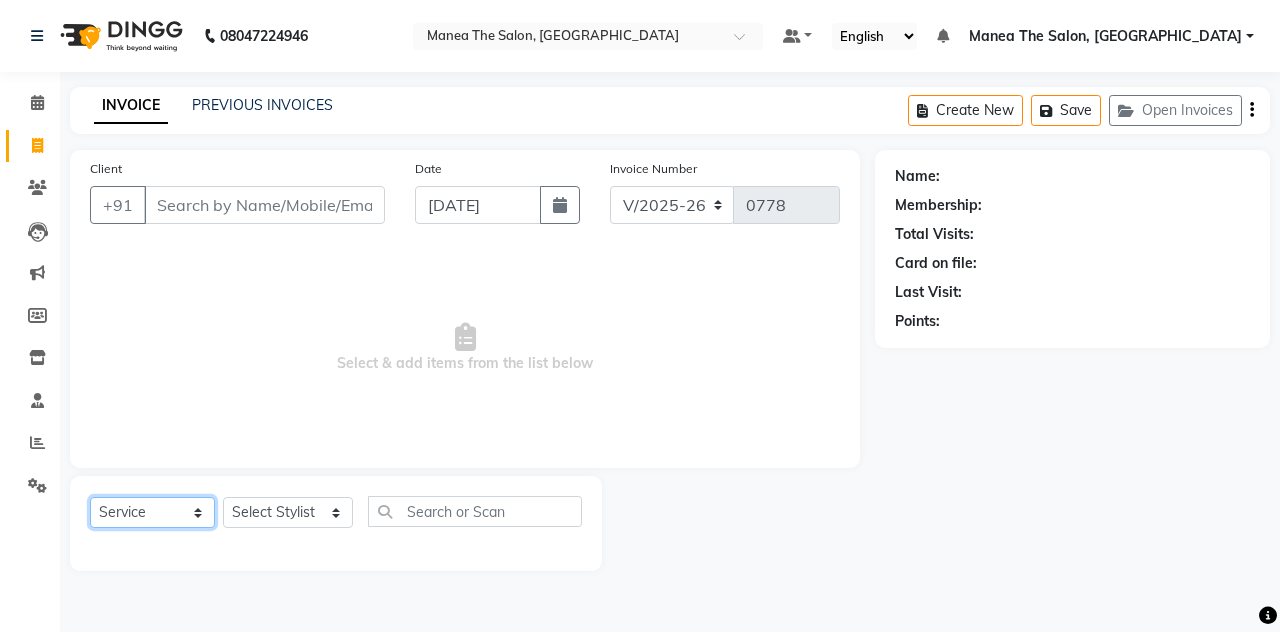 select on "product" 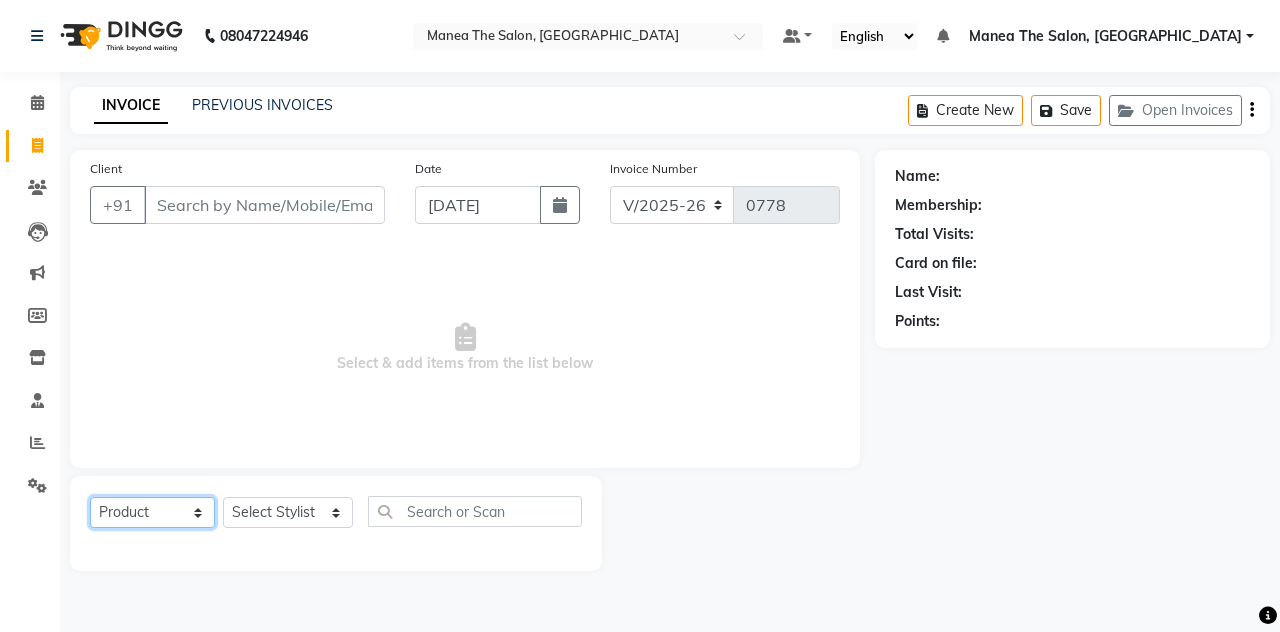 click on "Select  Service  Product  Membership  Package Voucher Prepaid Gift Card" 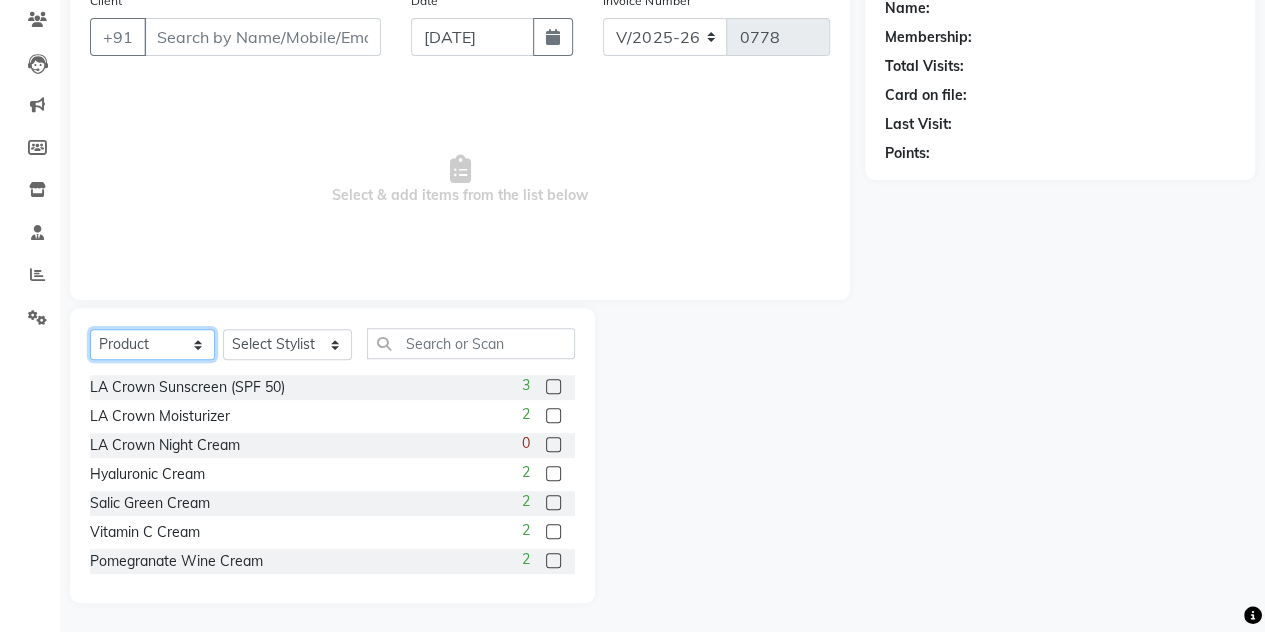 scroll, scrollTop: 168, scrollLeft: 0, axis: vertical 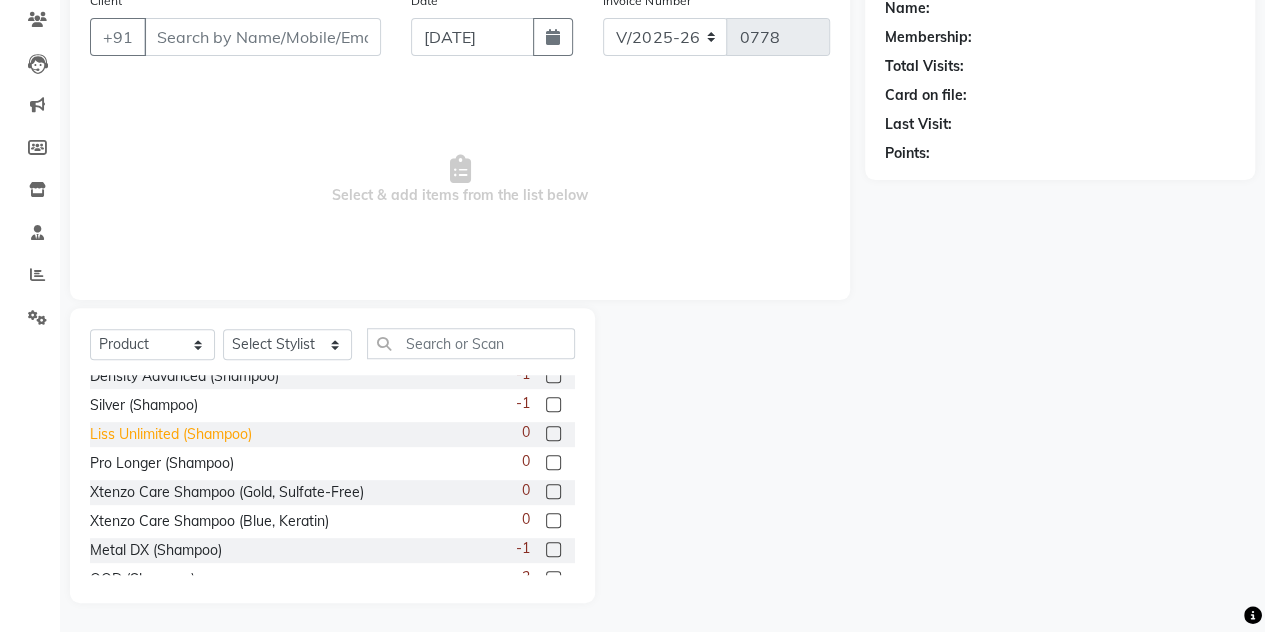 click on "Liss Unlimited (Shampoo)" 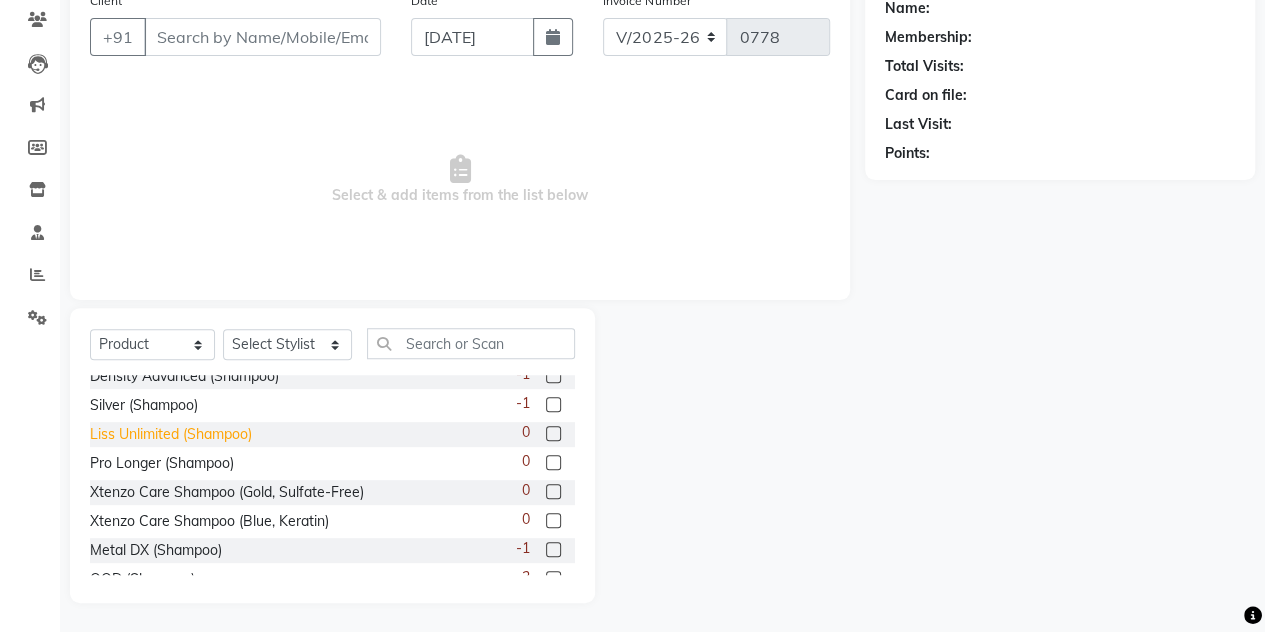 click on "Liss Unlimited (Shampoo)" 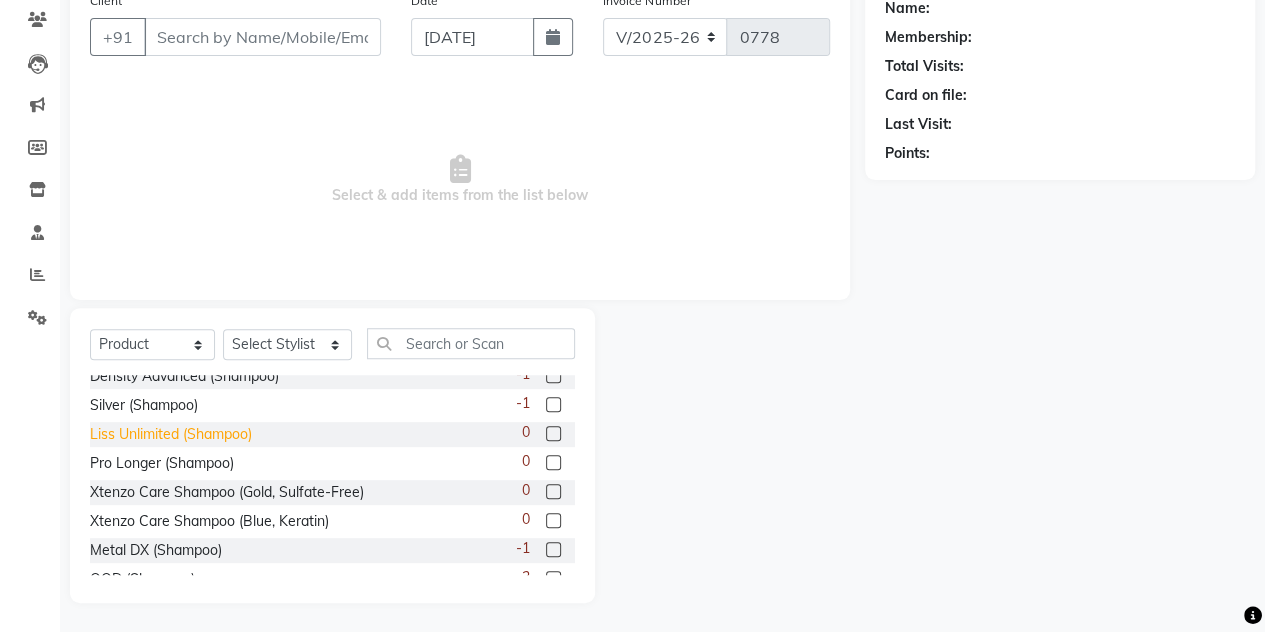 click on "Liss Unlimited (Shampoo)" 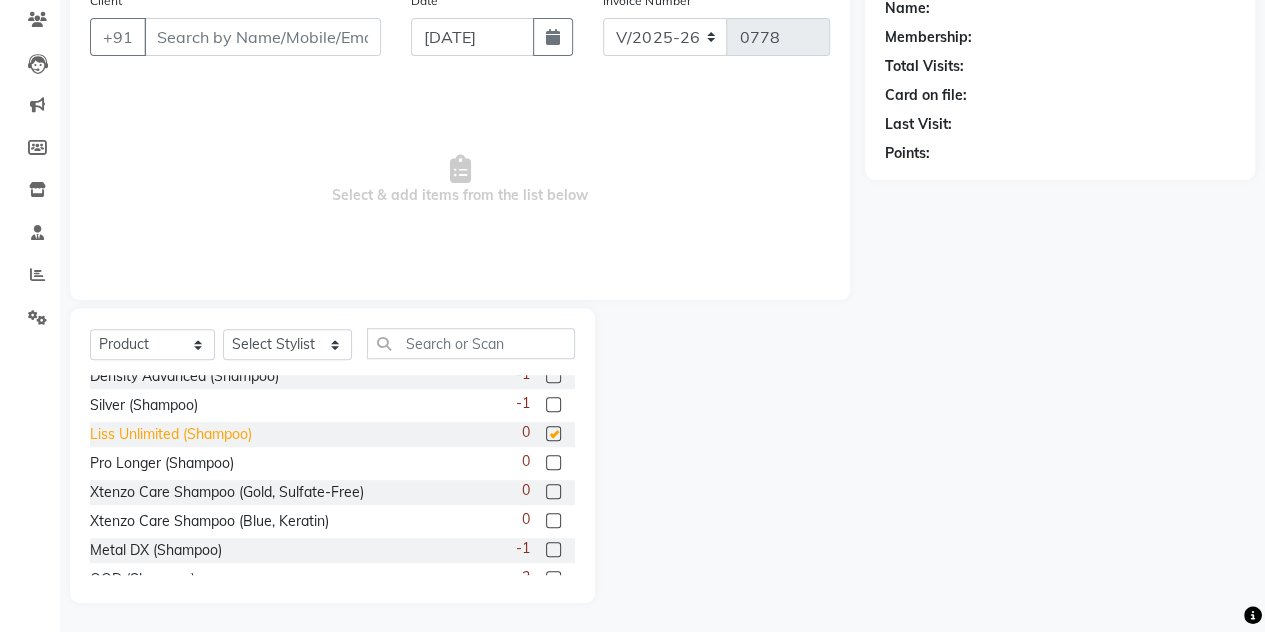 checkbox on "false" 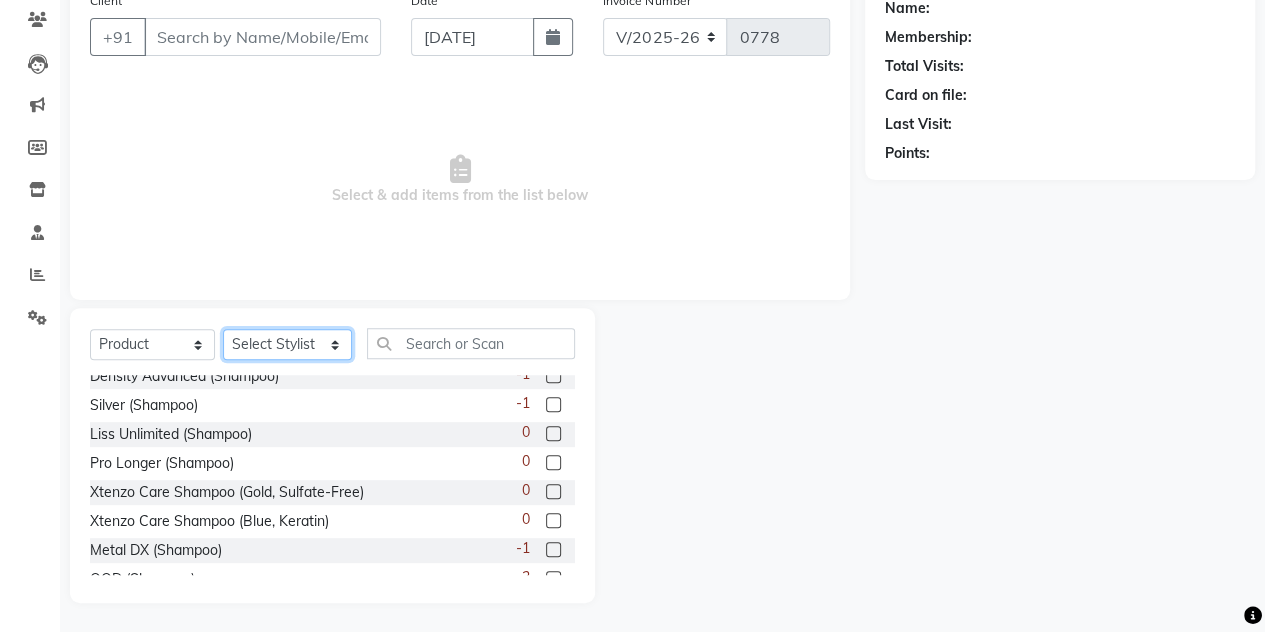 click on "Select Stylist aalam [PERSON_NAME] [PERSON_NAME] The Salon, [GEOGRAPHIC_DATA] miraj [PERSON_NAME]" 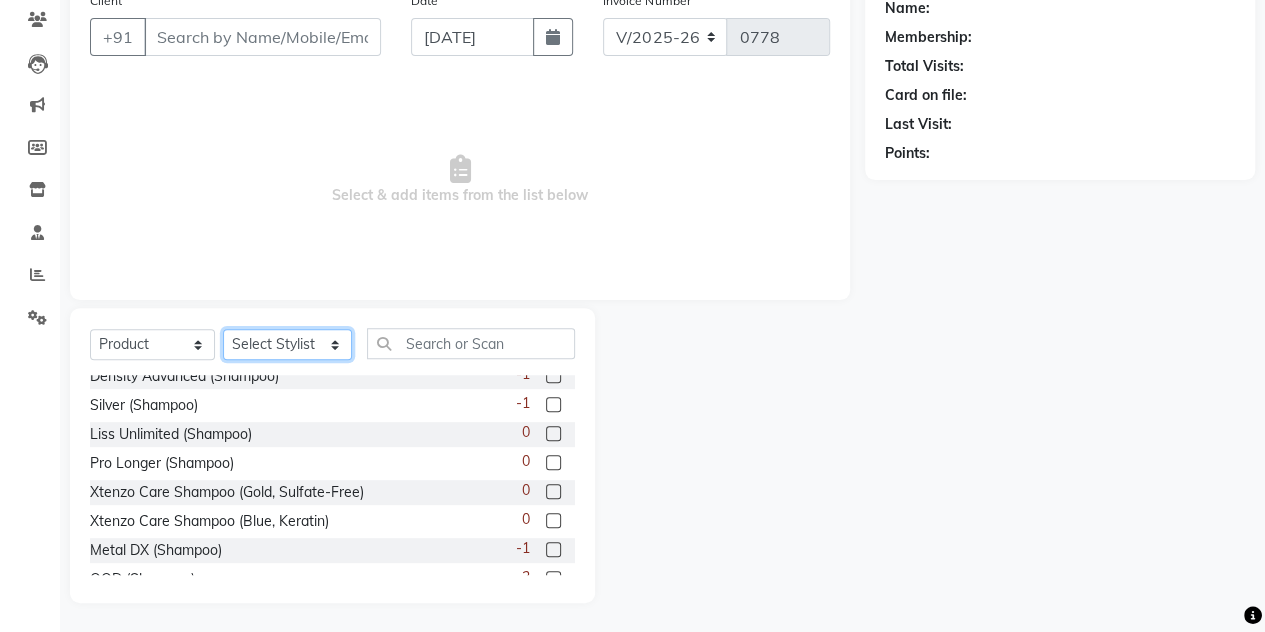 select on "80478" 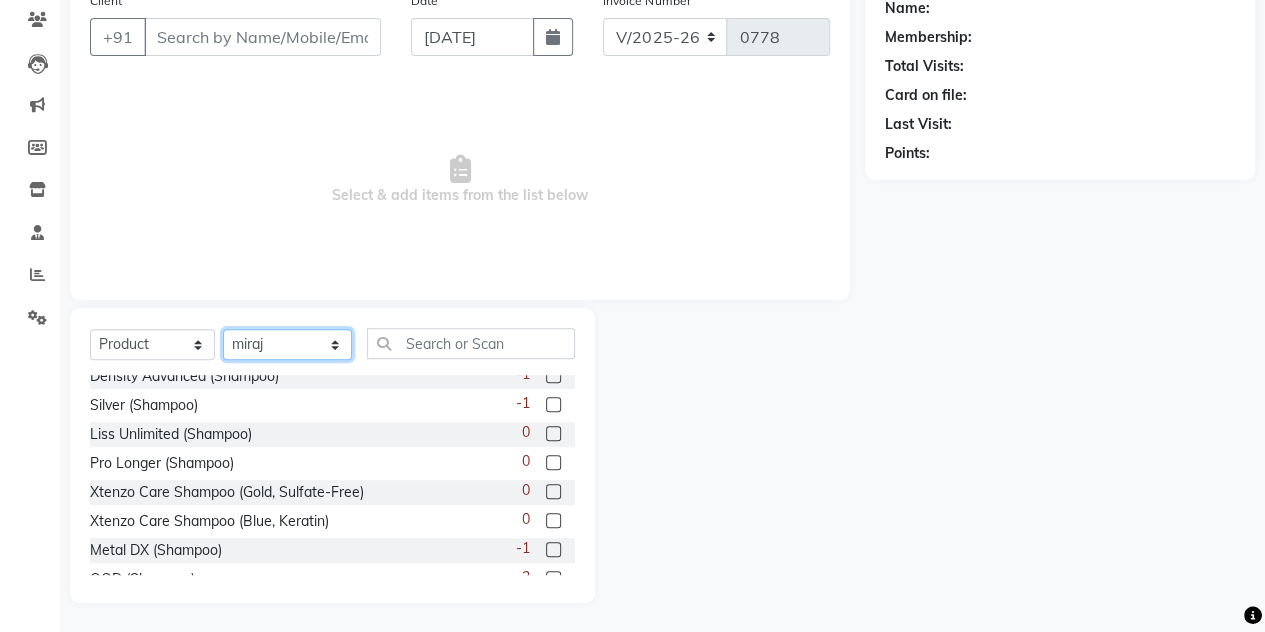 click on "Select Stylist aalam [PERSON_NAME] [PERSON_NAME] The Salon, [GEOGRAPHIC_DATA] miraj [PERSON_NAME]" 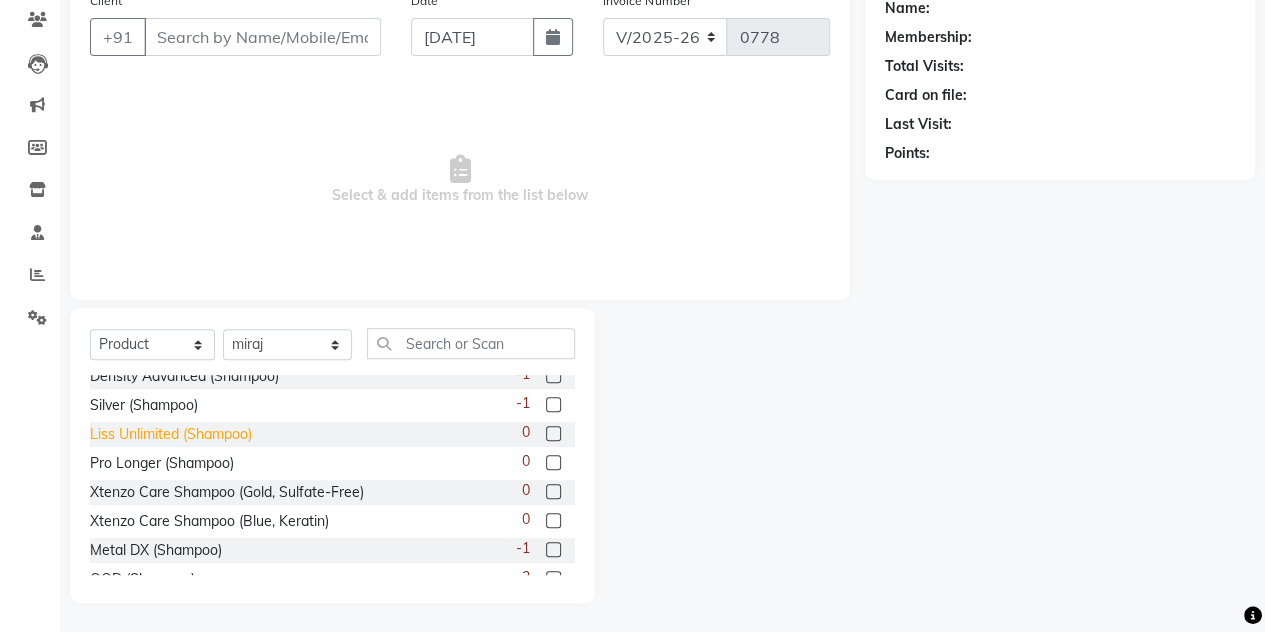 click on "Liss Unlimited (Shampoo)" 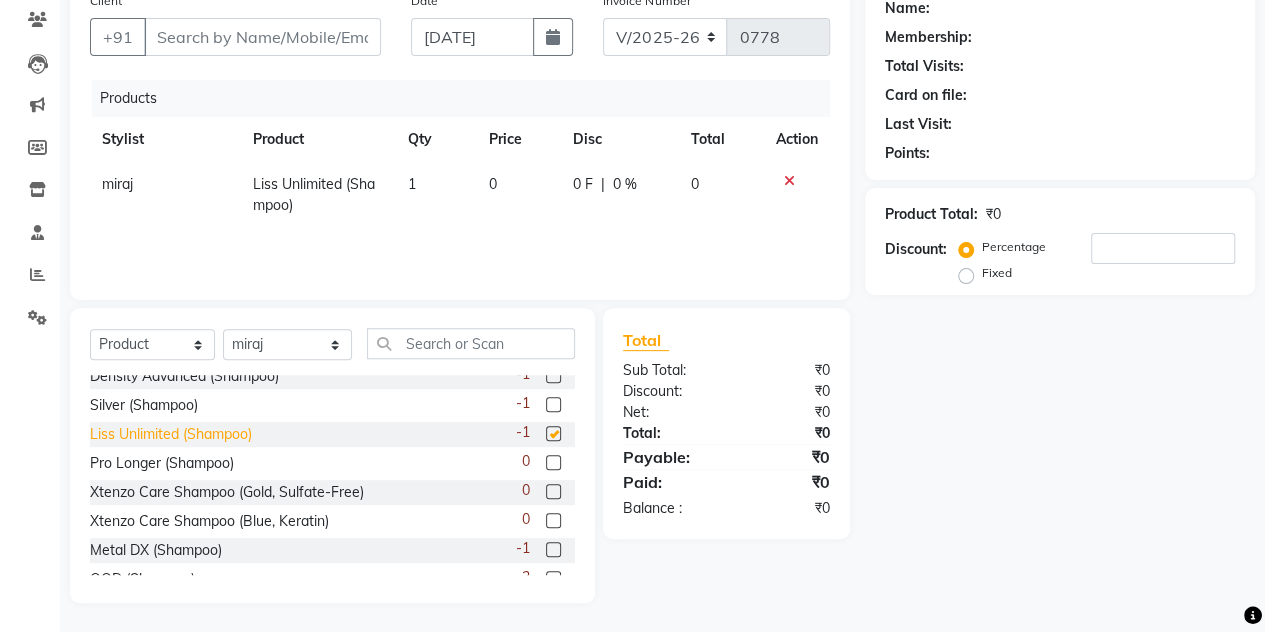 checkbox on "false" 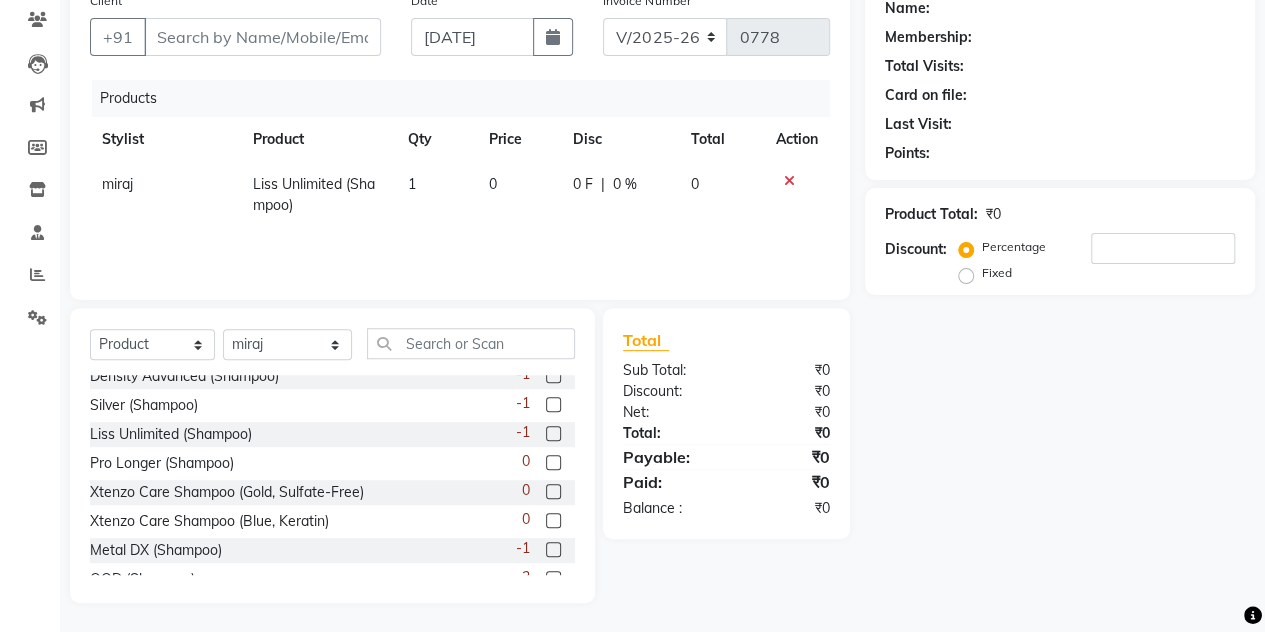 click 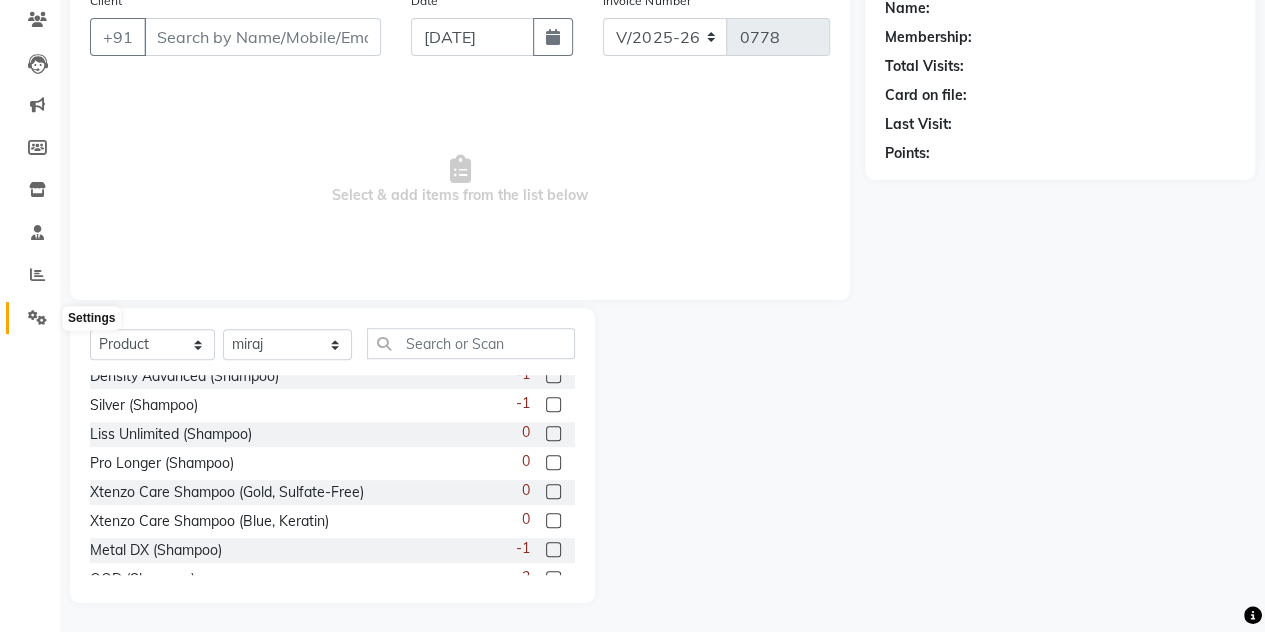 click 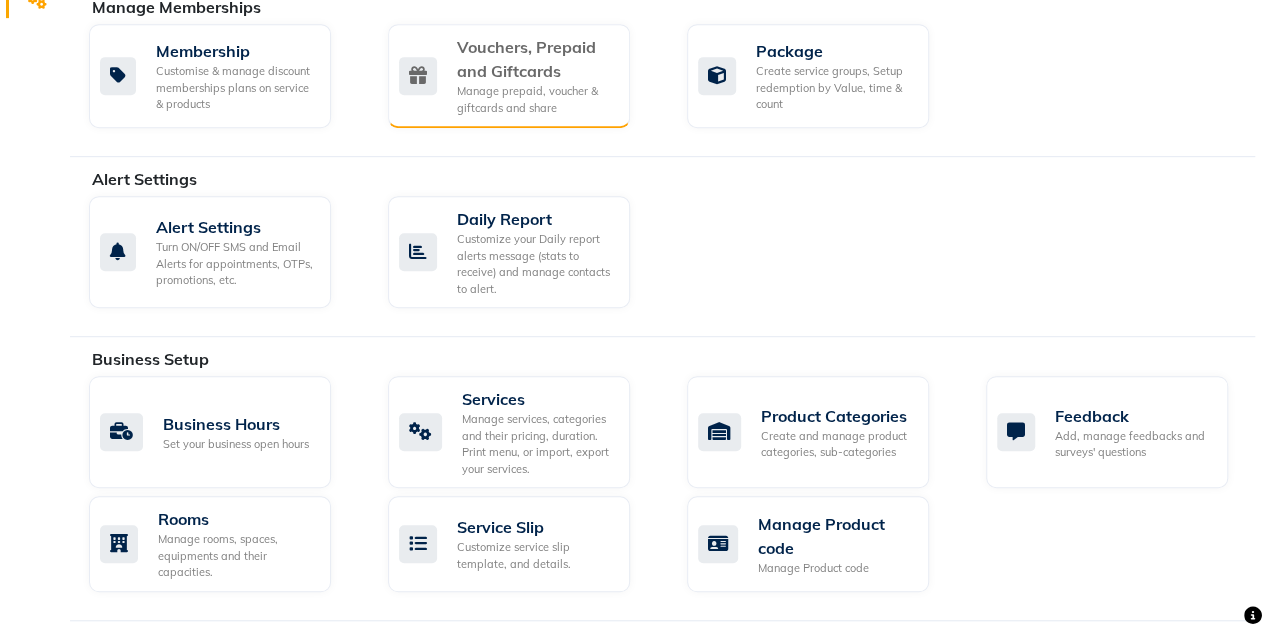 scroll, scrollTop: 488, scrollLeft: 0, axis: vertical 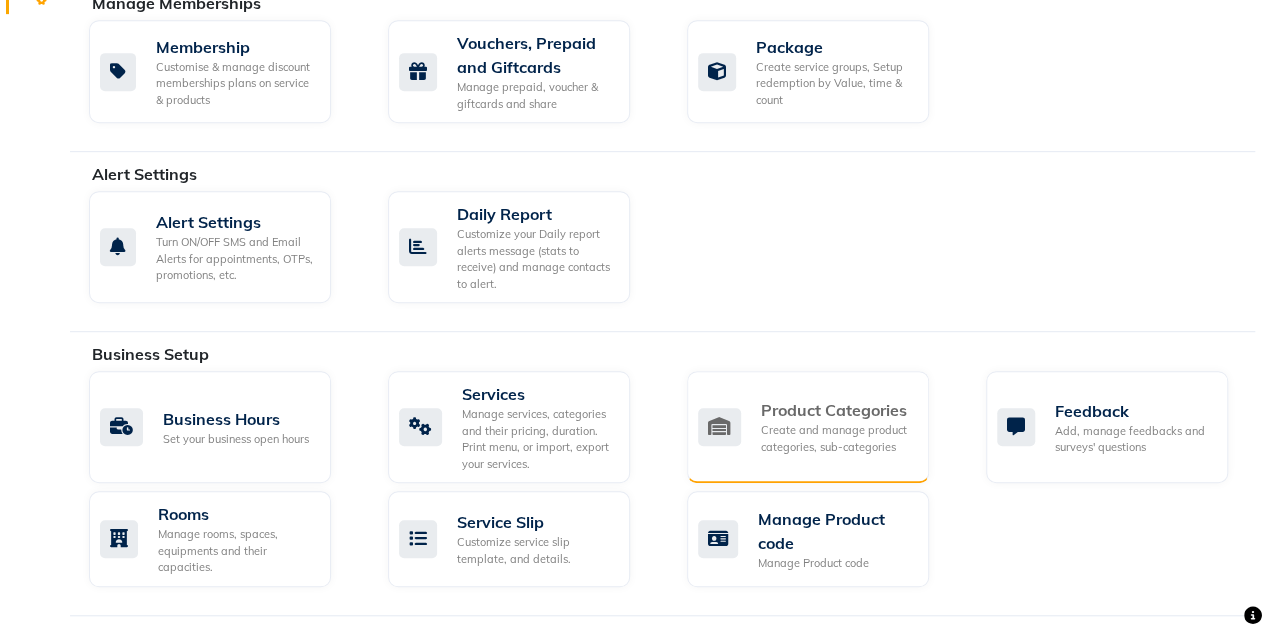 click on "Product Categories Create and manage product categories, sub-categories" 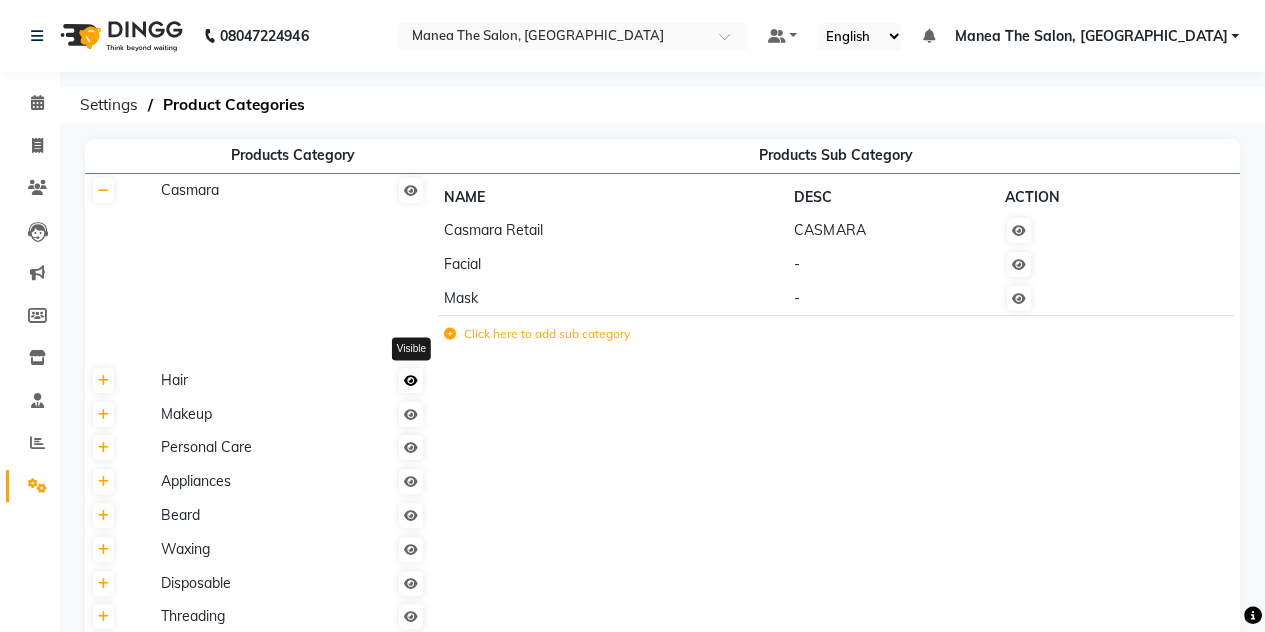 click 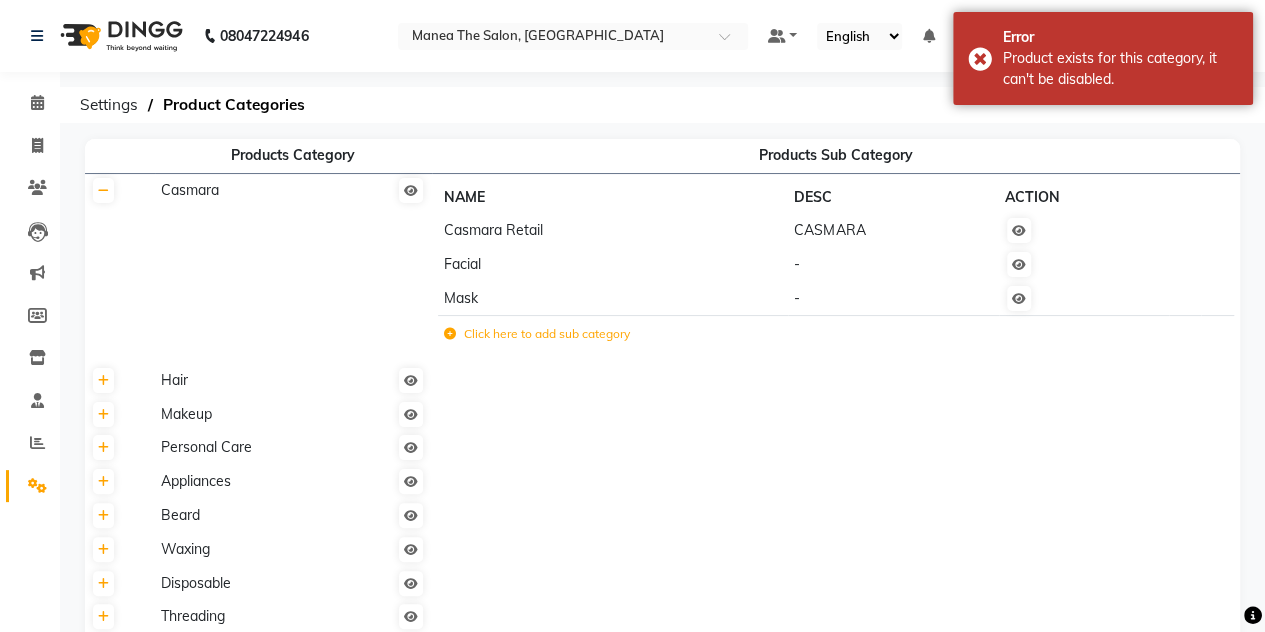 click on "Hair" 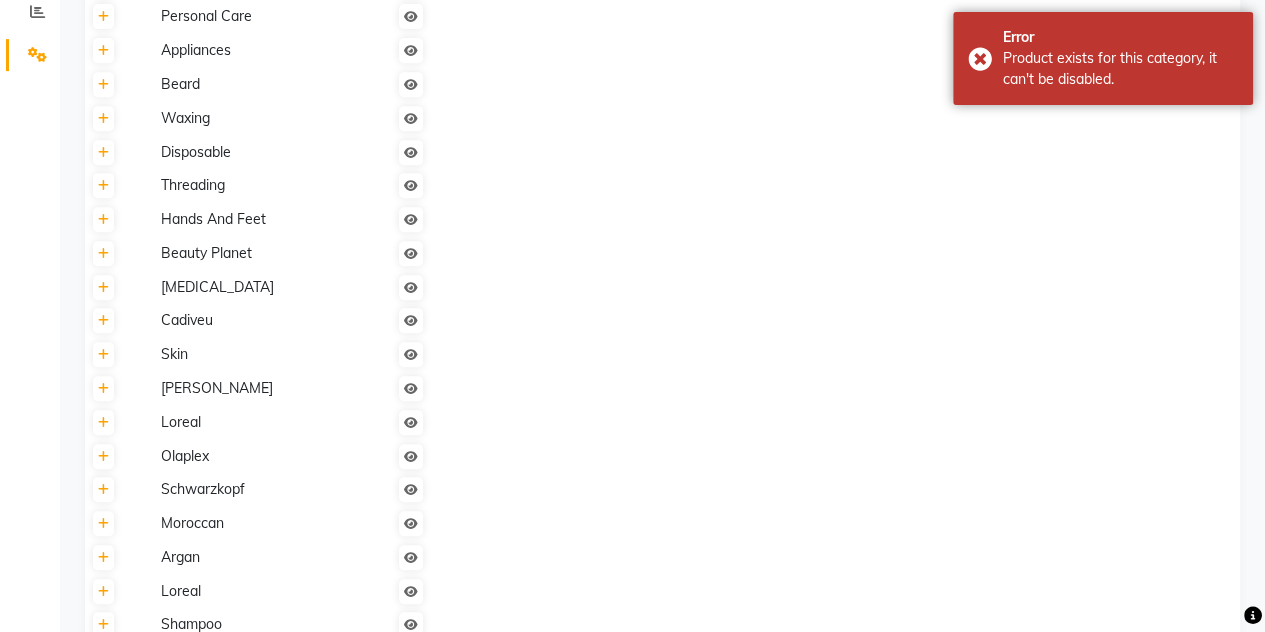 scroll, scrollTop: 0, scrollLeft: 0, axis: both 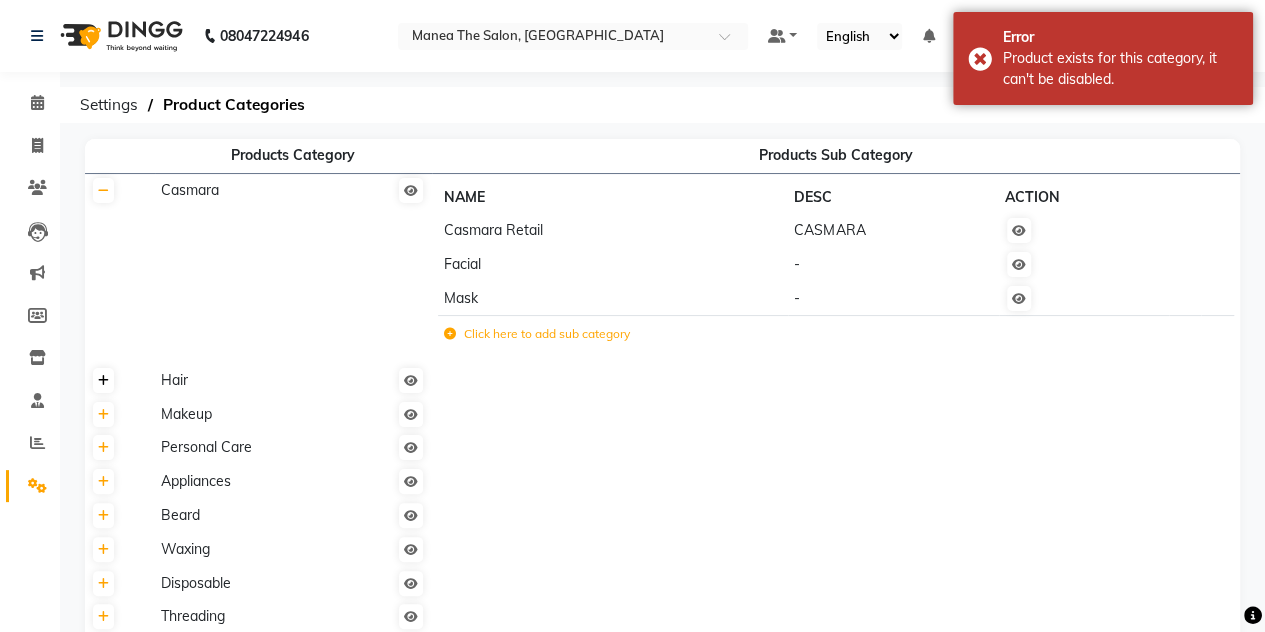 click 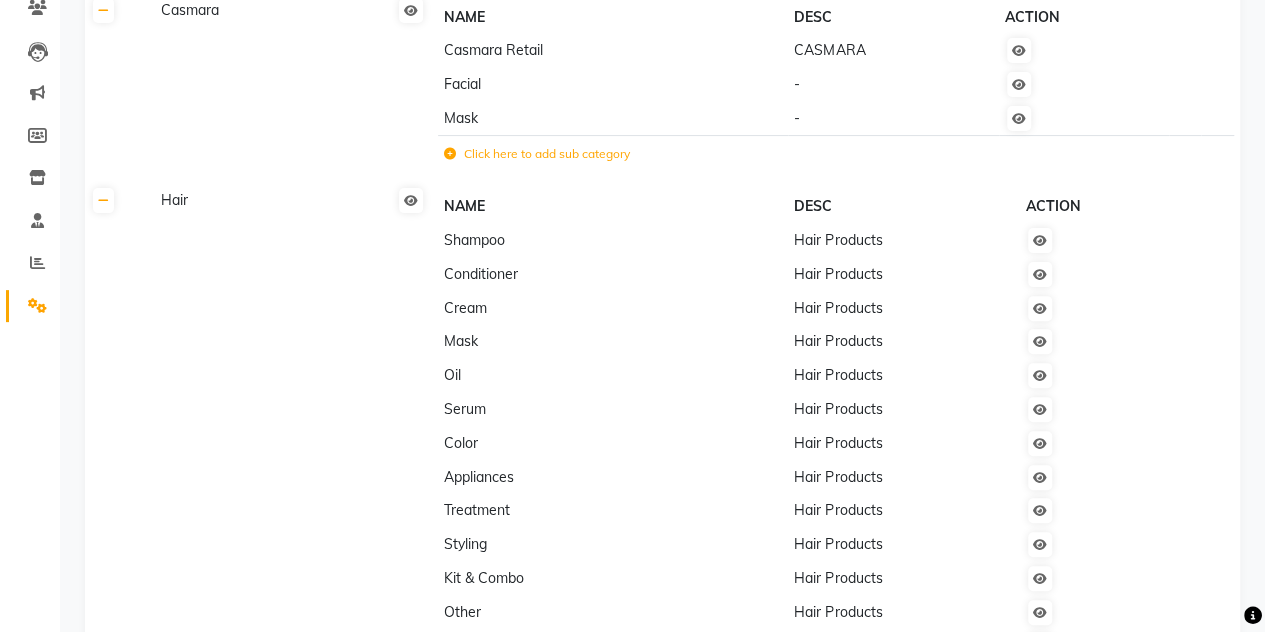 scroll, scrollTop: 182, scrollLeft: 0, axis: vertical 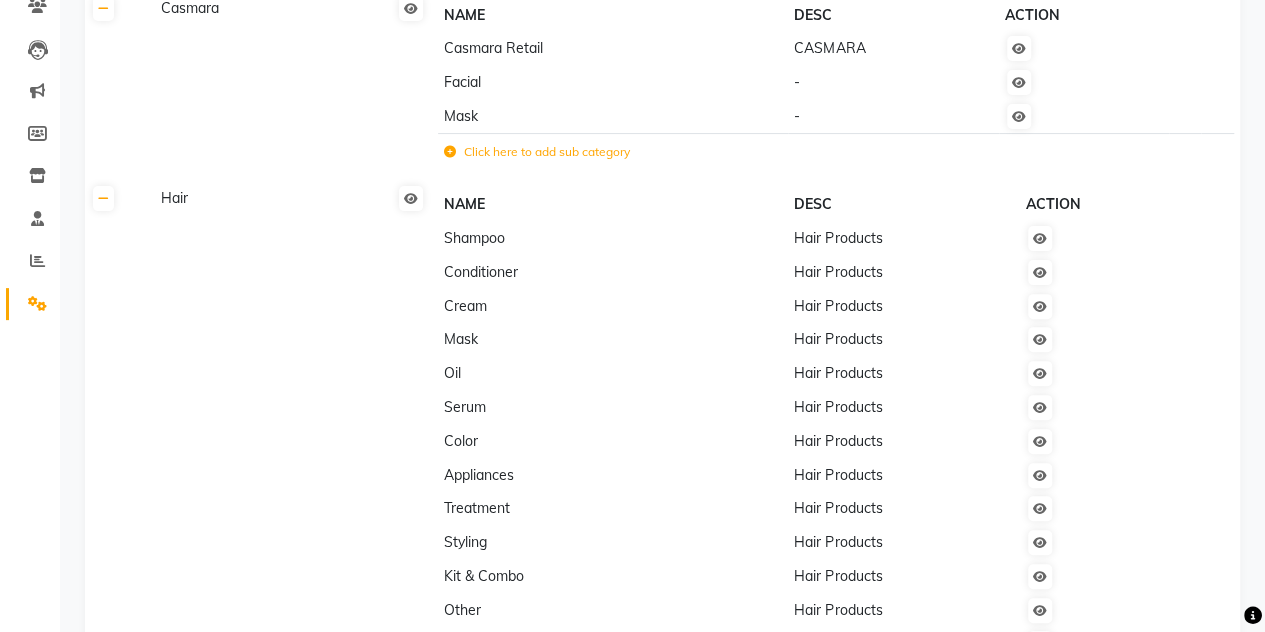 click on "Shampoo" 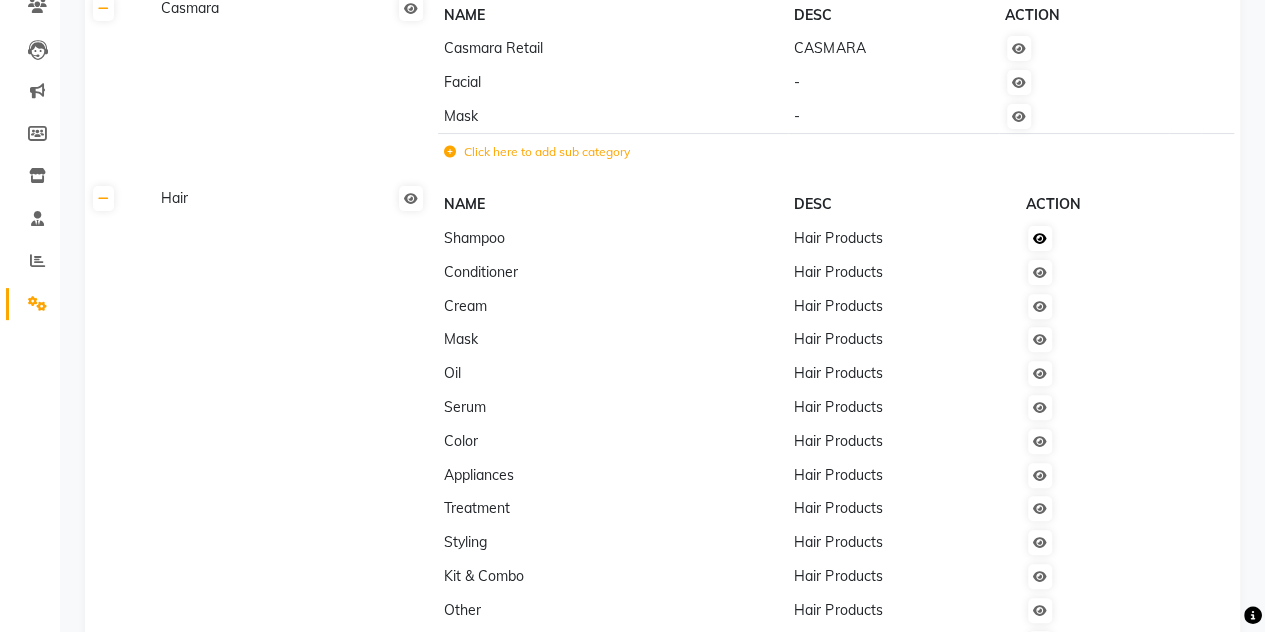 click 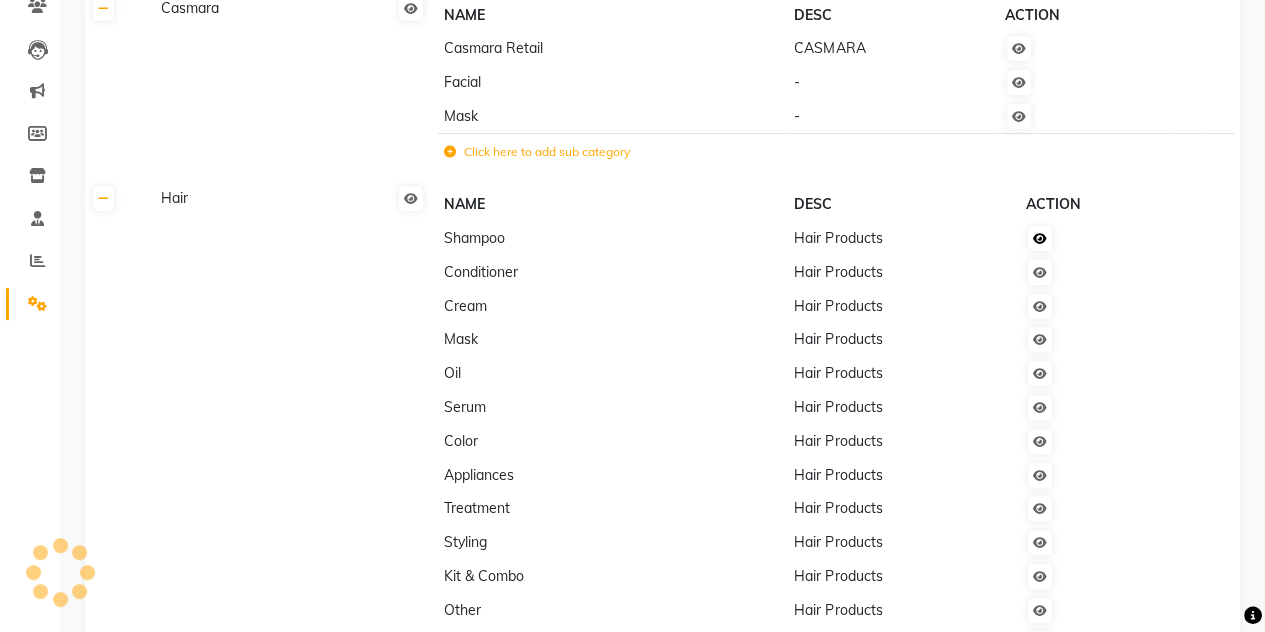click 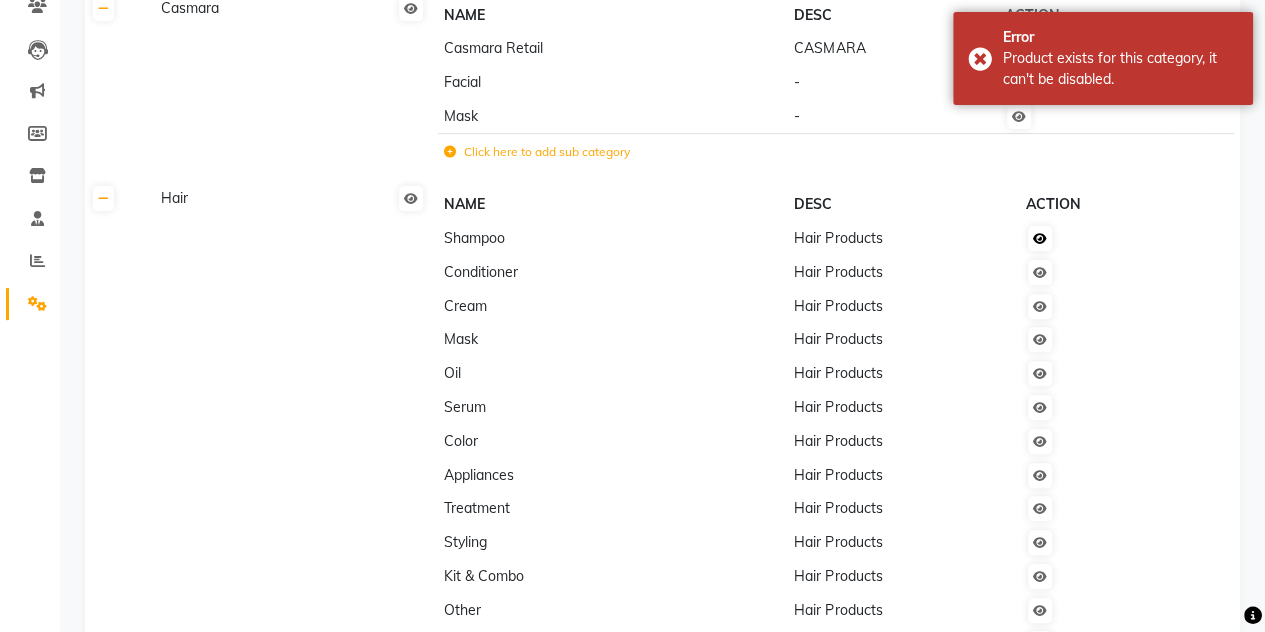 click 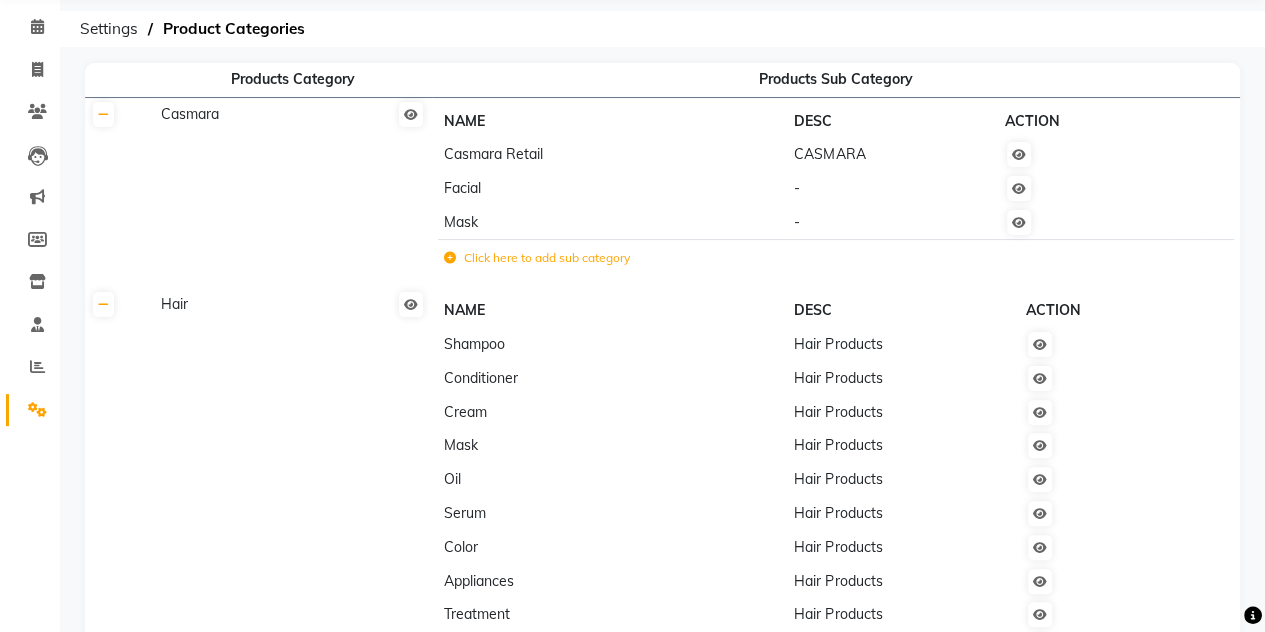 scroll, scrollTop: 74, scrollLeft: 0, axis: vertical 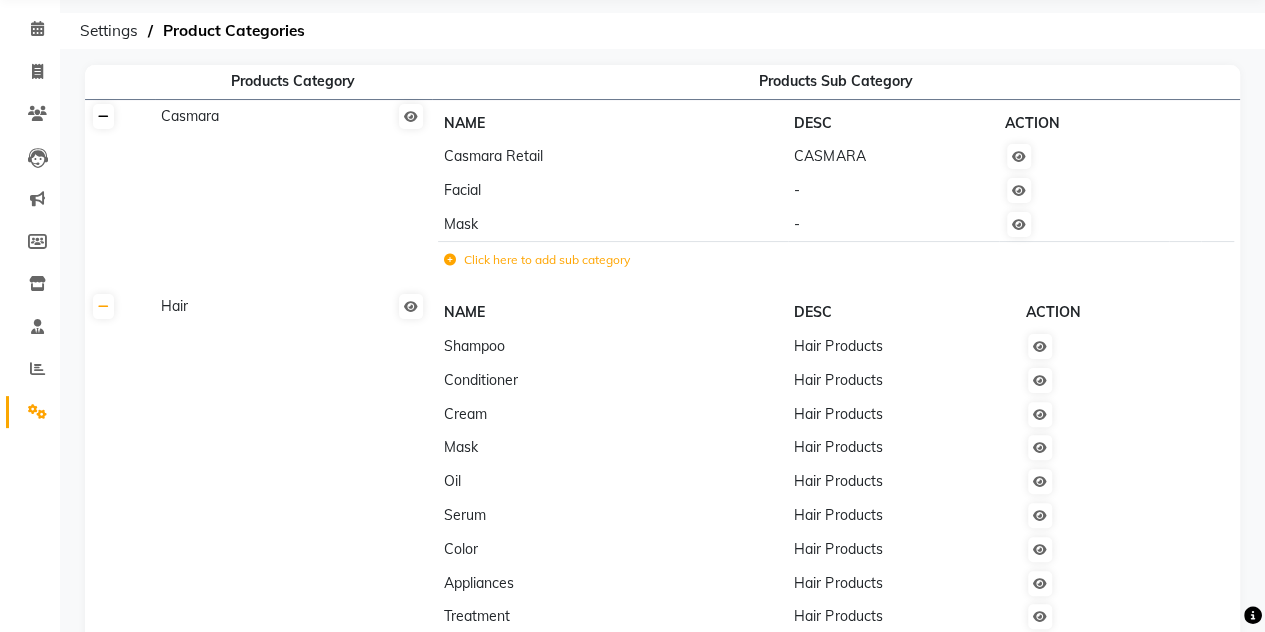 click 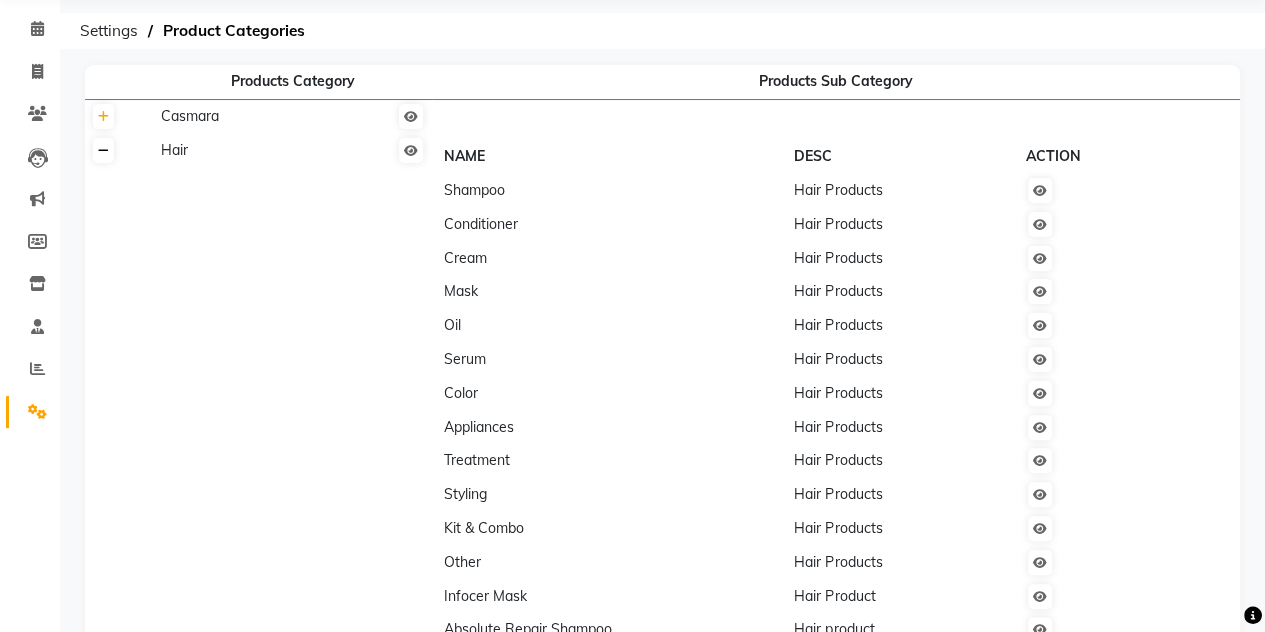 click 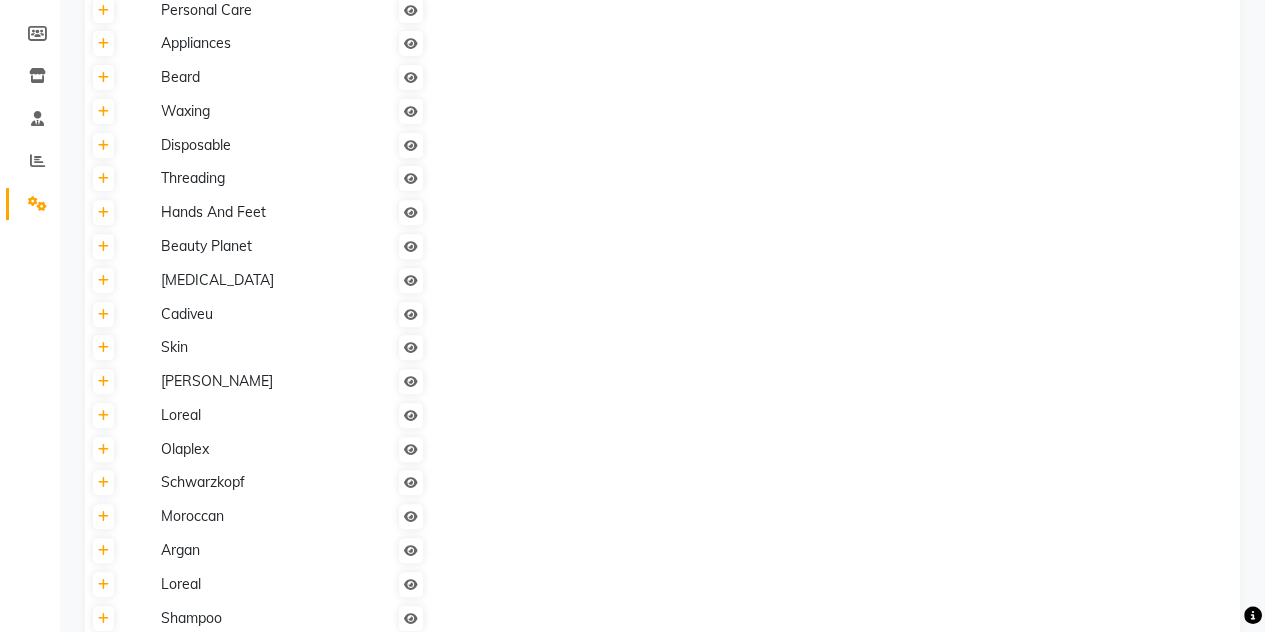 scroll, scrollTop: 286, scrollLeft: 0, axis: vertical 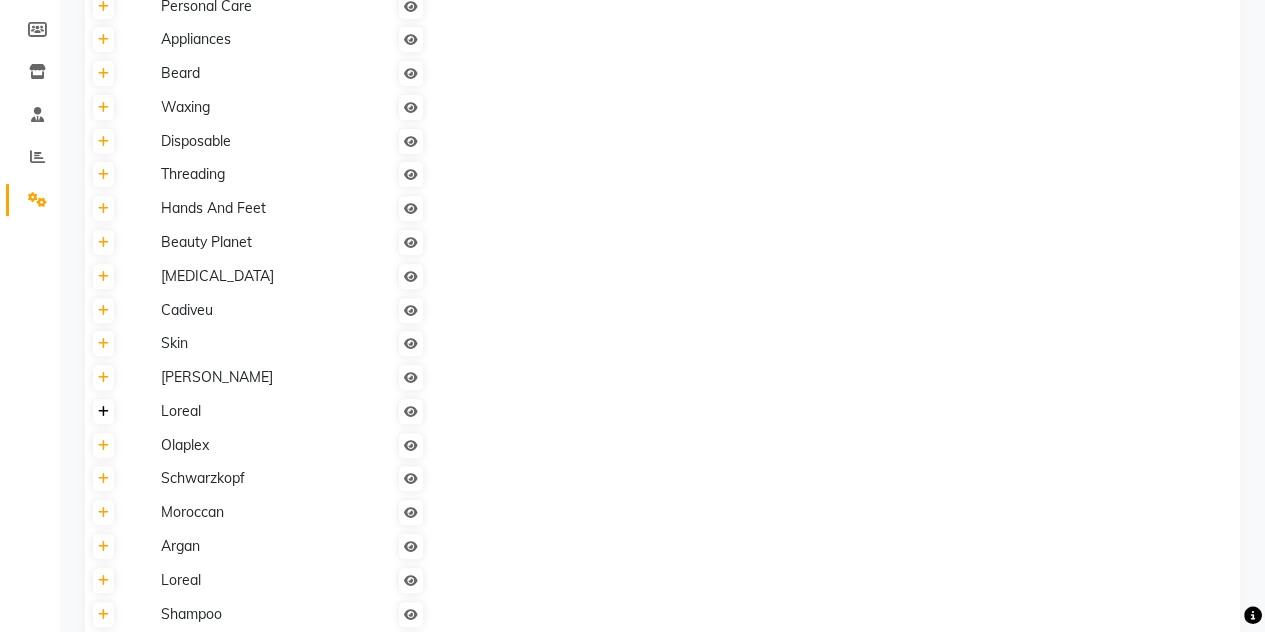 click 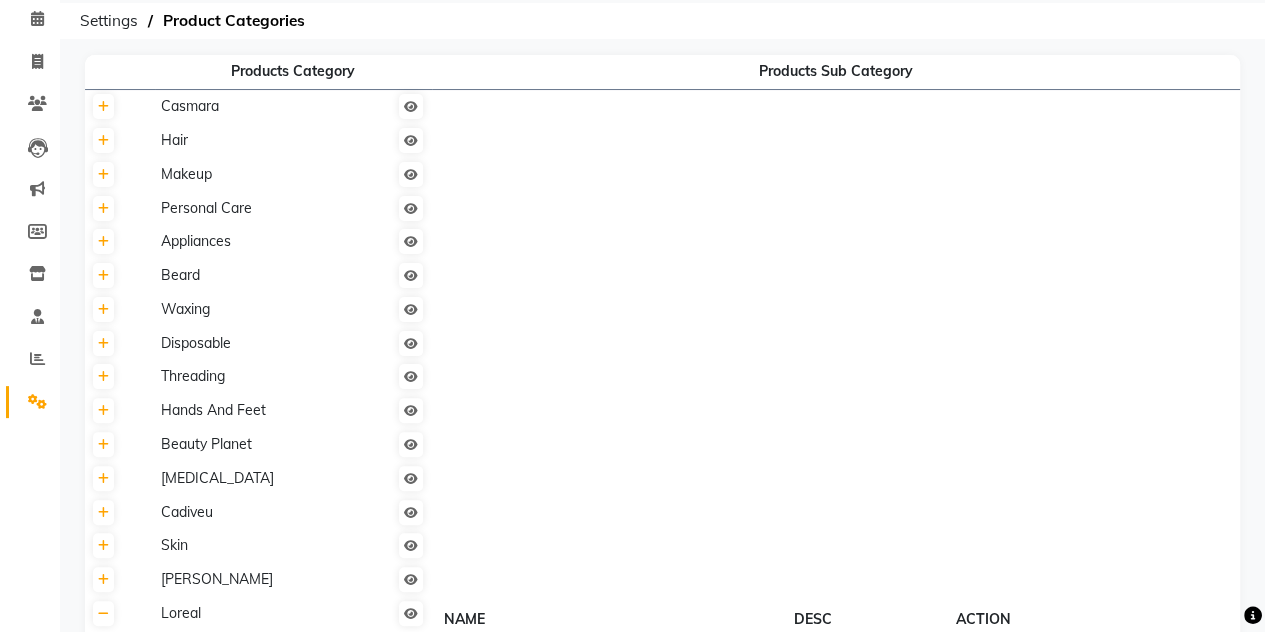 scroll, scrollTop: 82, scrollLeft: 0, axis: vertical 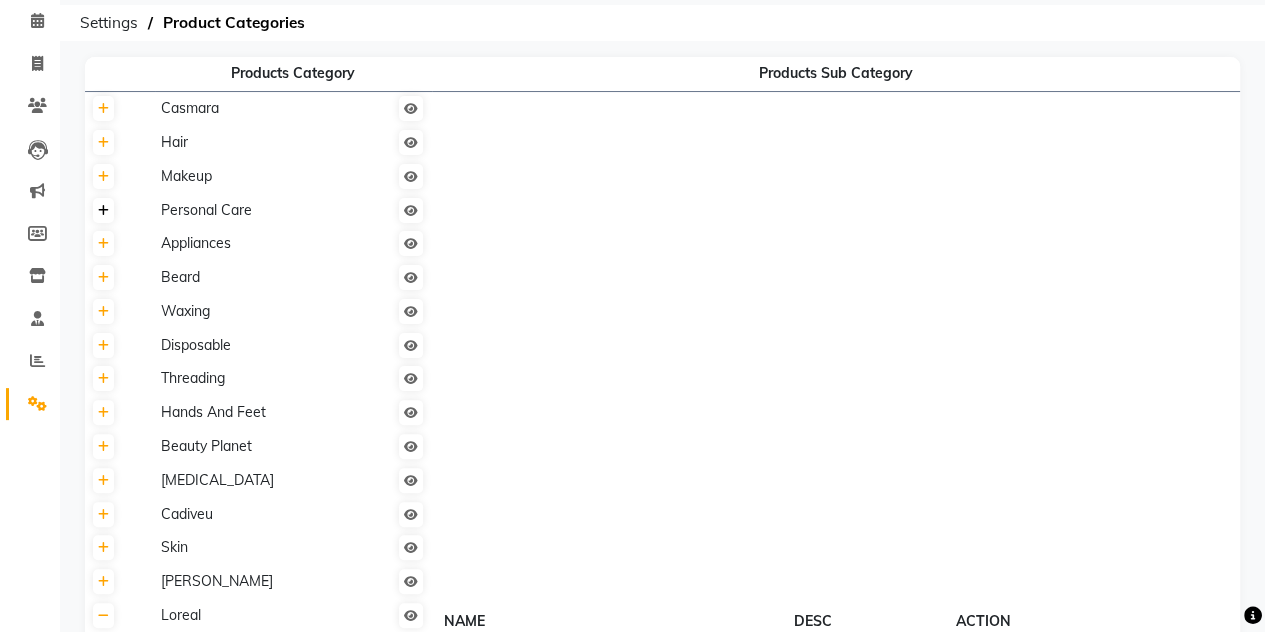 click 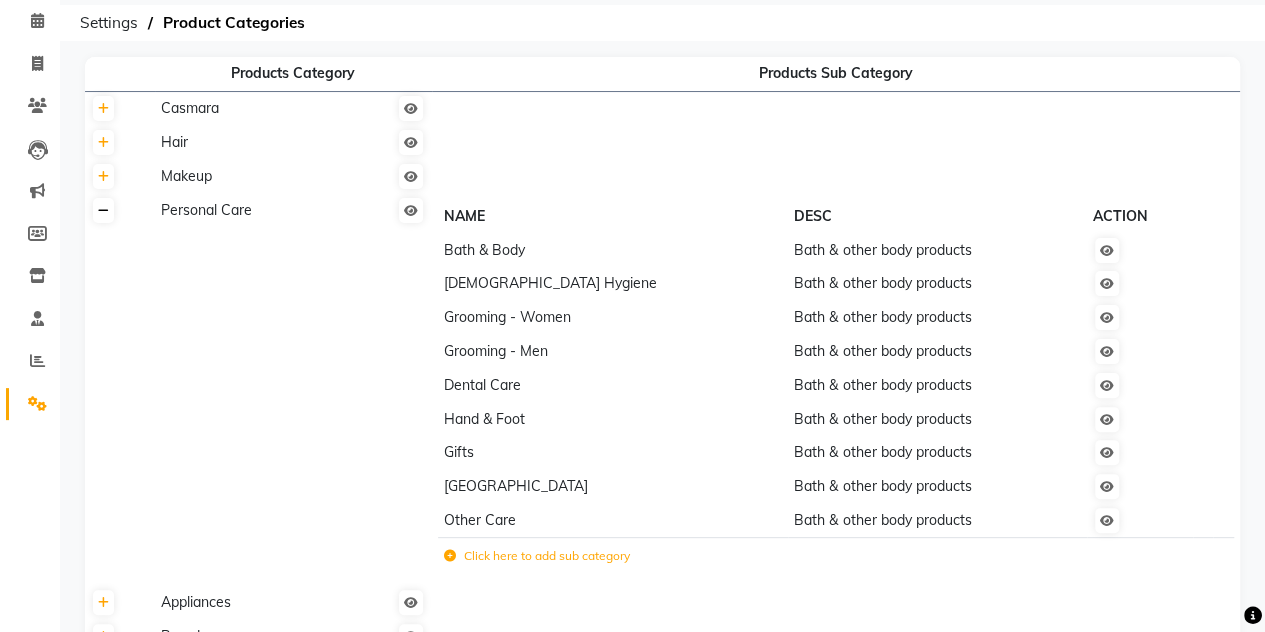 click 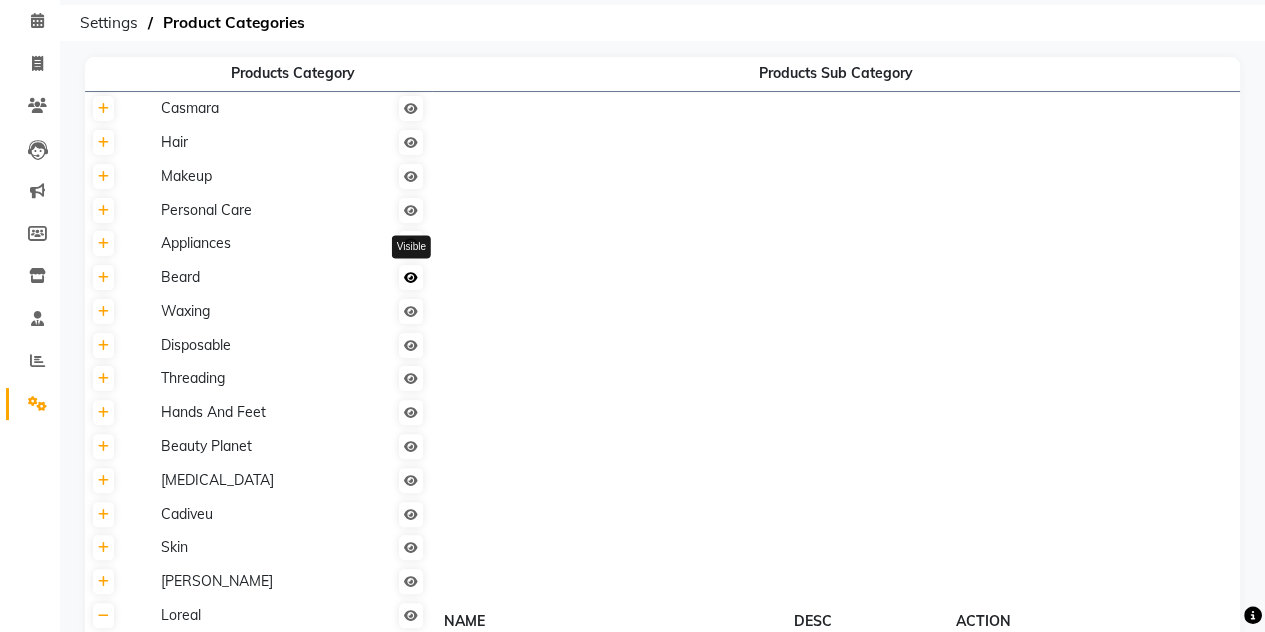 click 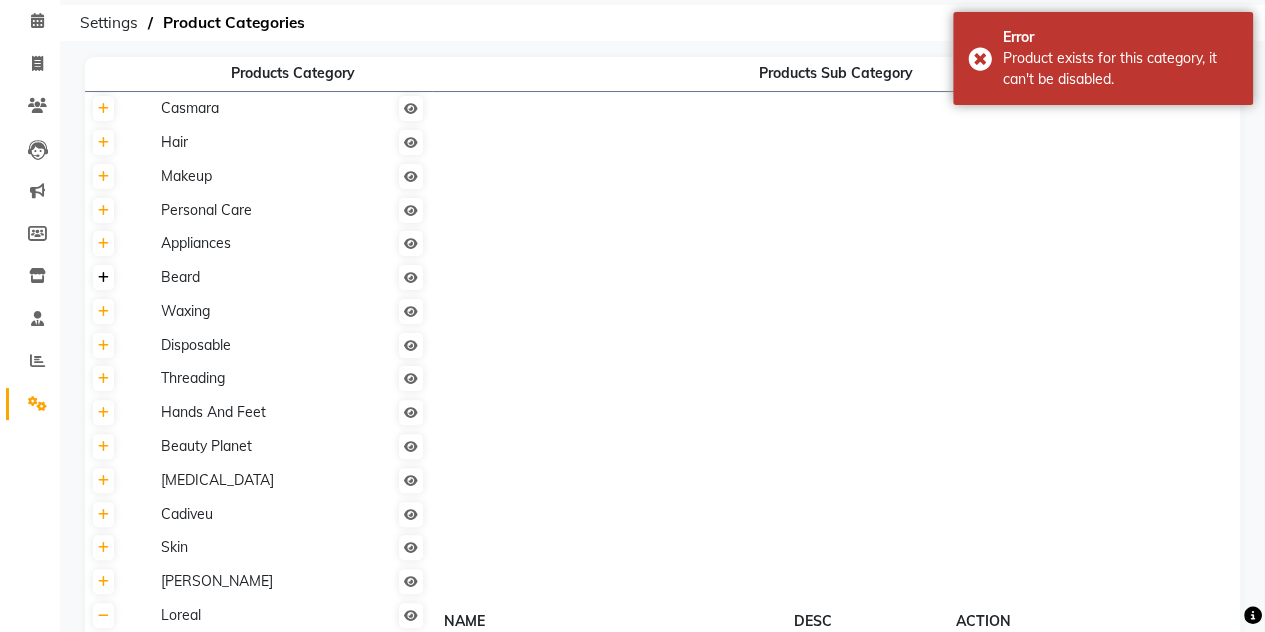 click 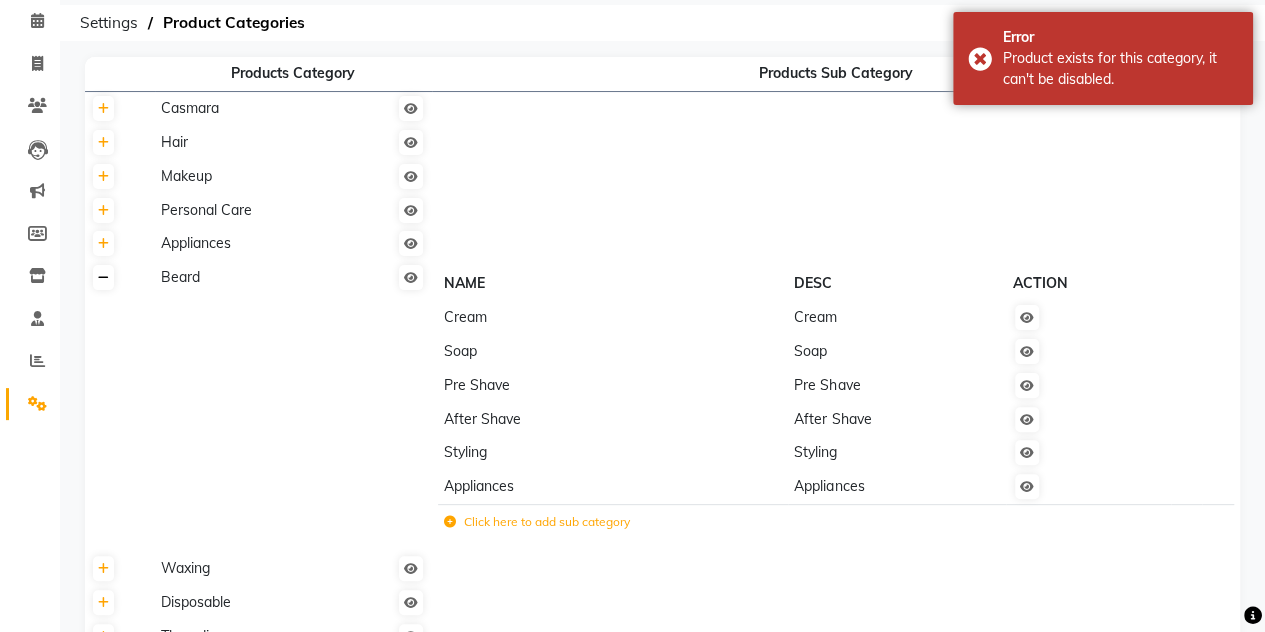 click 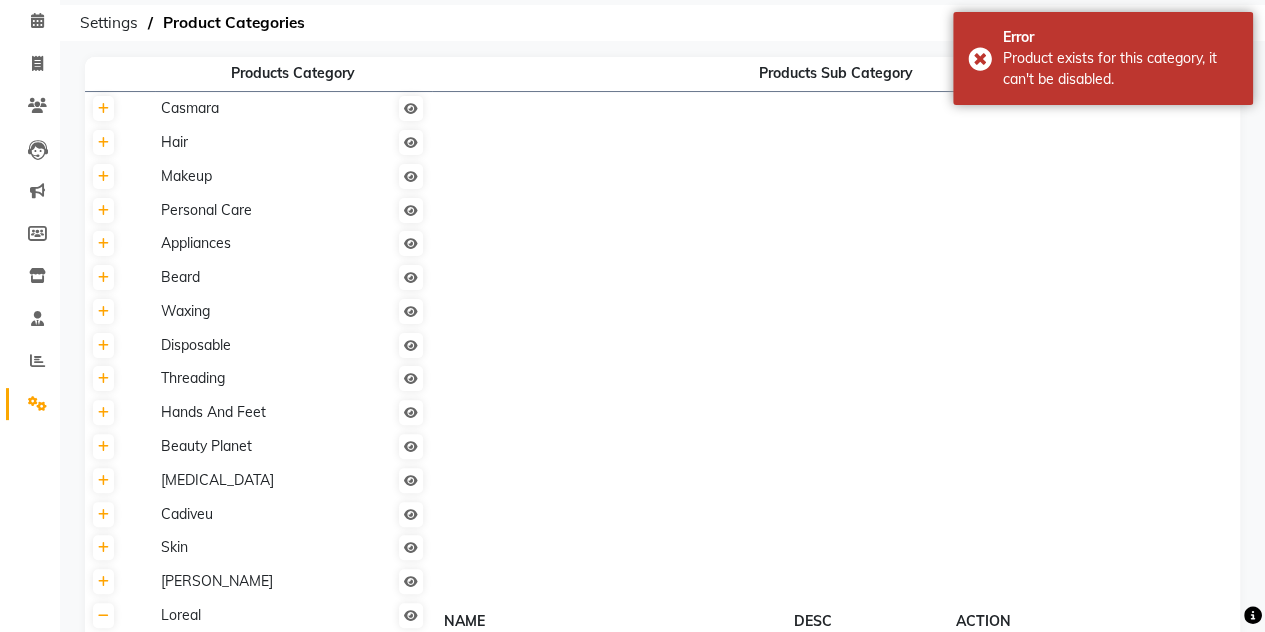 scroll, scrollTop: 0, scrollLeft: 0, axis: both 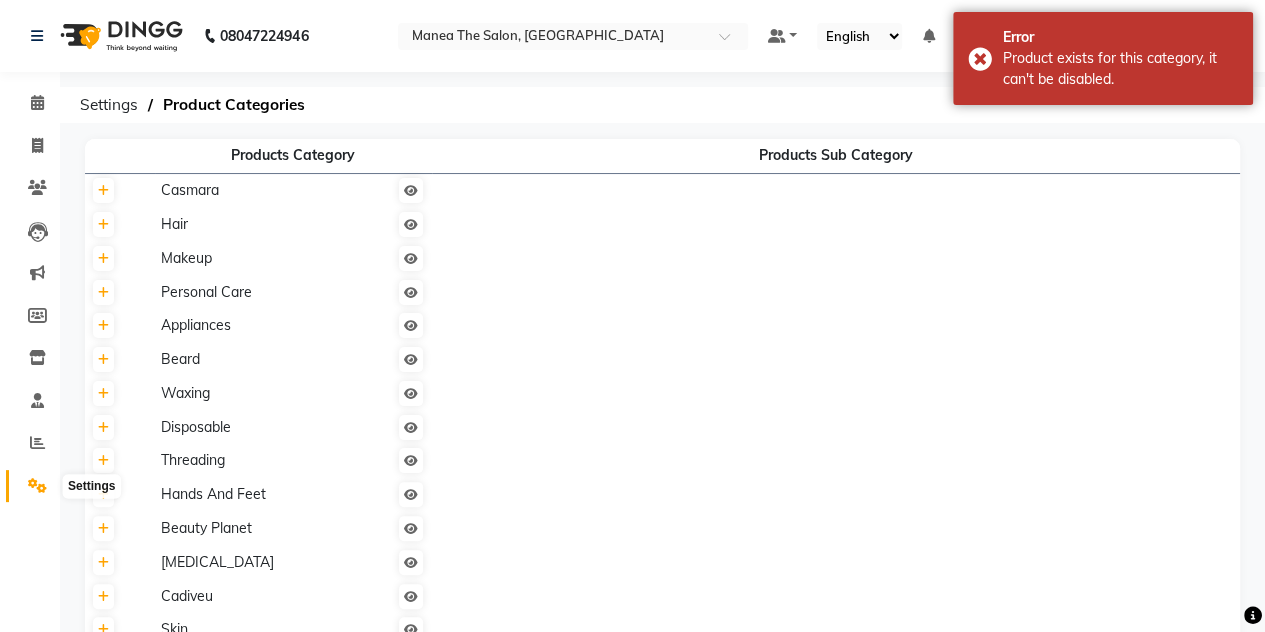 click 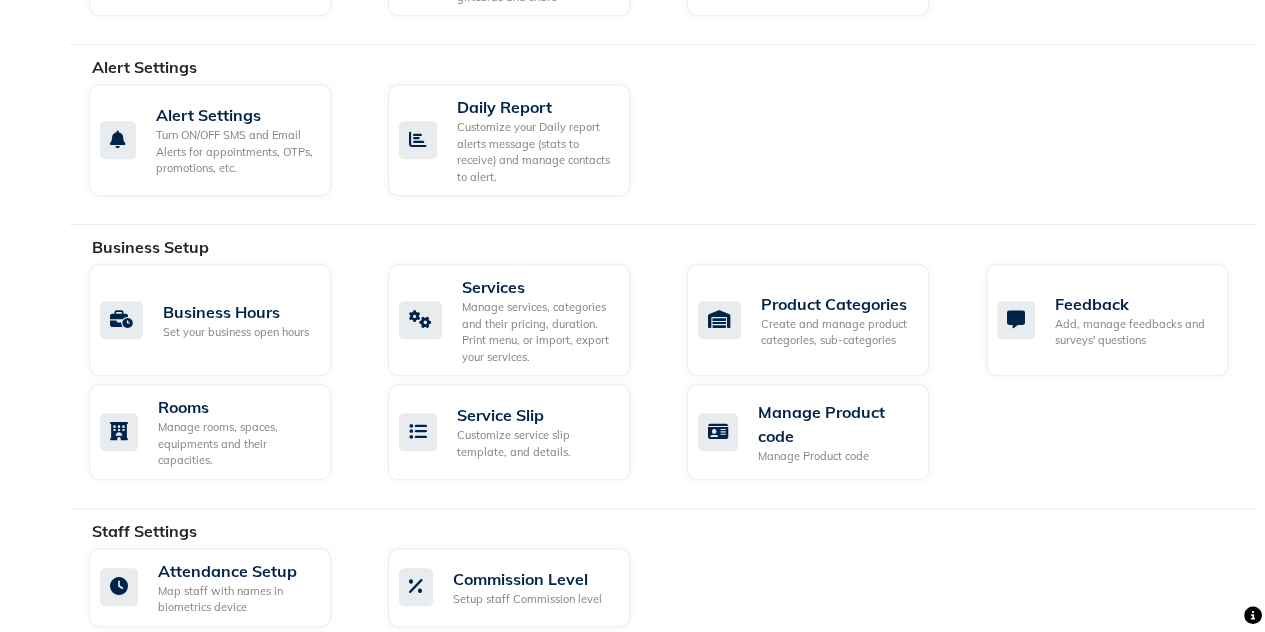 scroll, scrollTop: 596, scrollLeft: 0, axis: vertical 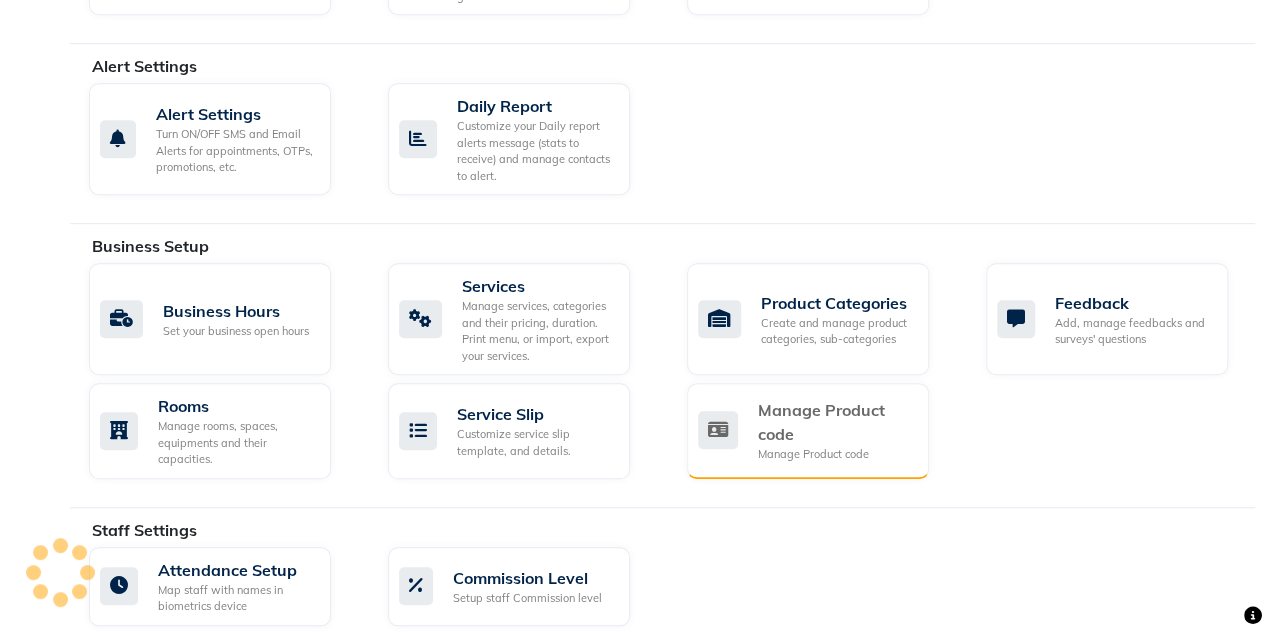 click on "Manage Product code" 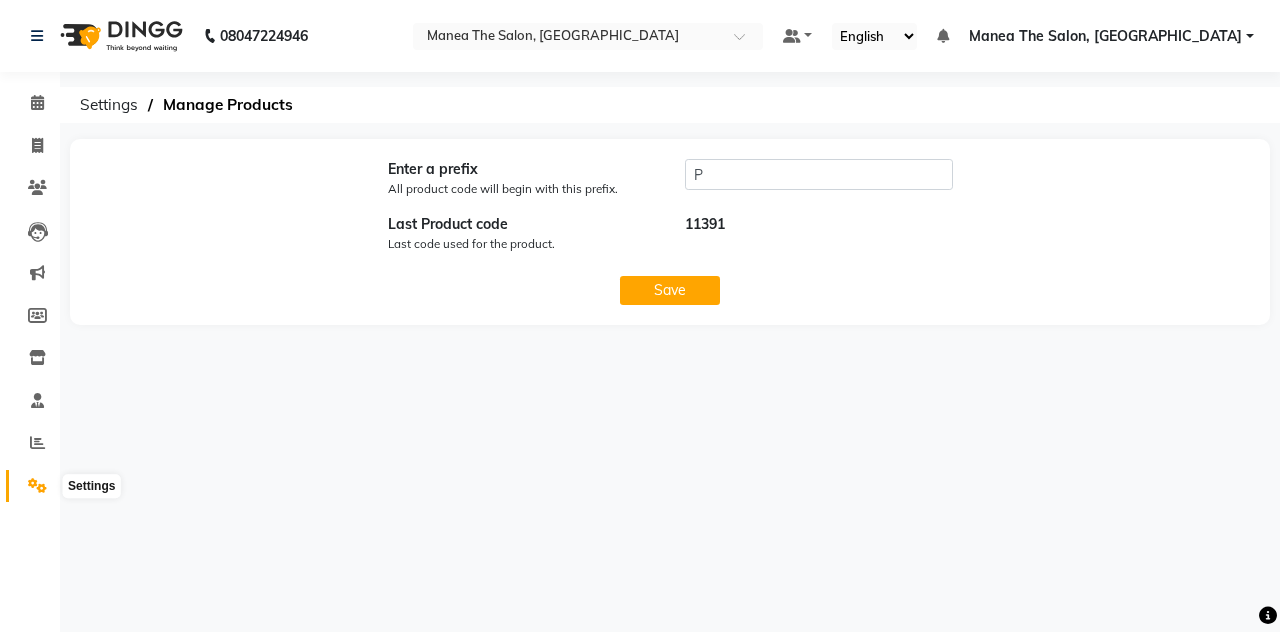 click 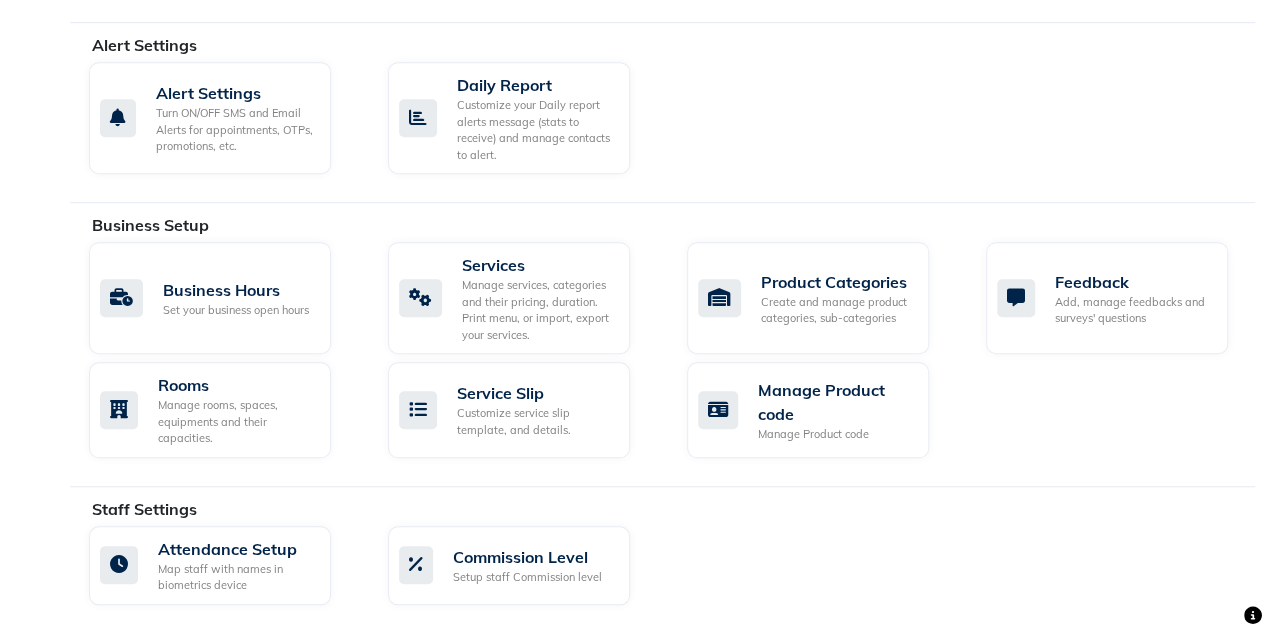 scroll, scrollTop: 622, scrollLeft: 0, axis: vertical 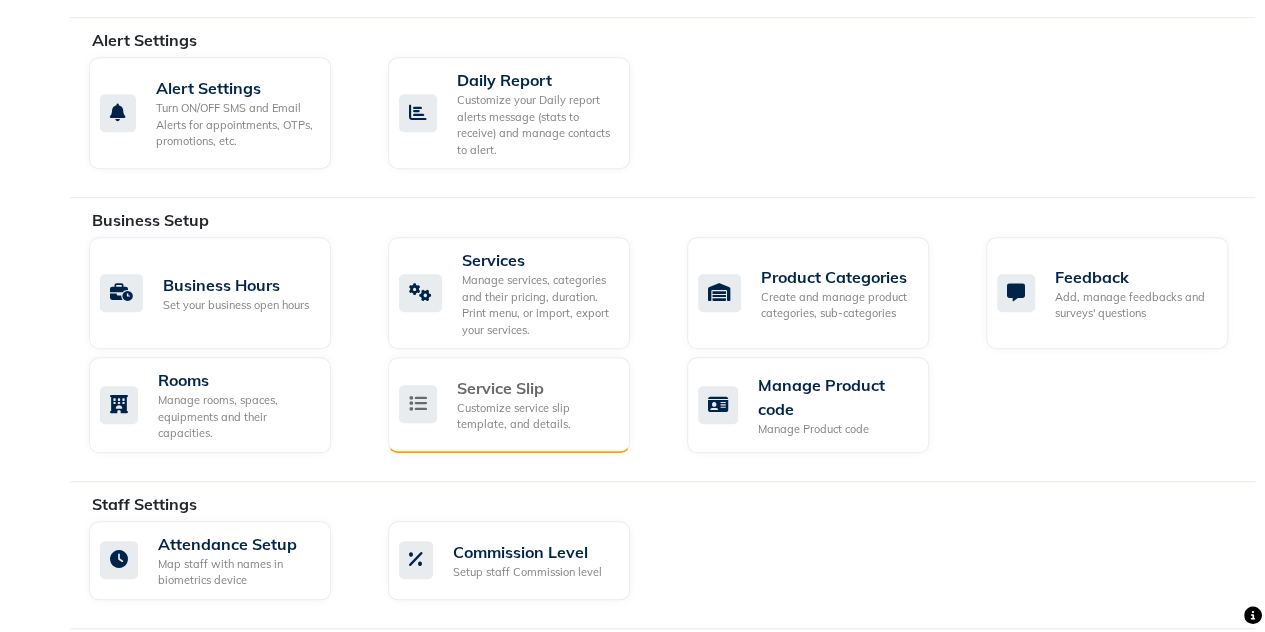 click on "Customize service slip template, and details." 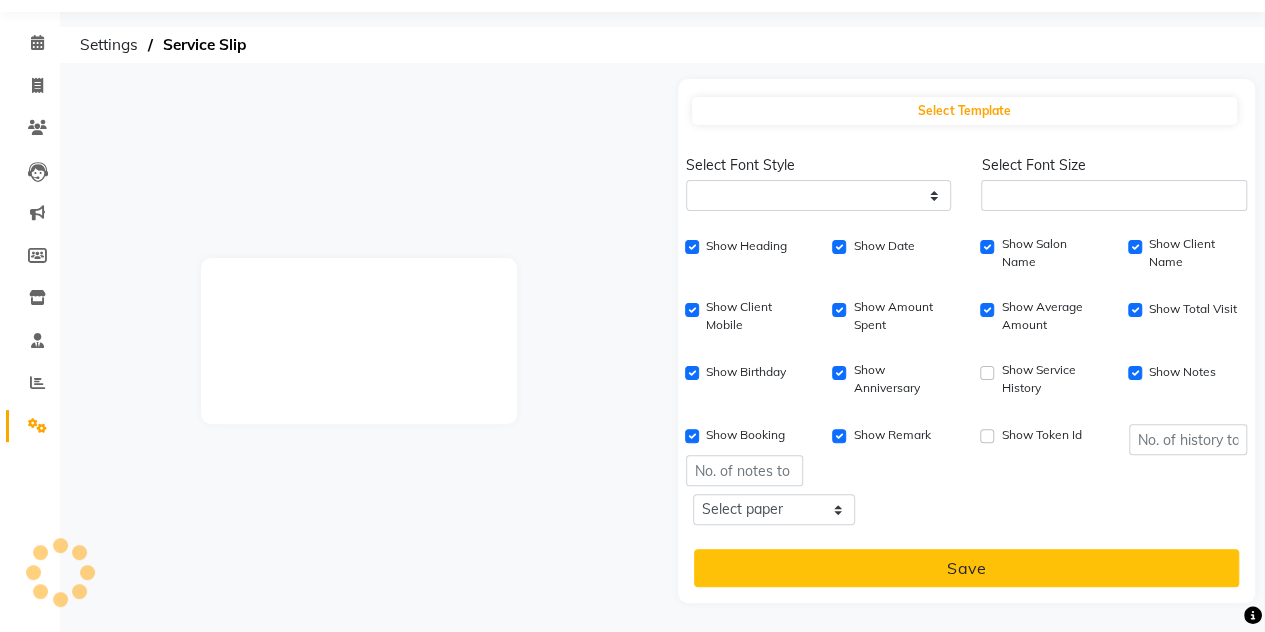 select 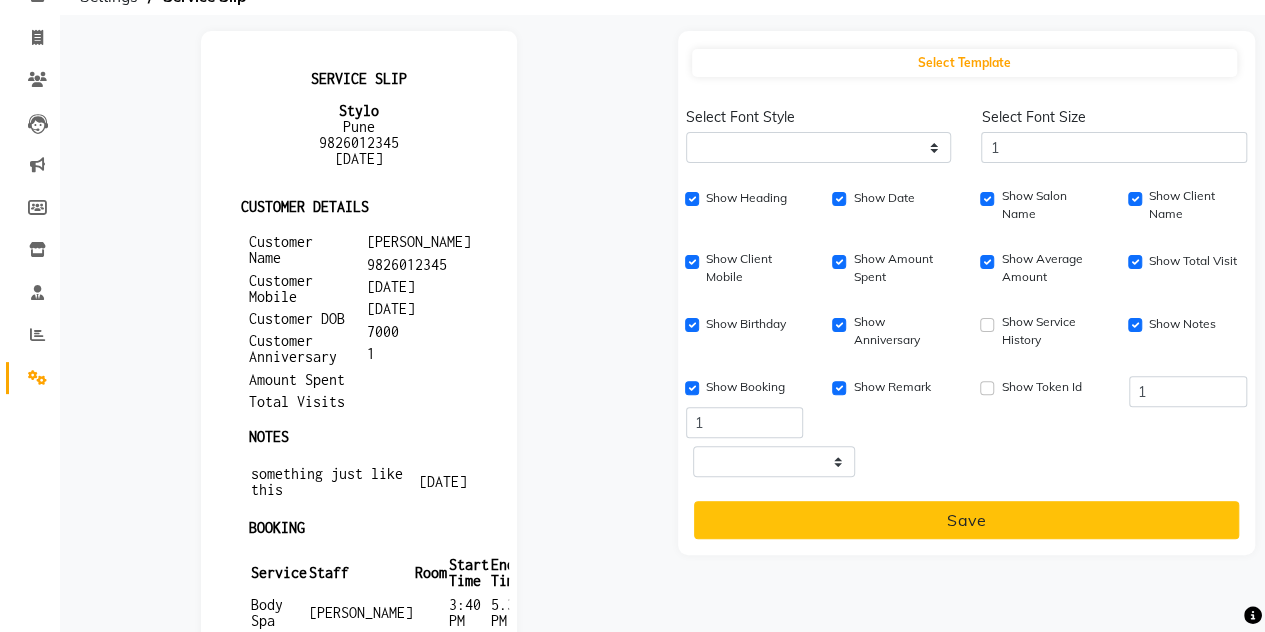 scroll, scrollTop: 90, scrollLeft: 0, axis: vertical 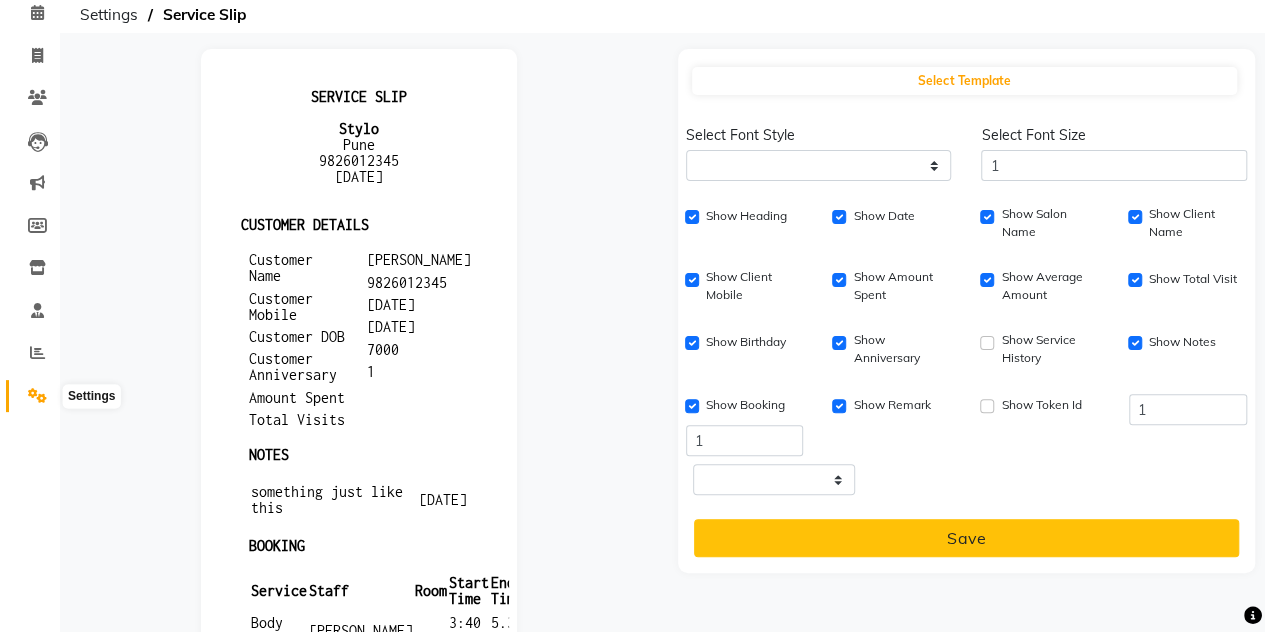 click 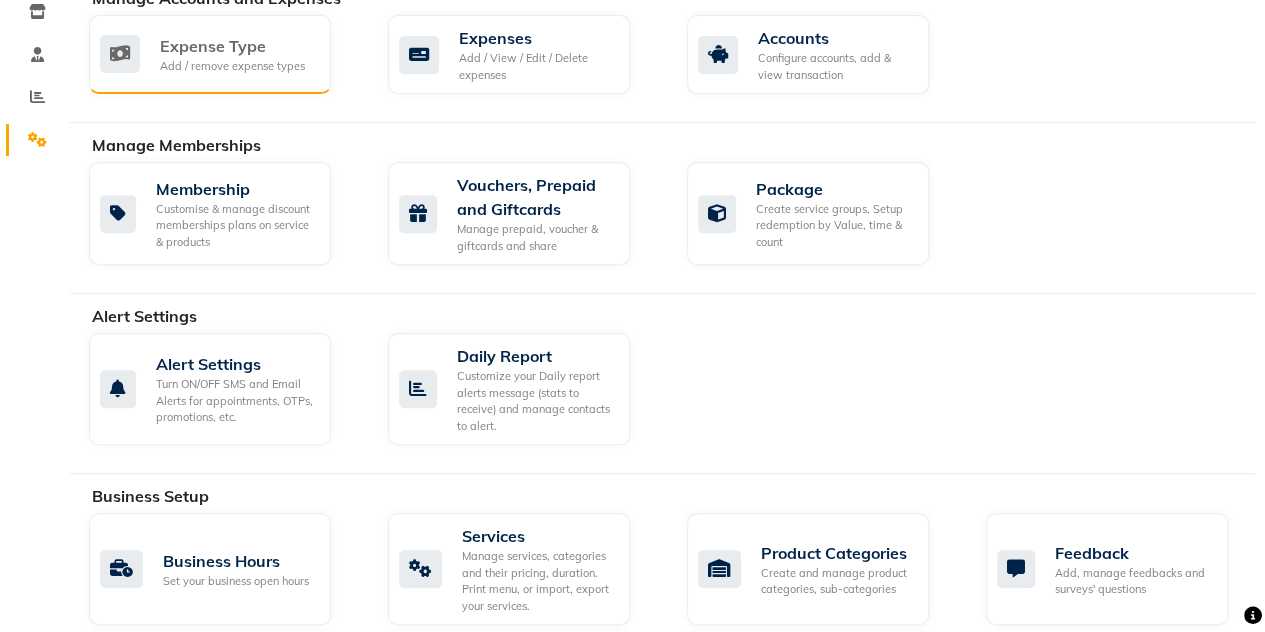 scroll, scrollTop: 0, scrollLeft: 0, axis: both 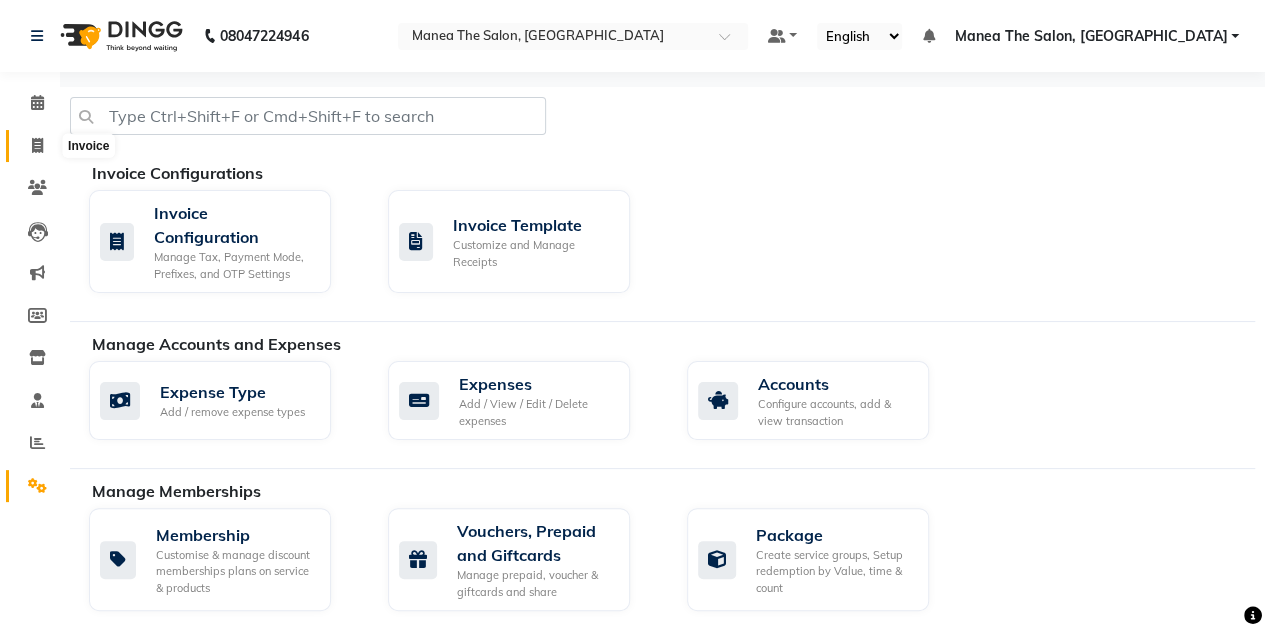 click 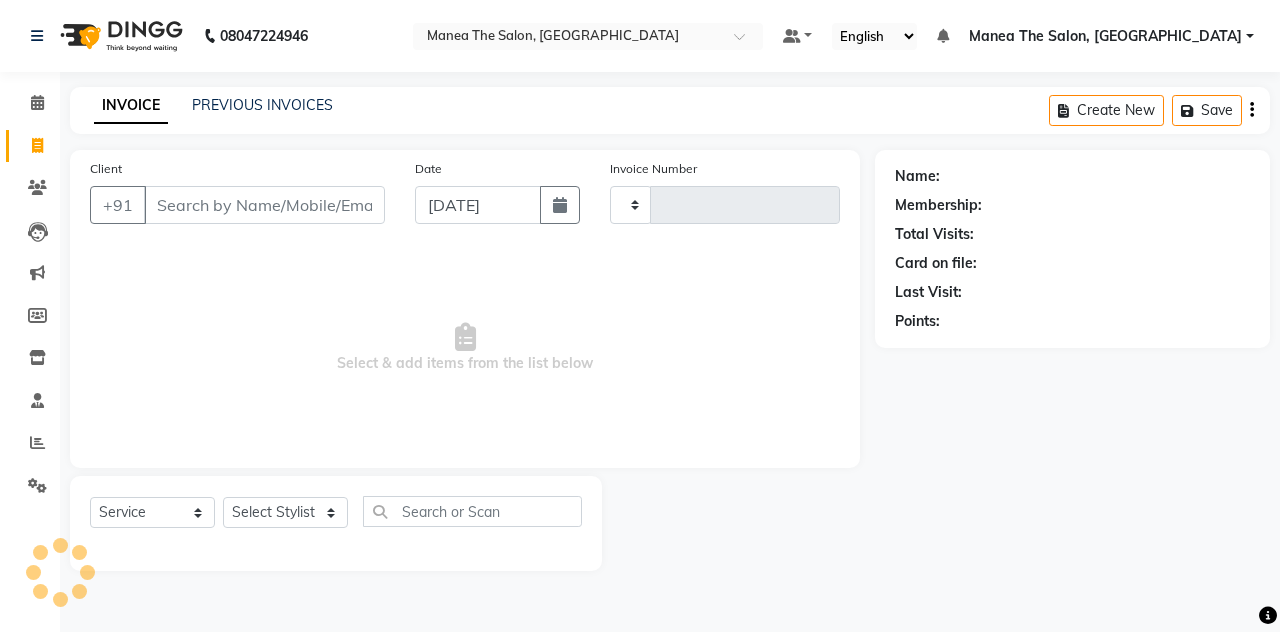type on "0778" 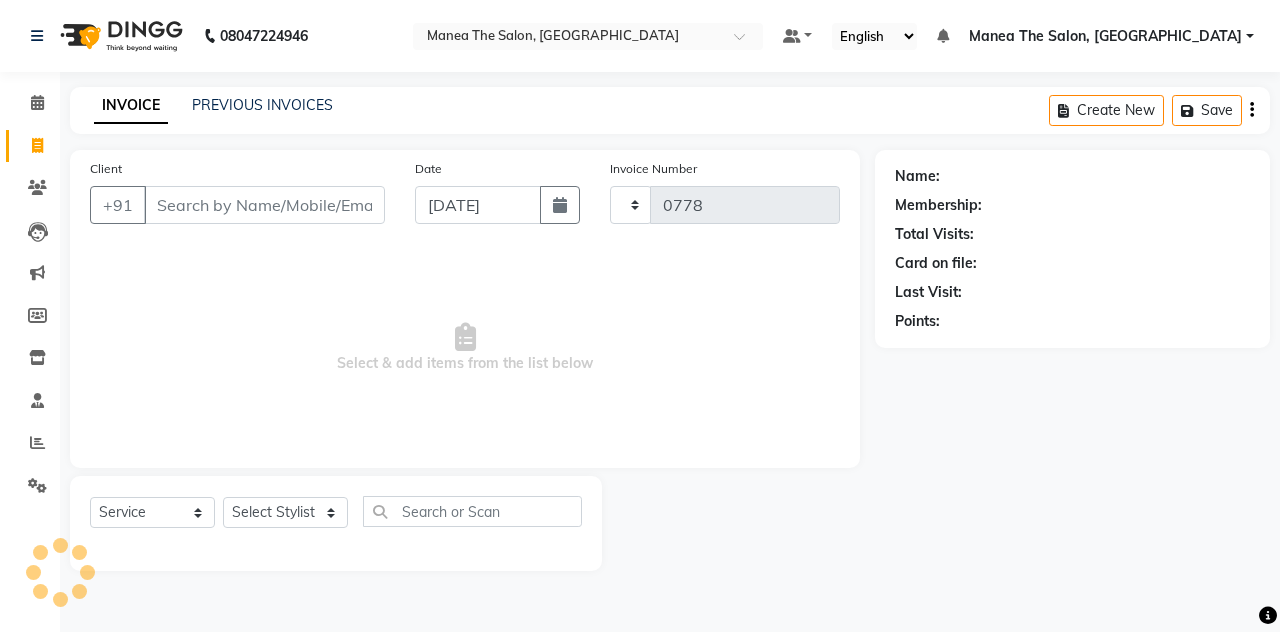 select on "7688" 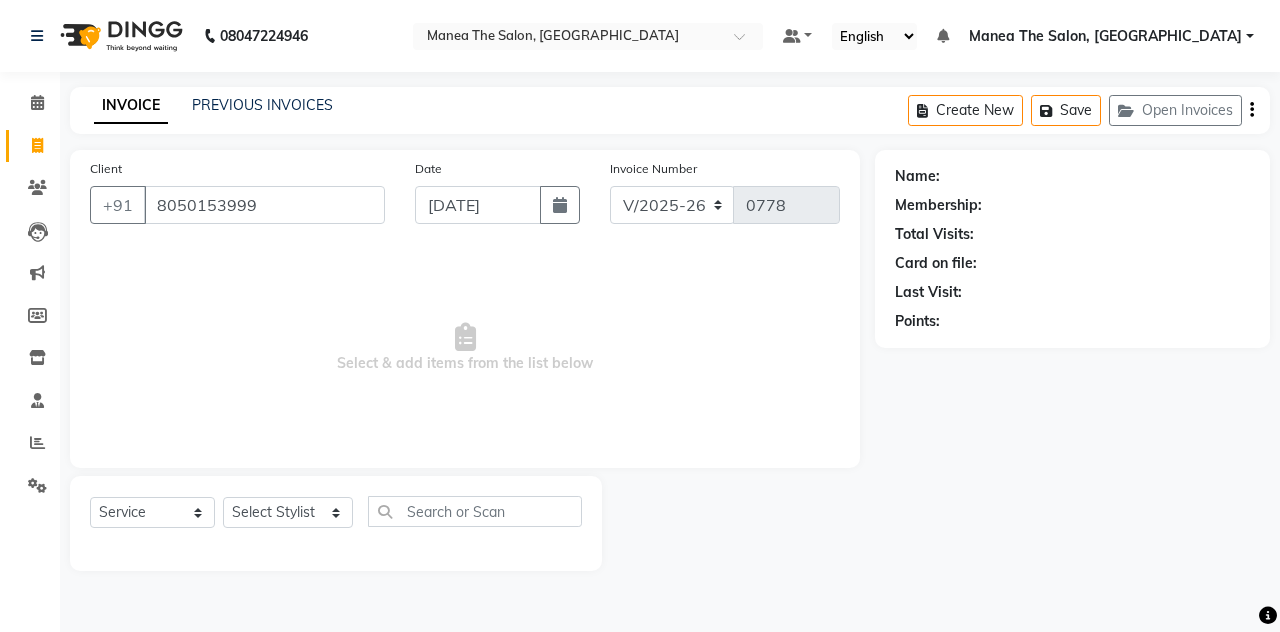 type on "8050153999" 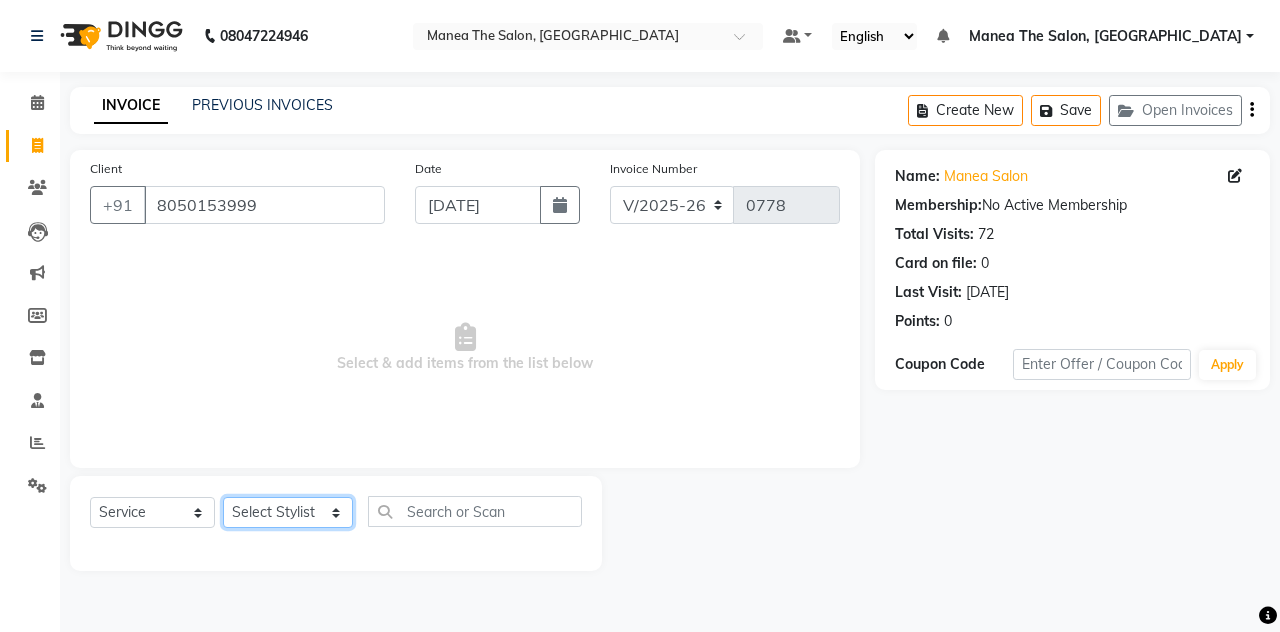click on "Select Stylist aalam [PERSON_NAME] [PERSON_NAME] The Salon, [GEOGRAPHIC_DATA] miraj [PERSON_NAME]" 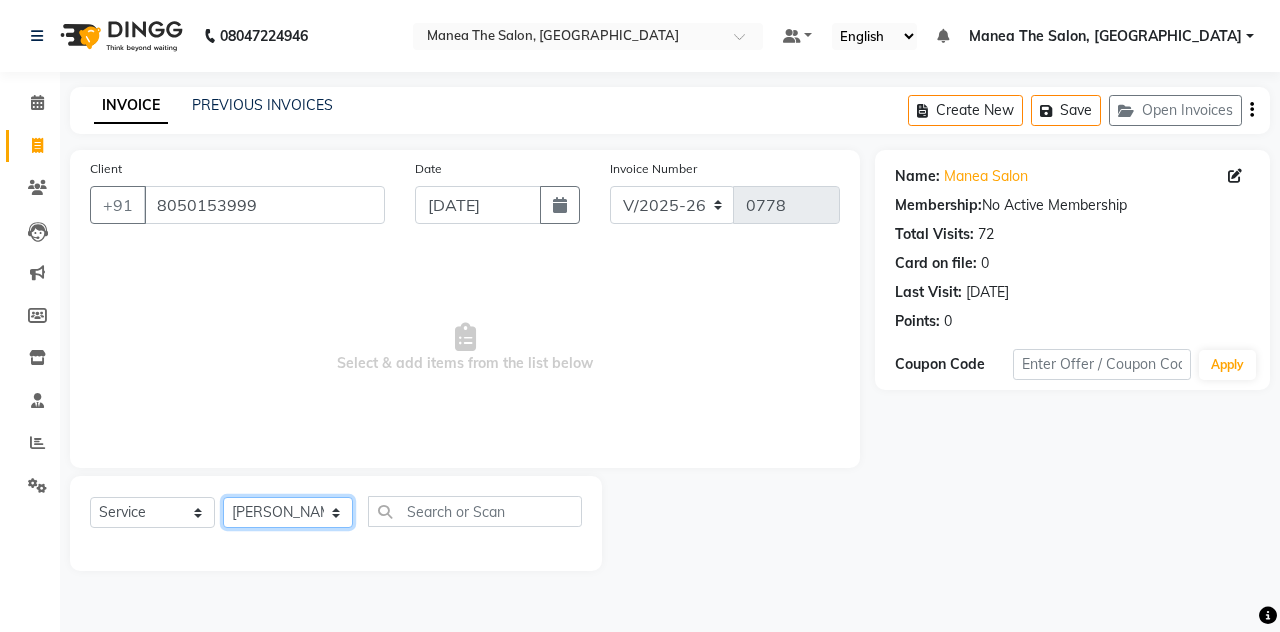click on "Select Stylist aalam [PERSON_NAME] [PERSON_NAME] The Salon, [GEOGRAPHIC_DATA] miraj [PERSON_NAME]" 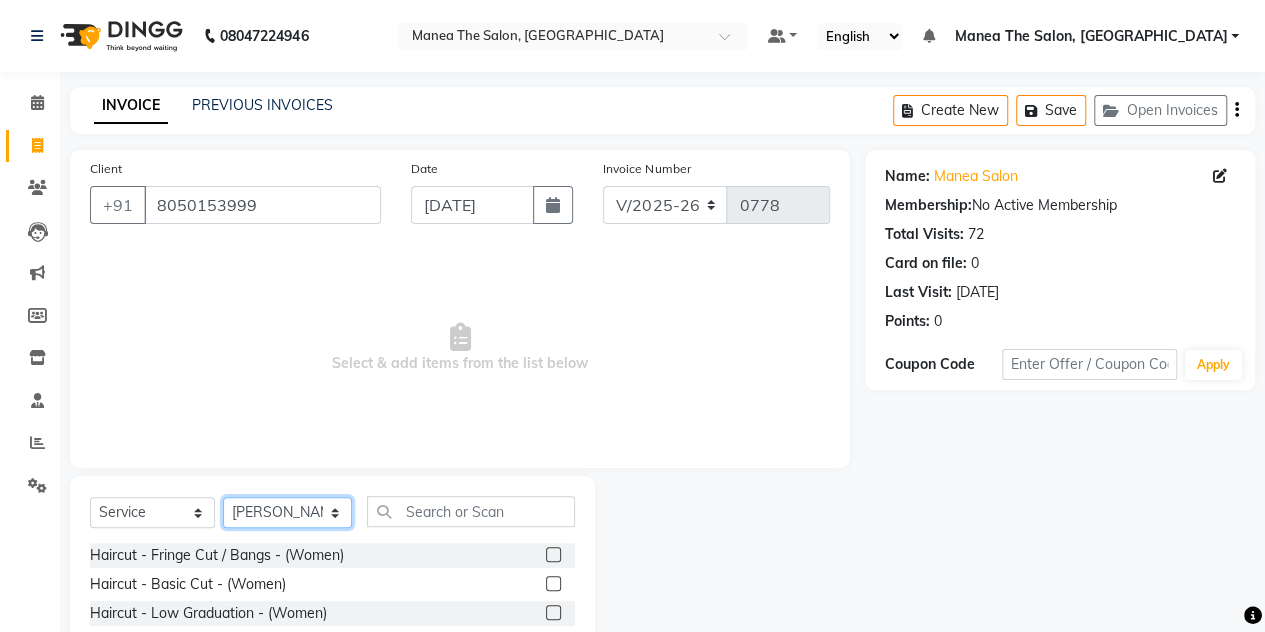 scroll, scrollTop: 168, scrollLeft: 0, axis: vertical 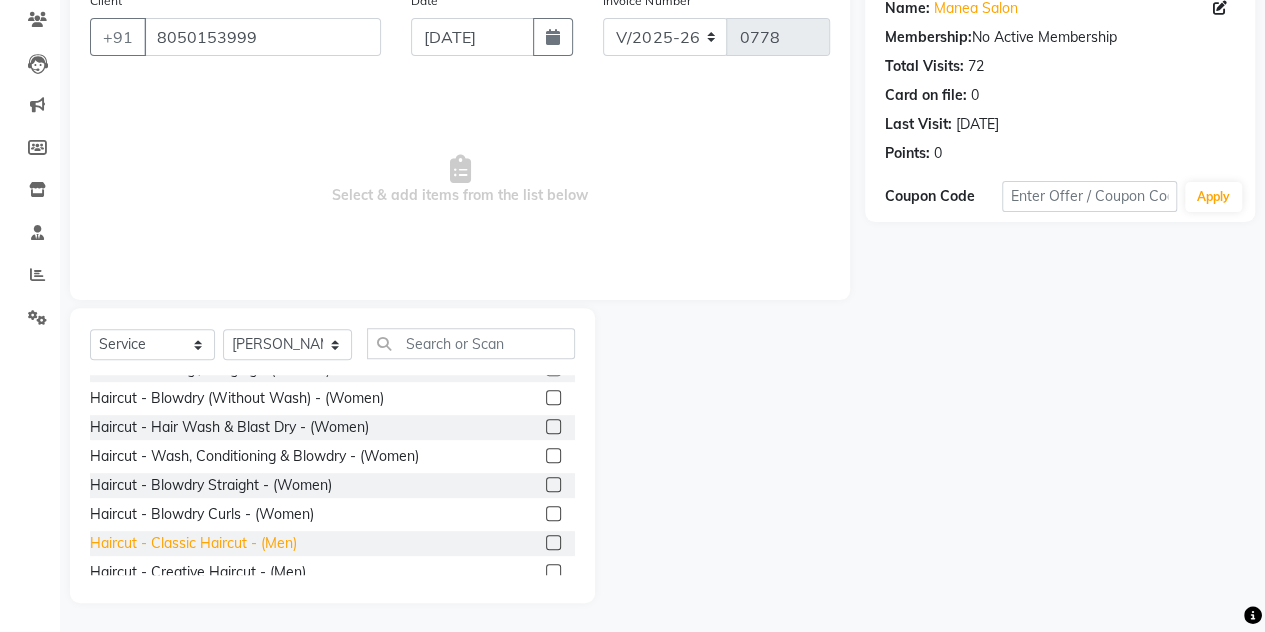 click on "Haircut - Classic Haircut - (Men)" 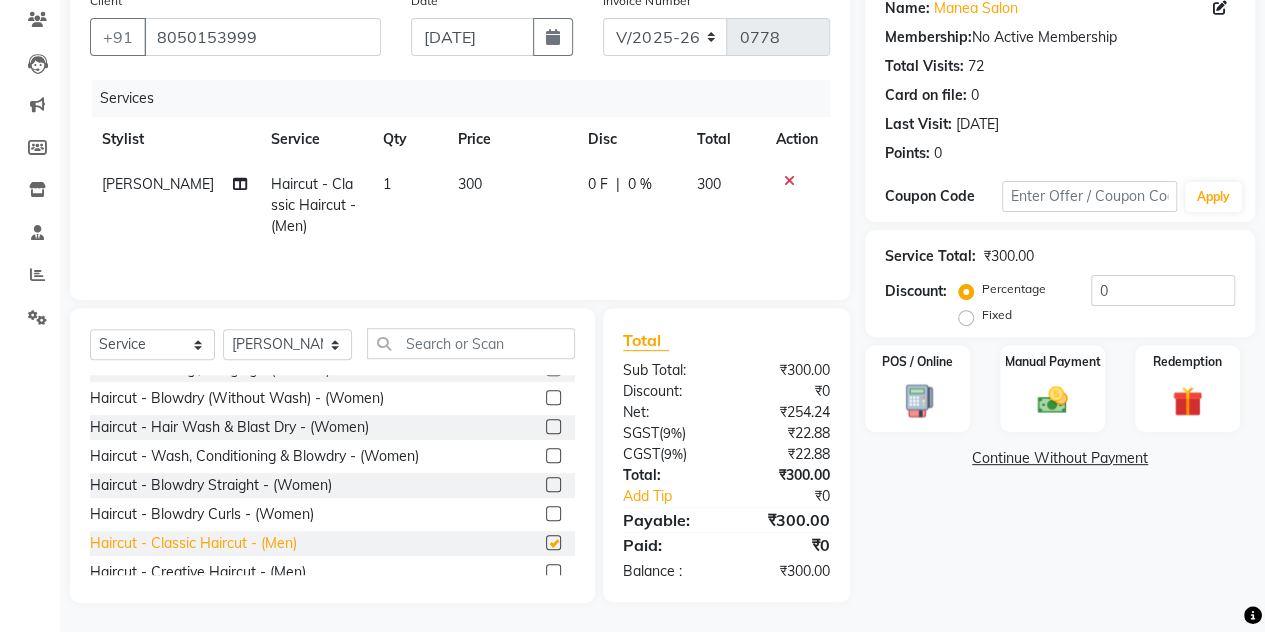 checkbox on "false" 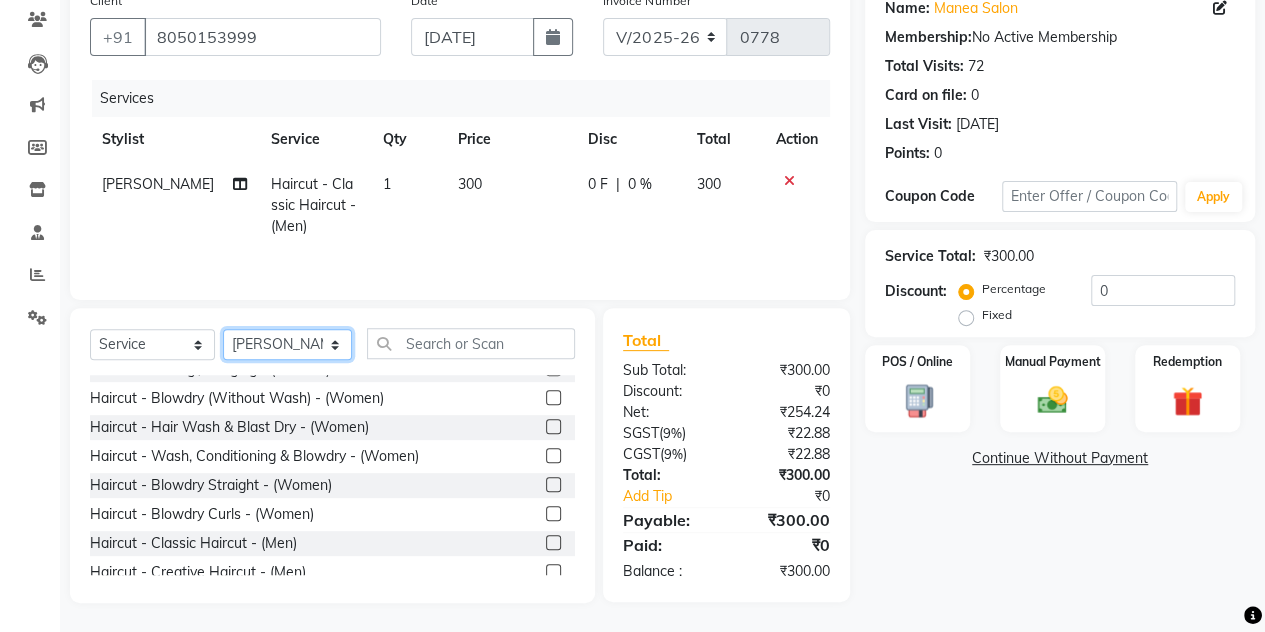 click on "Select Stylist aalam [PERSON_NAME] [PERSON_NAME] The Salon, [GEOGRAPHIC_DATA] miraj [PERSON_NAME]" 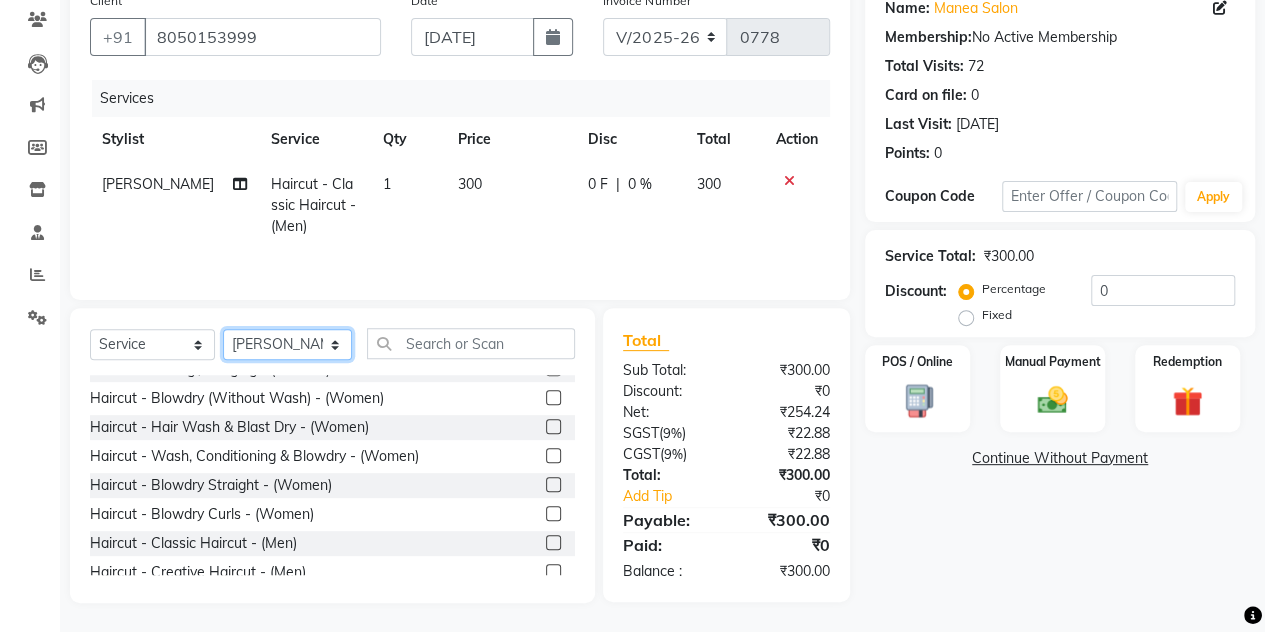 select on "68364" 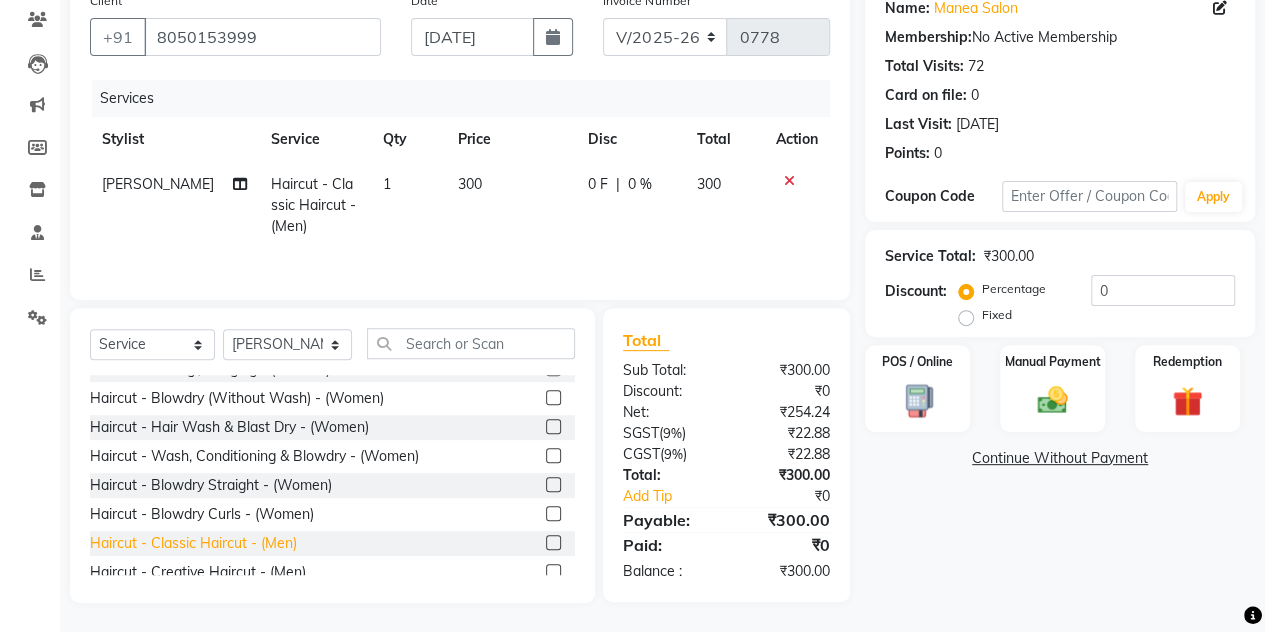 click on "Haircut - Classic Haircut - (Men)" 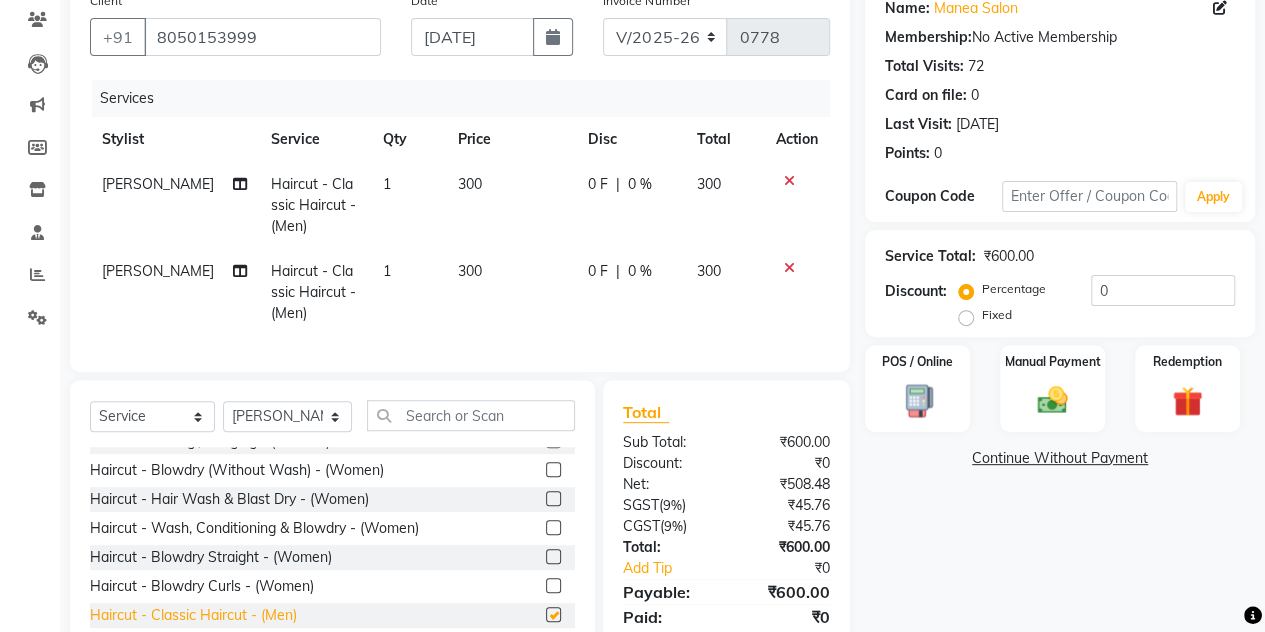 checkbox on "false" 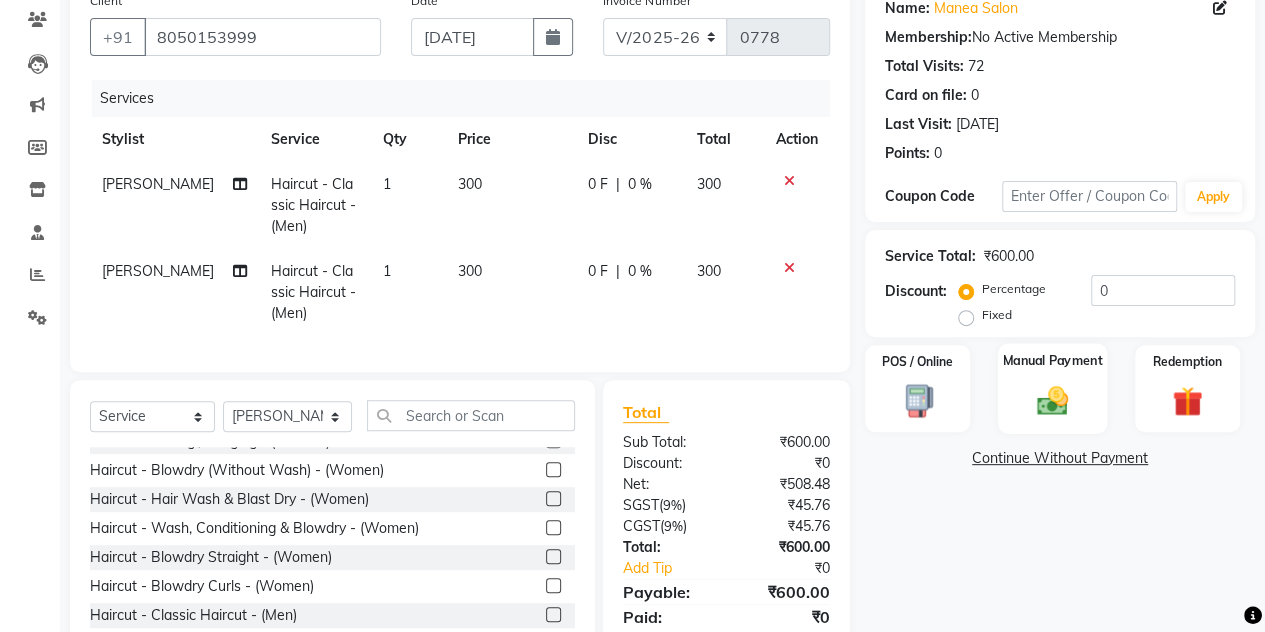 click 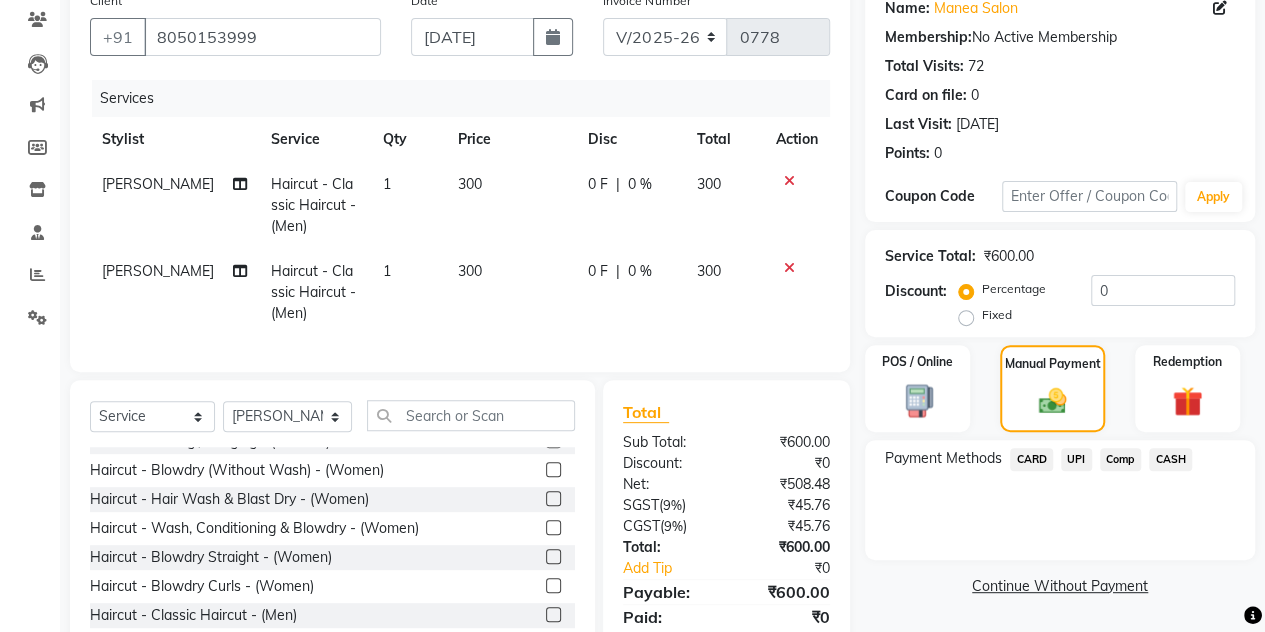 click on "UPI" 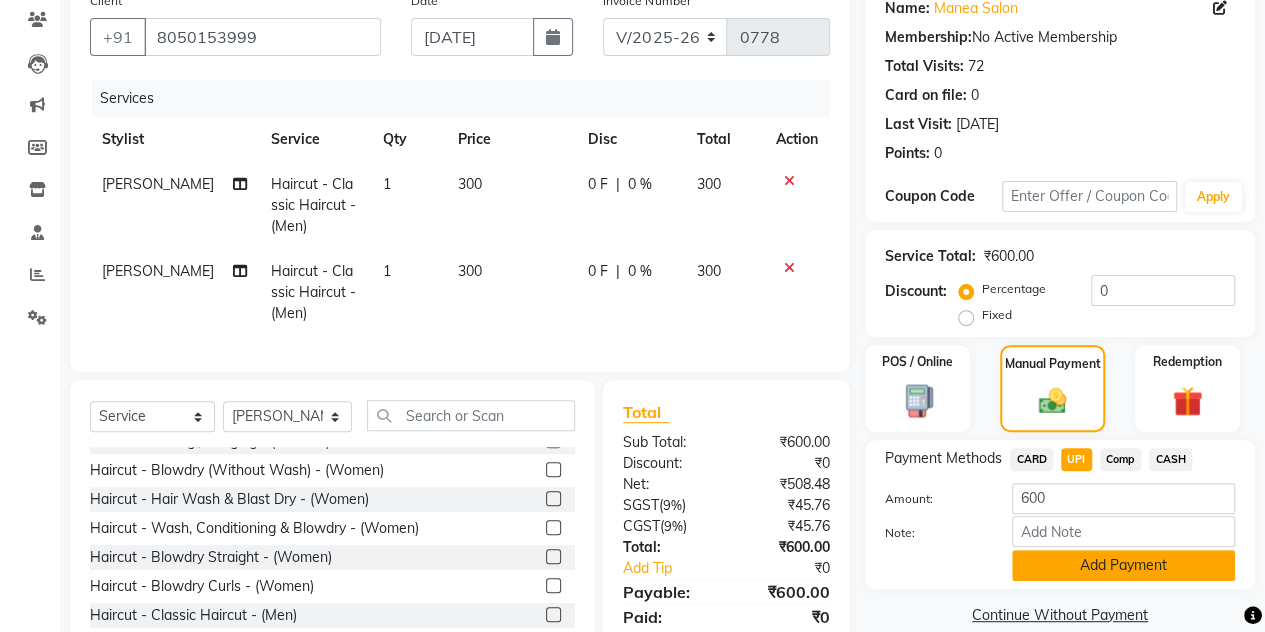click on "Add Payment" 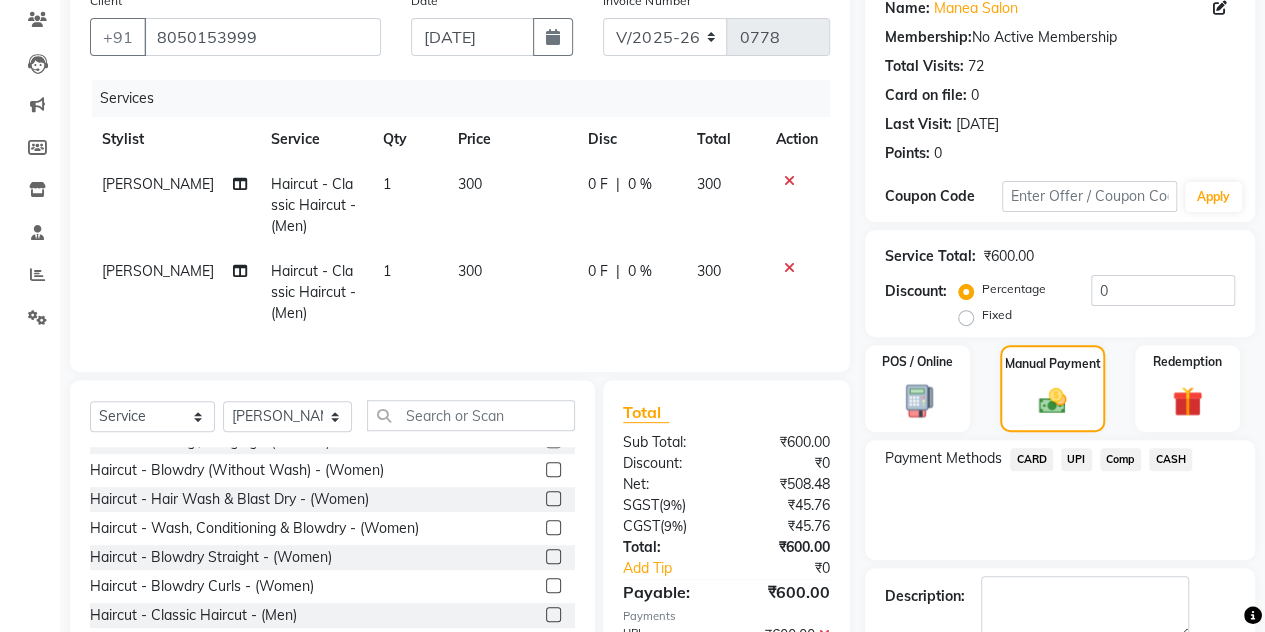 scroll, scrollTop: 296, scrollLeft: 0, axis: vertical 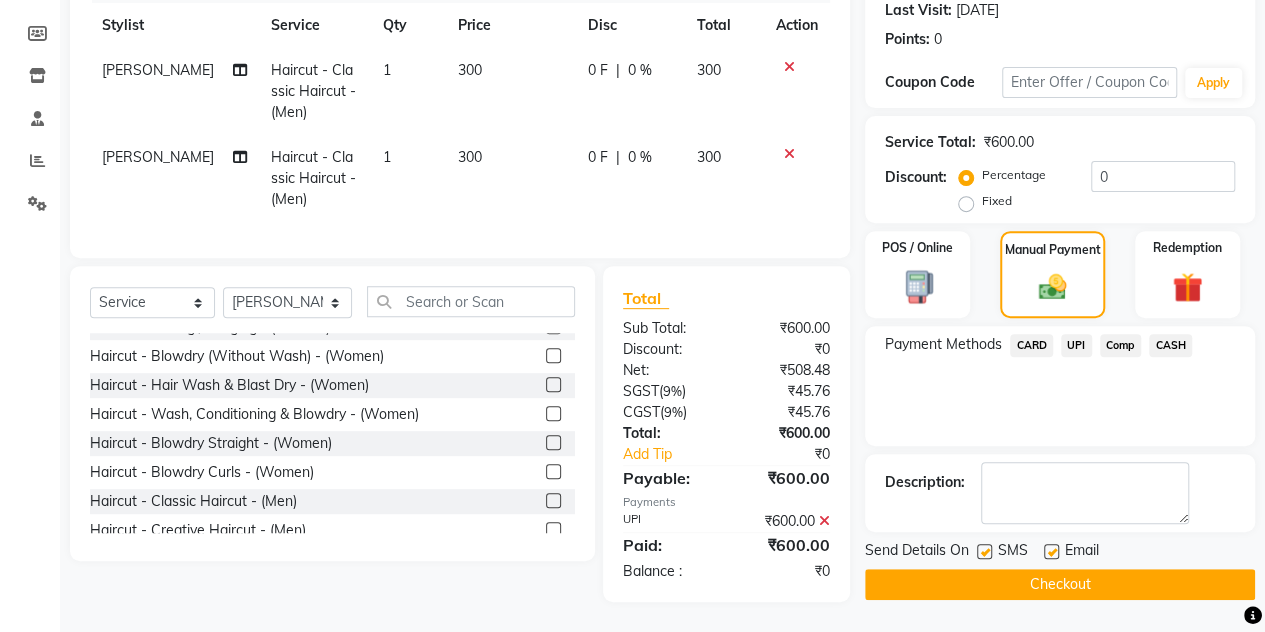 click 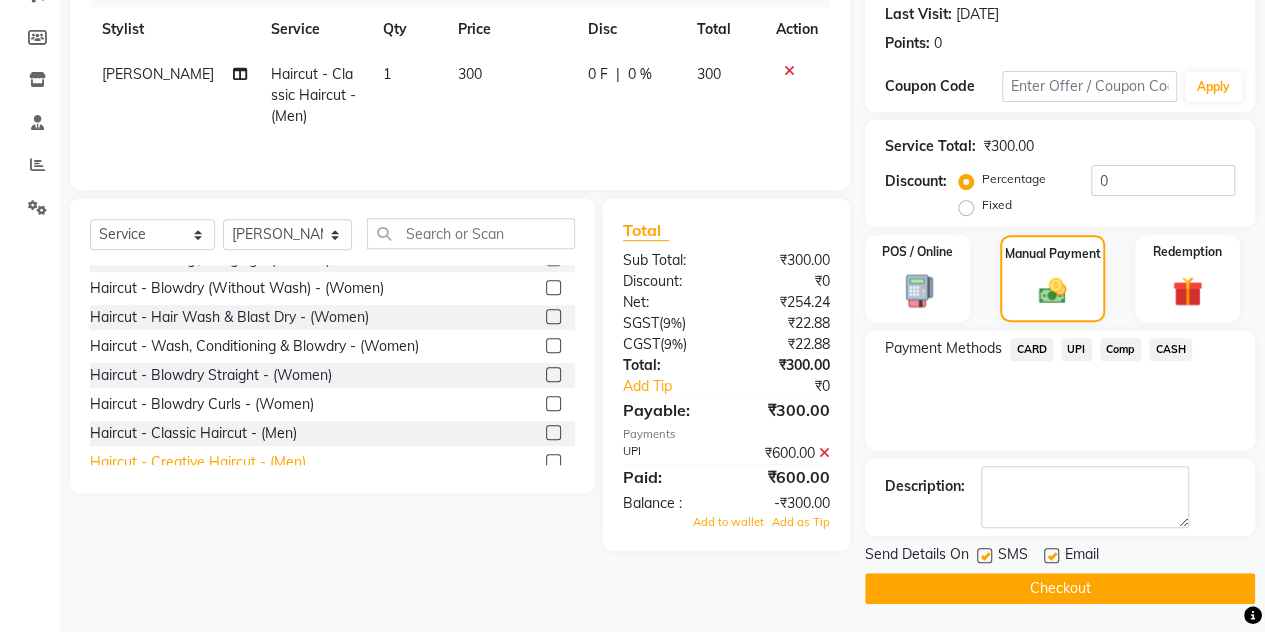 click on "Haircut - Creative Haircut - (Men)" 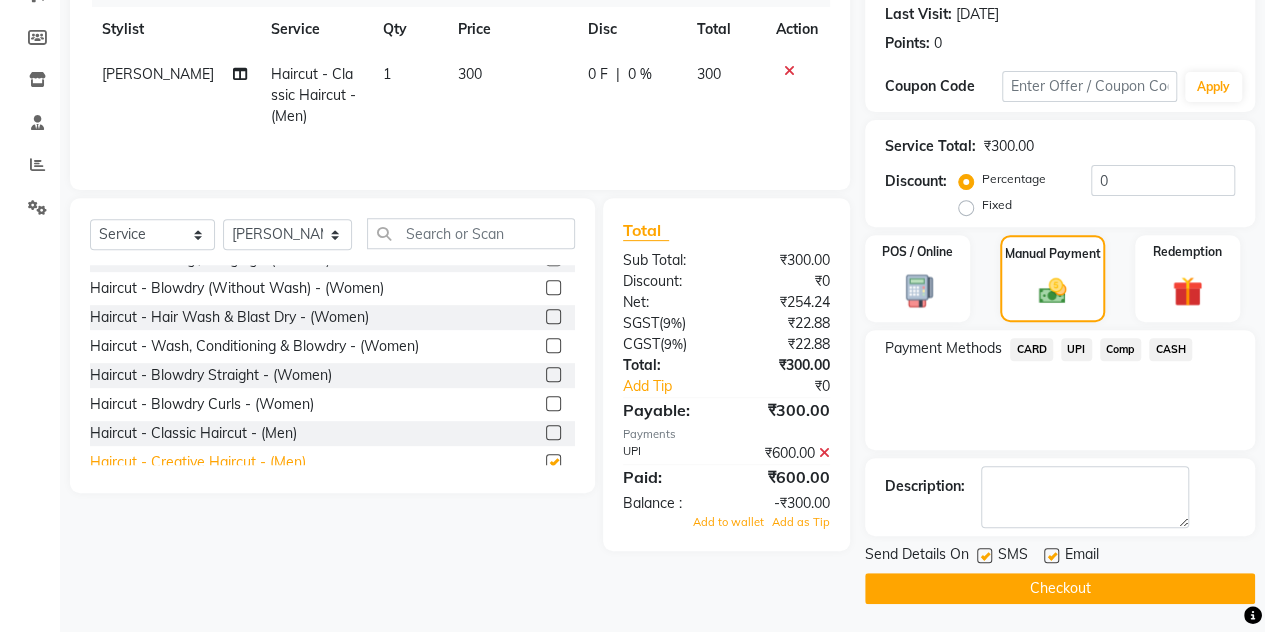 scroll, scrollTop: 296, scrollLeft: 0, axis: vertical 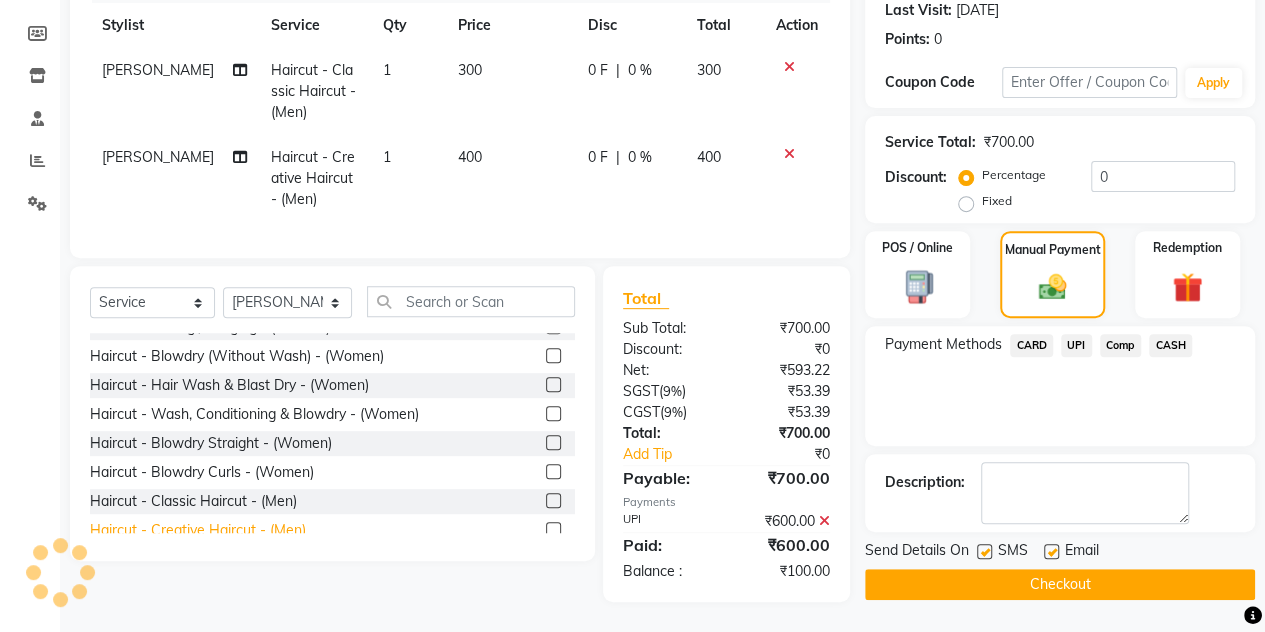 checkbox on "false" 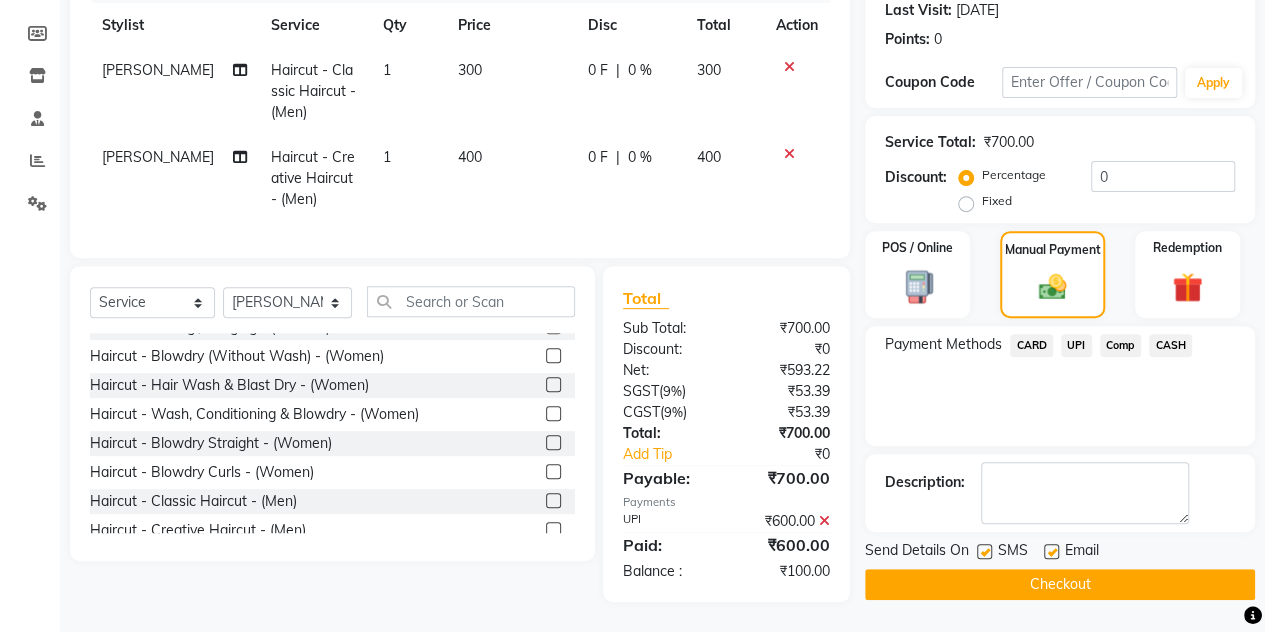 click on "Checkout" 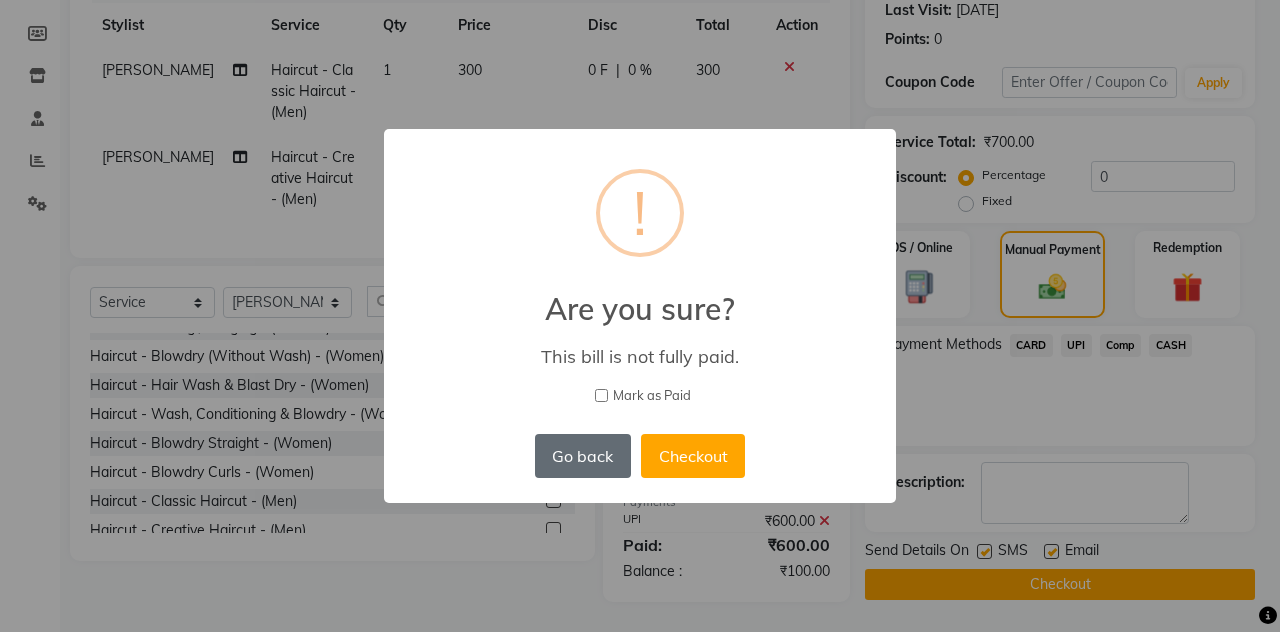 click on "Go back" at bounding box center (583, 456) 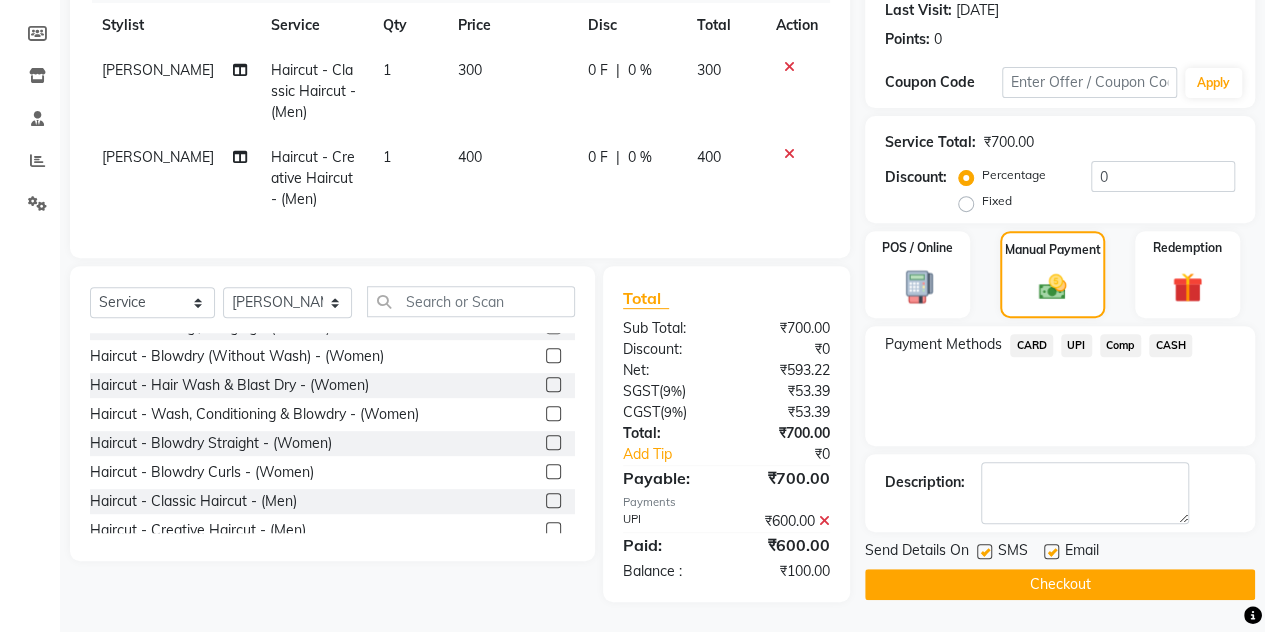 click 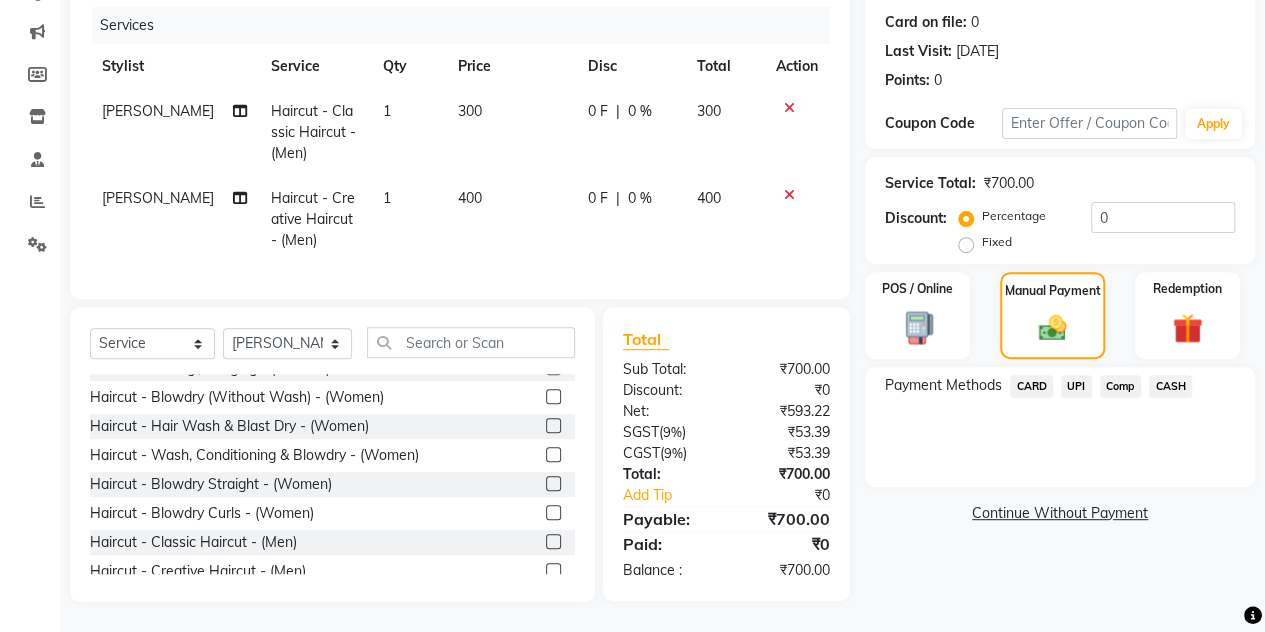 scroll, scrollTop: 256, scrollLeft: 0, axis: vertical 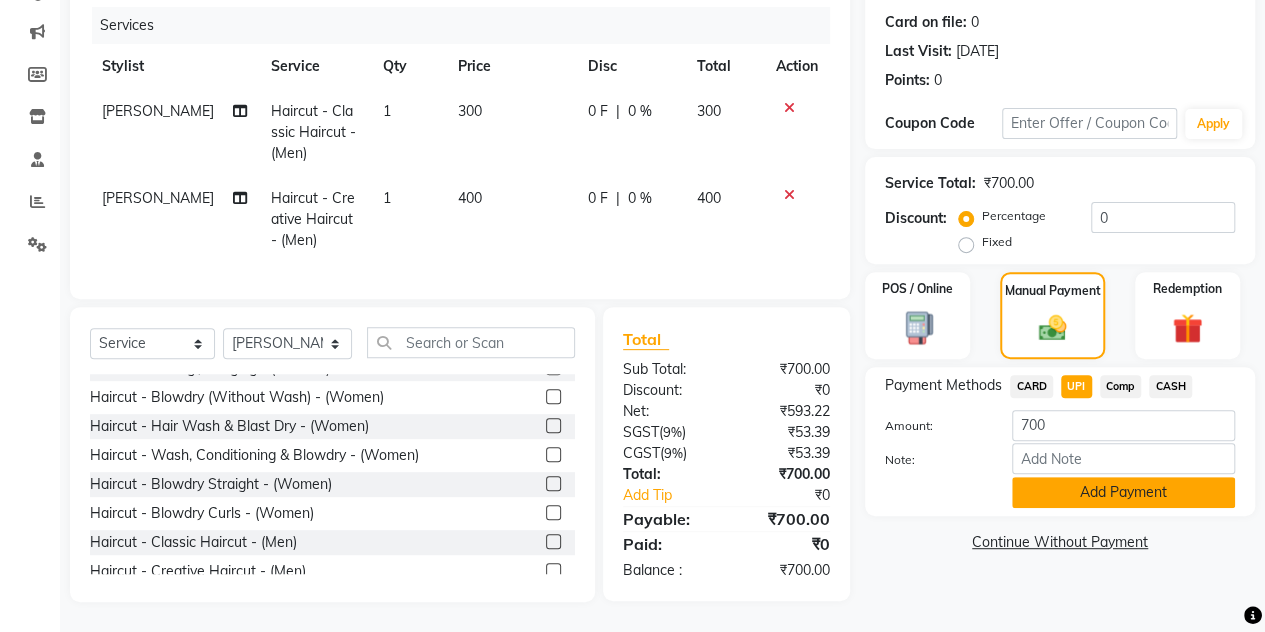 click on "Add Payment" 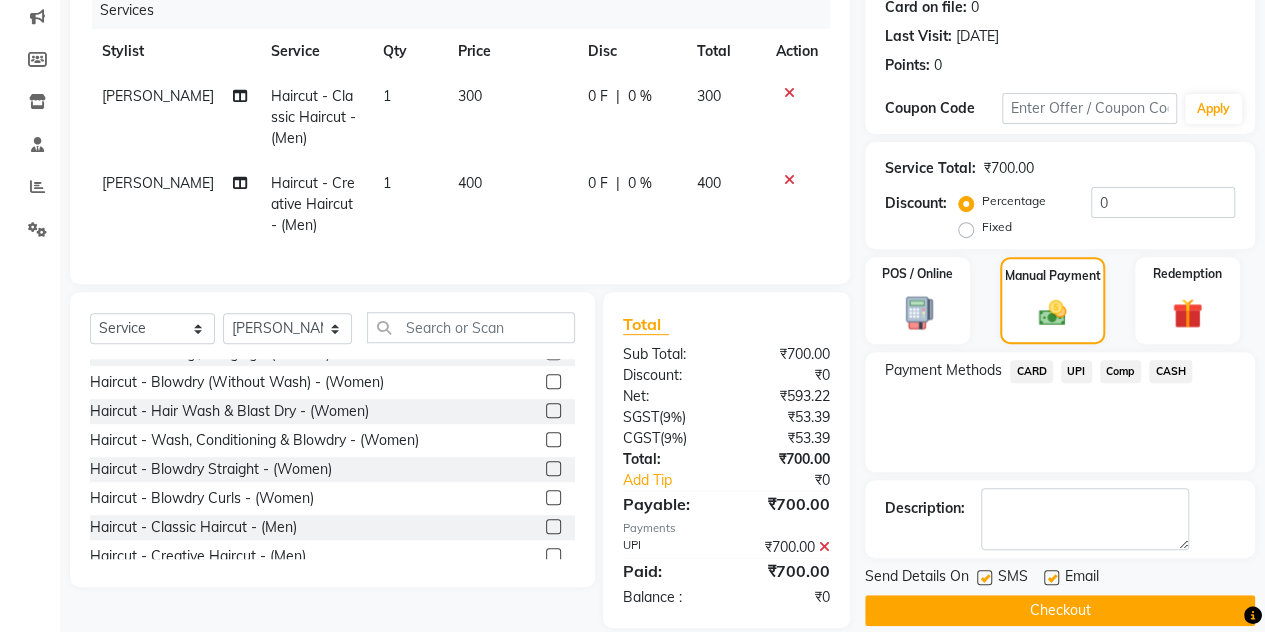 click on "Checkout" 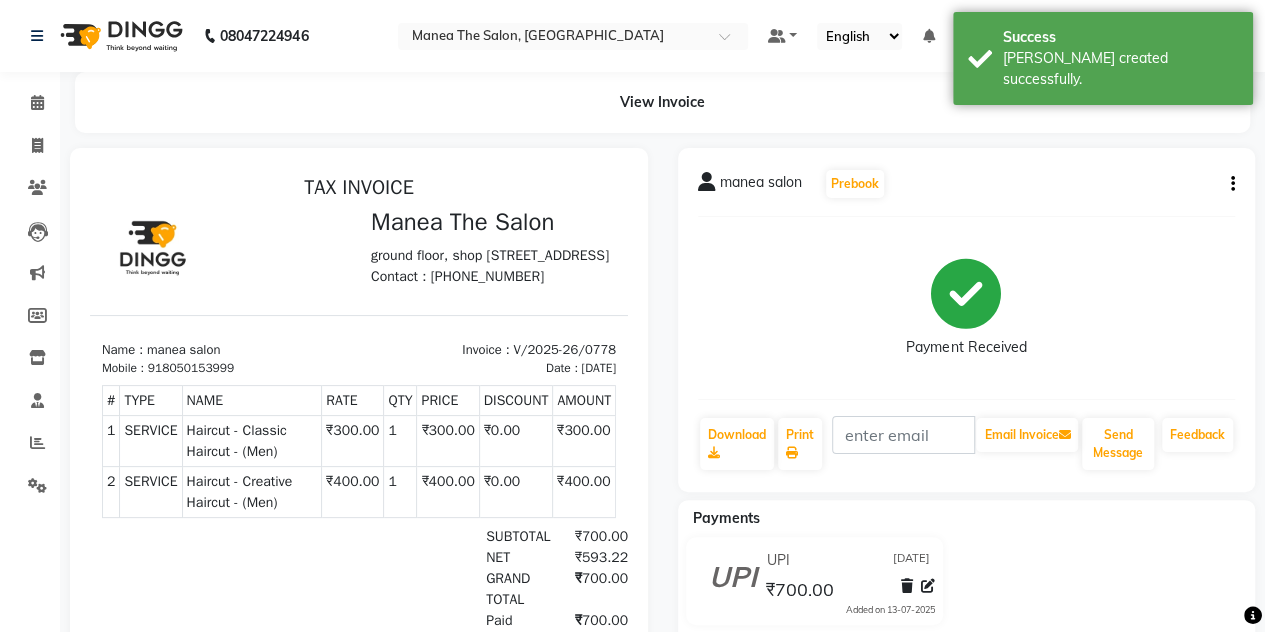 scroll, scrollTop: 0, scrollLeft: 0, axis: both 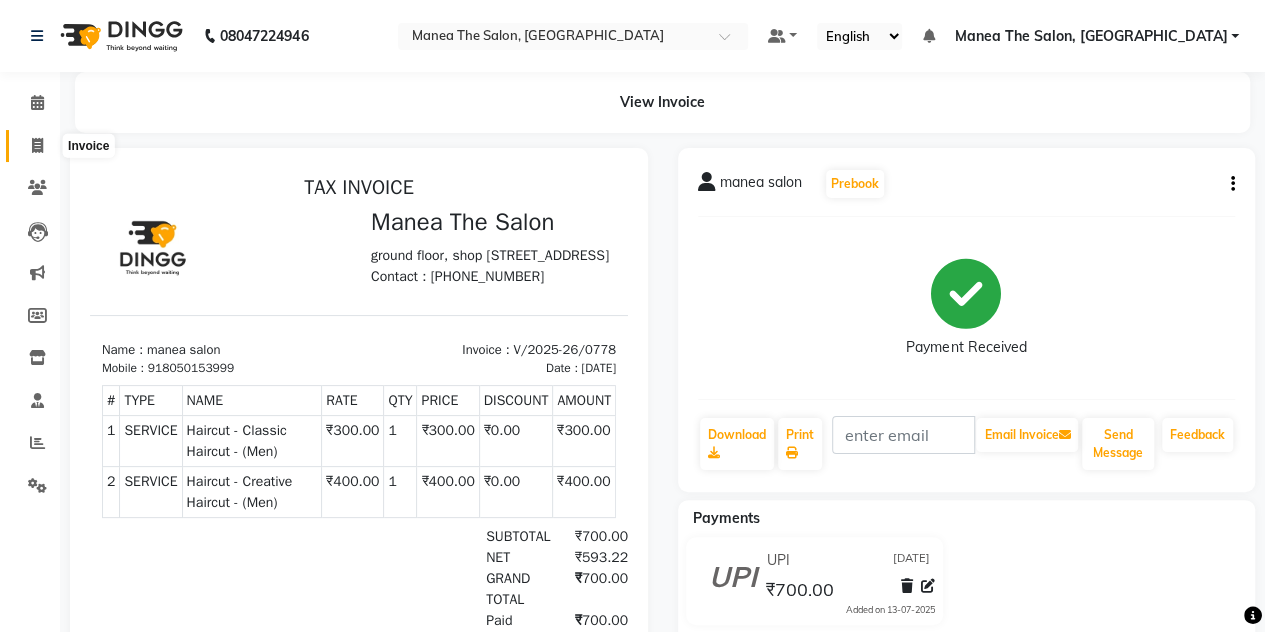 click 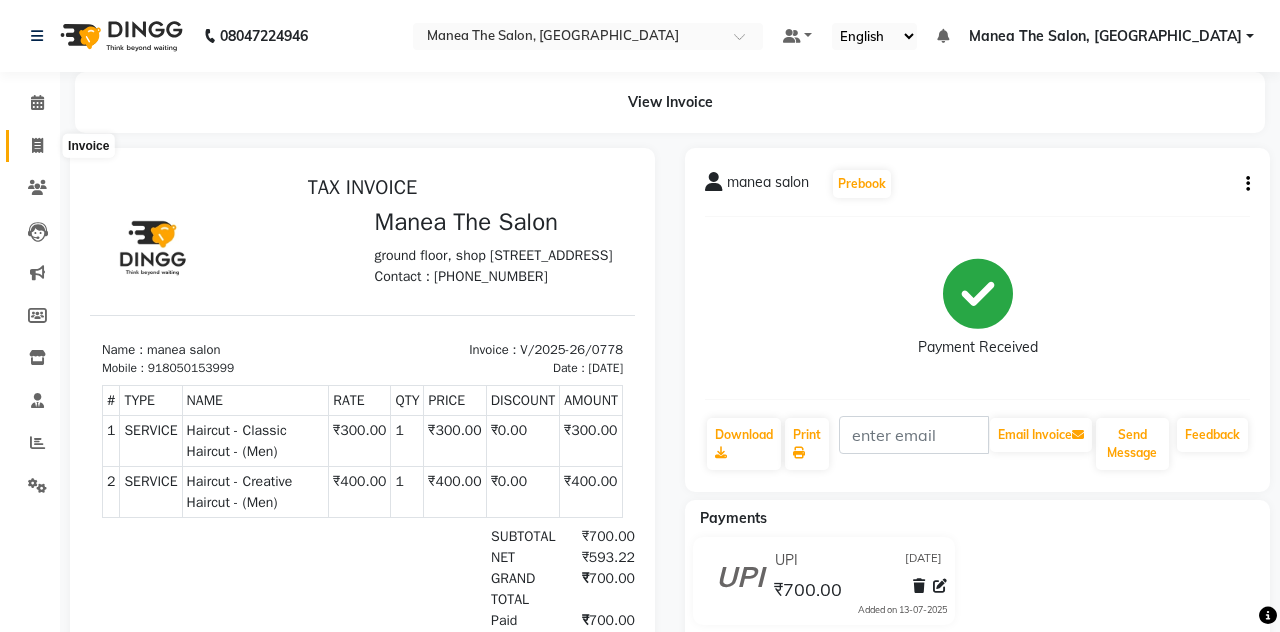 select on "service" 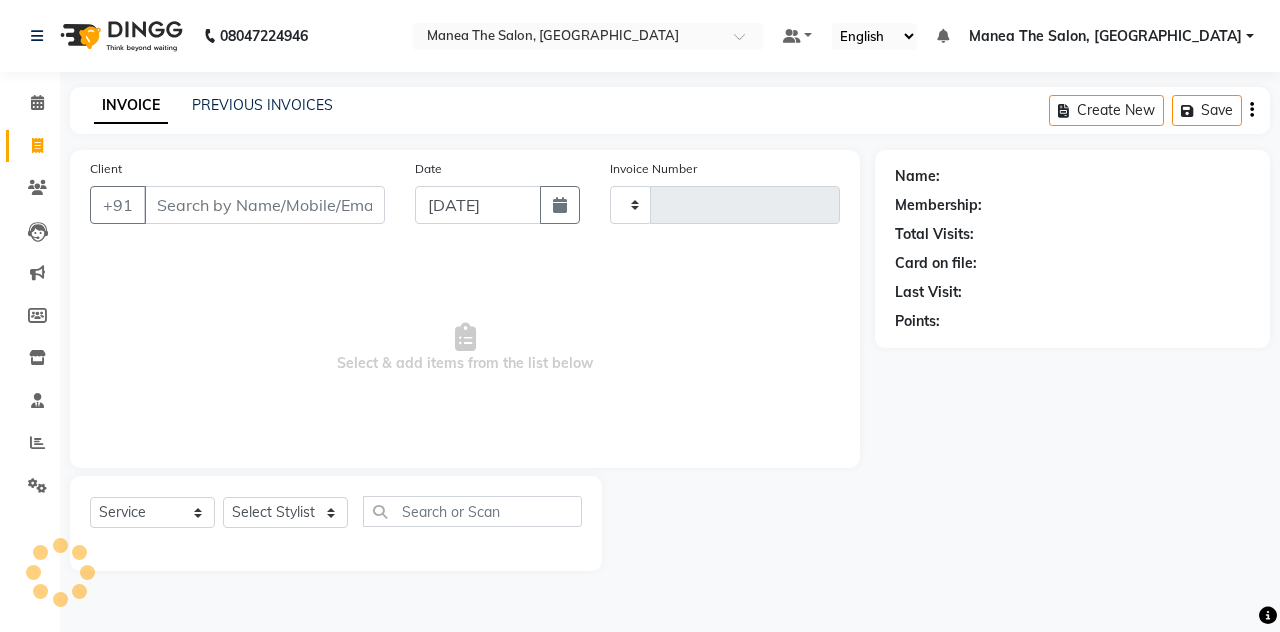 type on "0779" 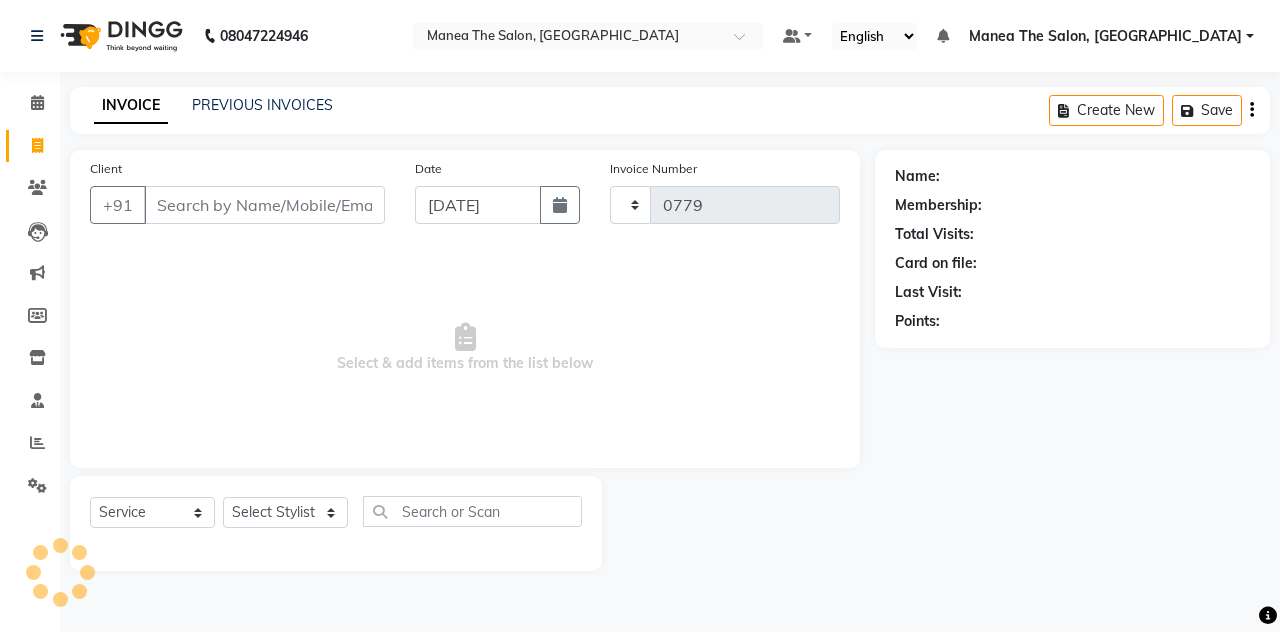 select on "7688" 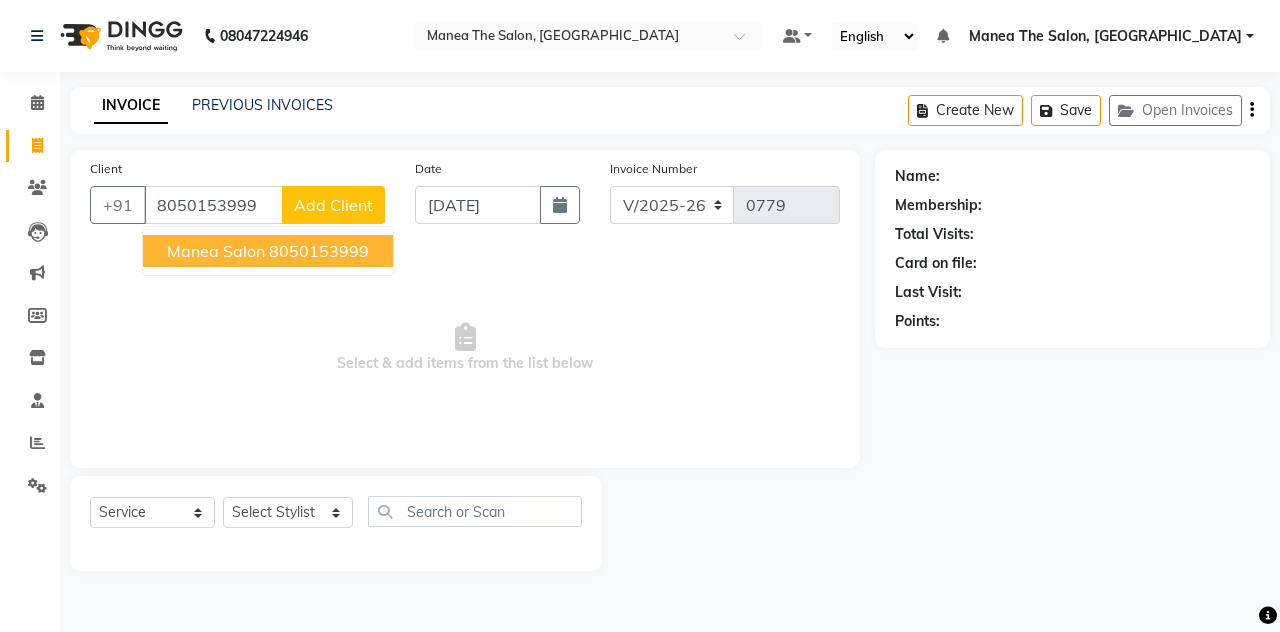 type on "8050153999" 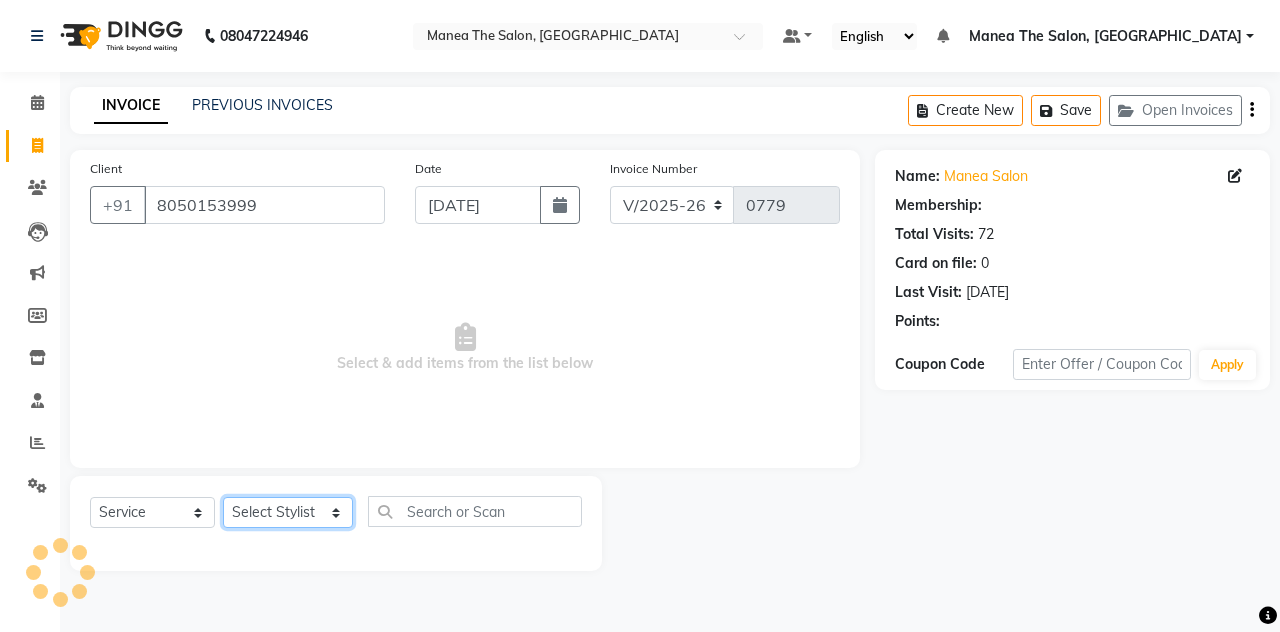 click on "Select Stylist aalam [PERSON_NAME] [PERSON_NAME] The Salon, [GEOGRAPHIC_DATA] miraj [PERSON_NAME]" 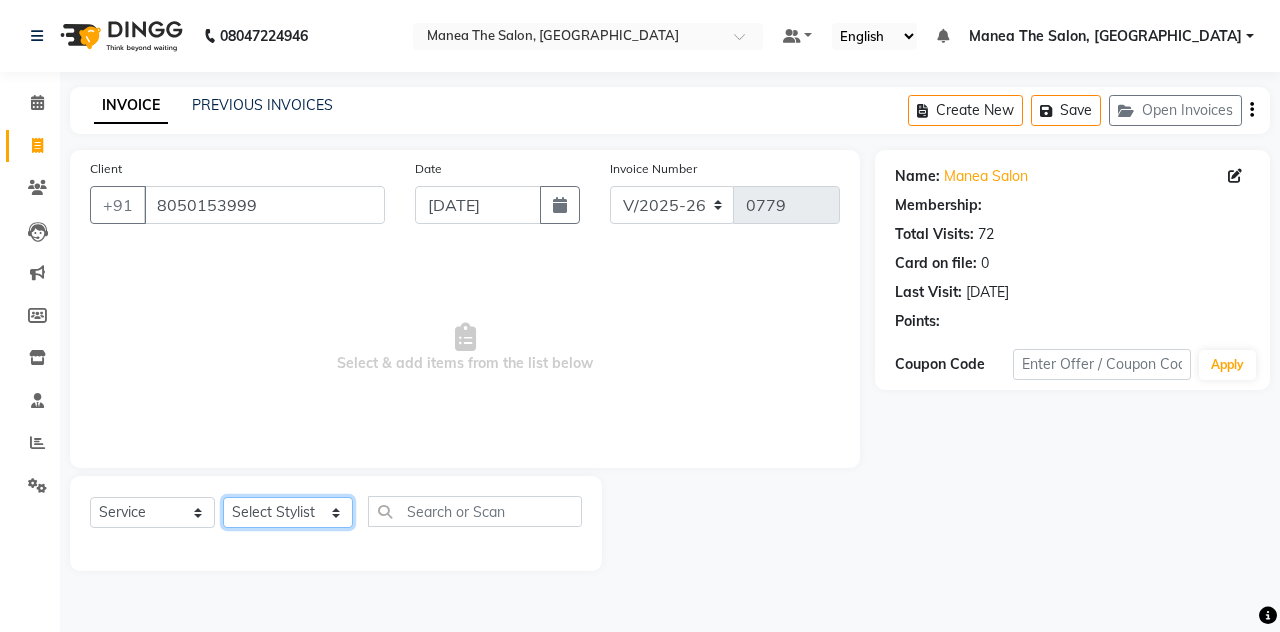select on "80478" 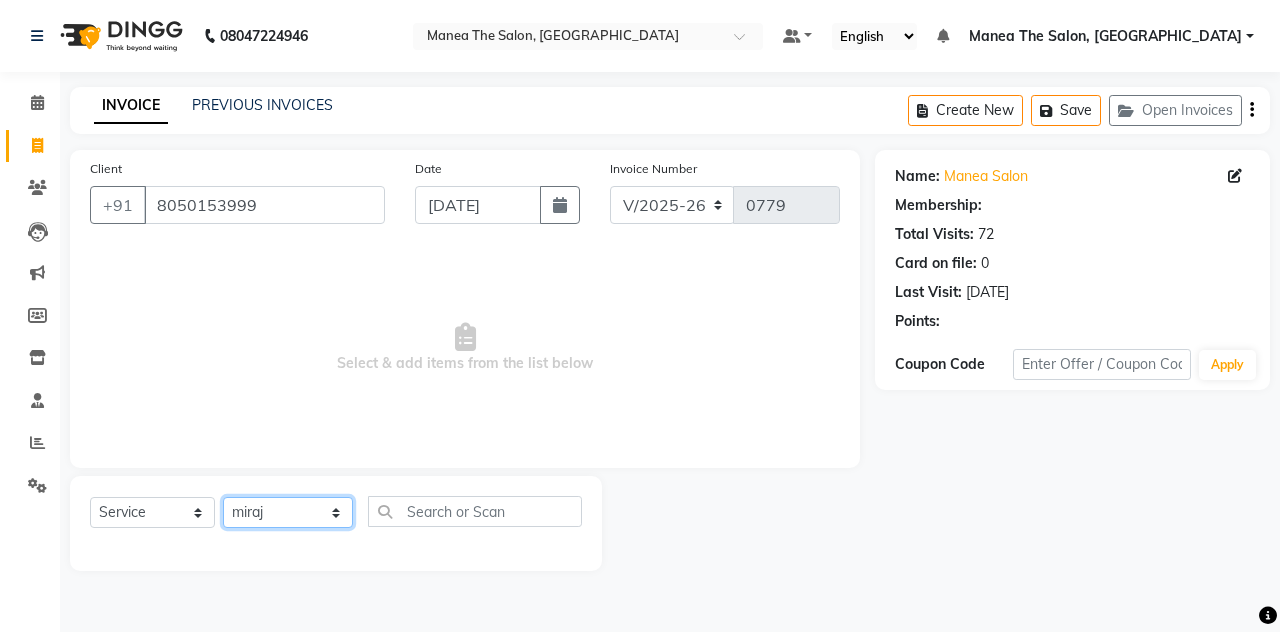 click on "Select Stylist aalam [PERSON_NAME] [PERSON_NAME] The Salon, [GEOGRAPHIC_DATA] miraj [PERSON_NAME]" 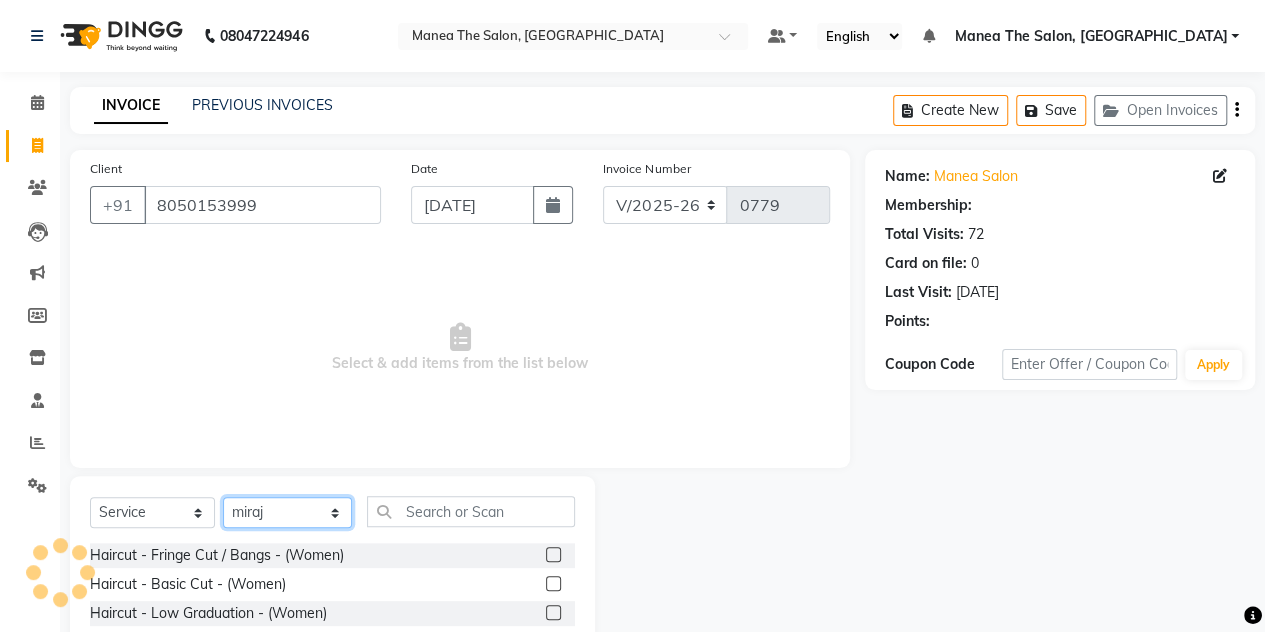 scroll, scrollTop: 168, scrollLeft: 0, axis: vertical 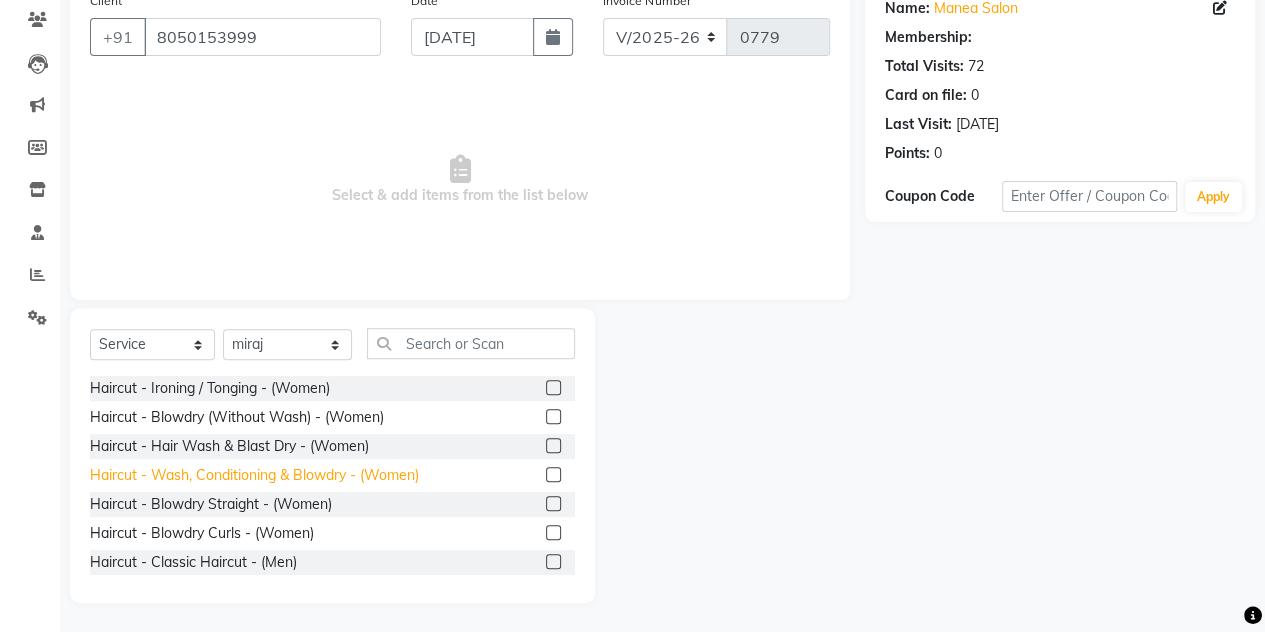 click on "Haircut - Wash, Conditioning & Blowdry - (Women)" 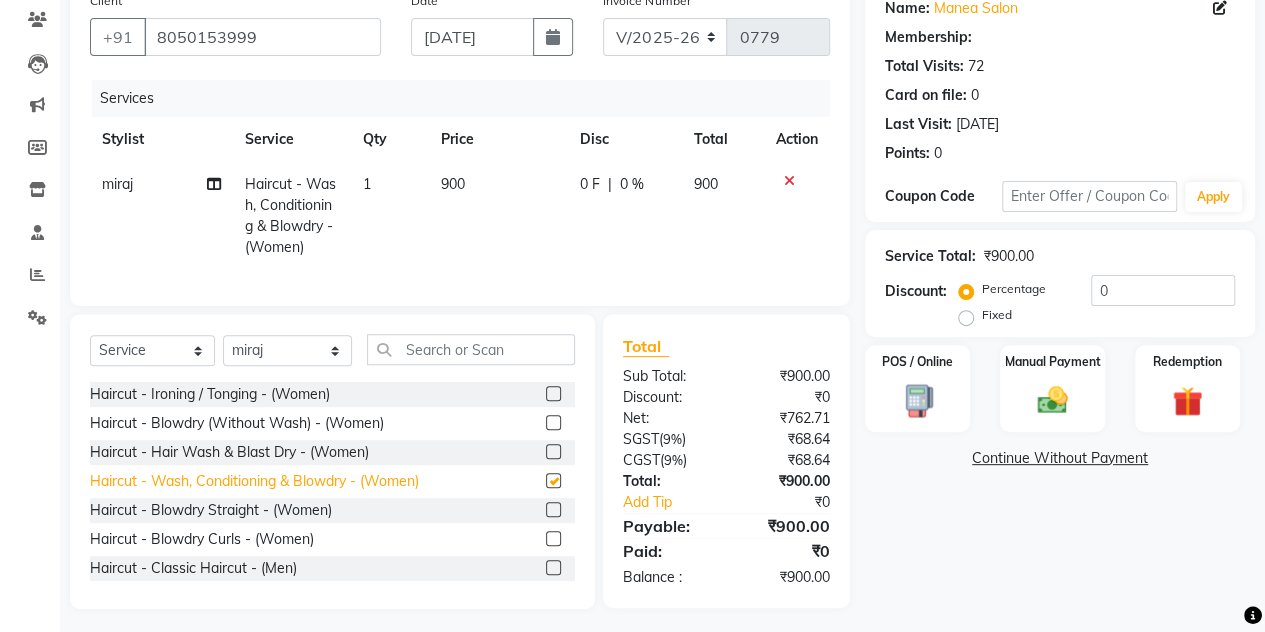 checkbox on "false" 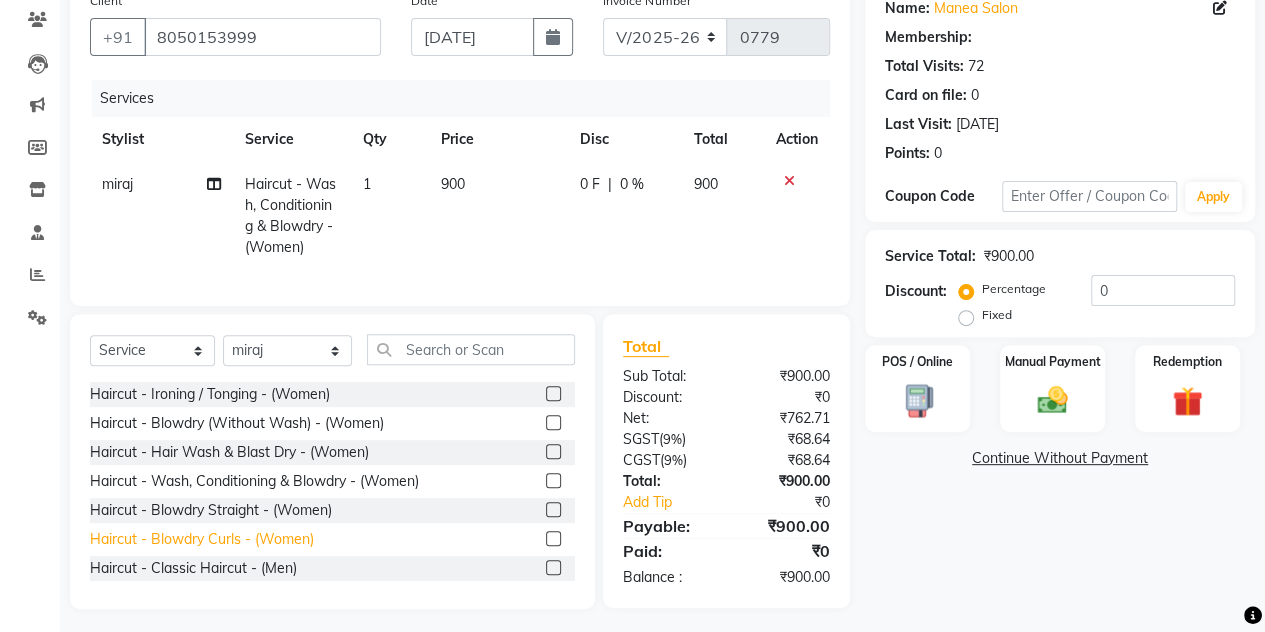scroll, scrollTop: 0, scrollLeft: 0, axis: both 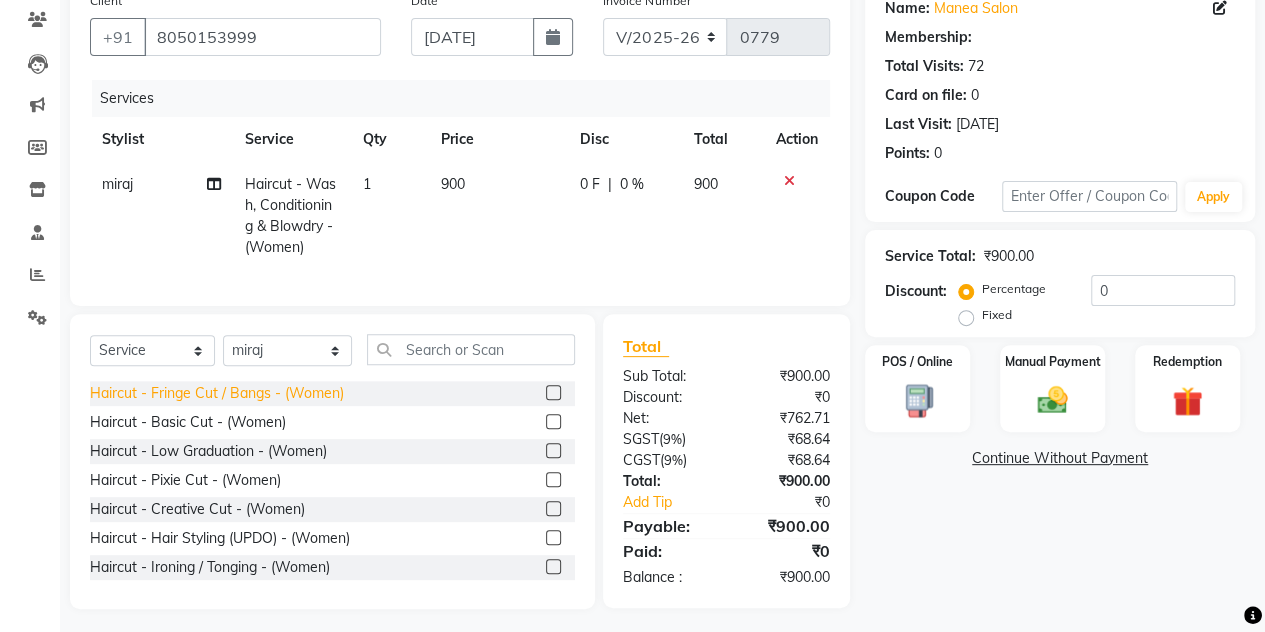 click on "Haircut - Fringe Cut / Bangs - (Women)" 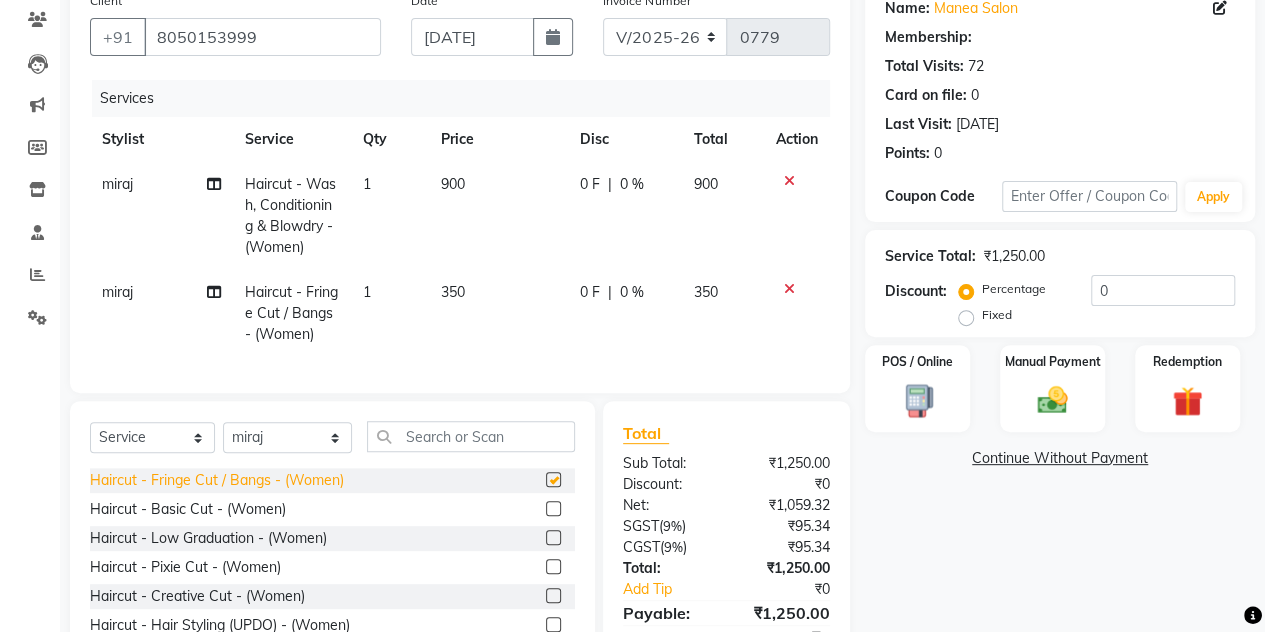 checkbox on "false" 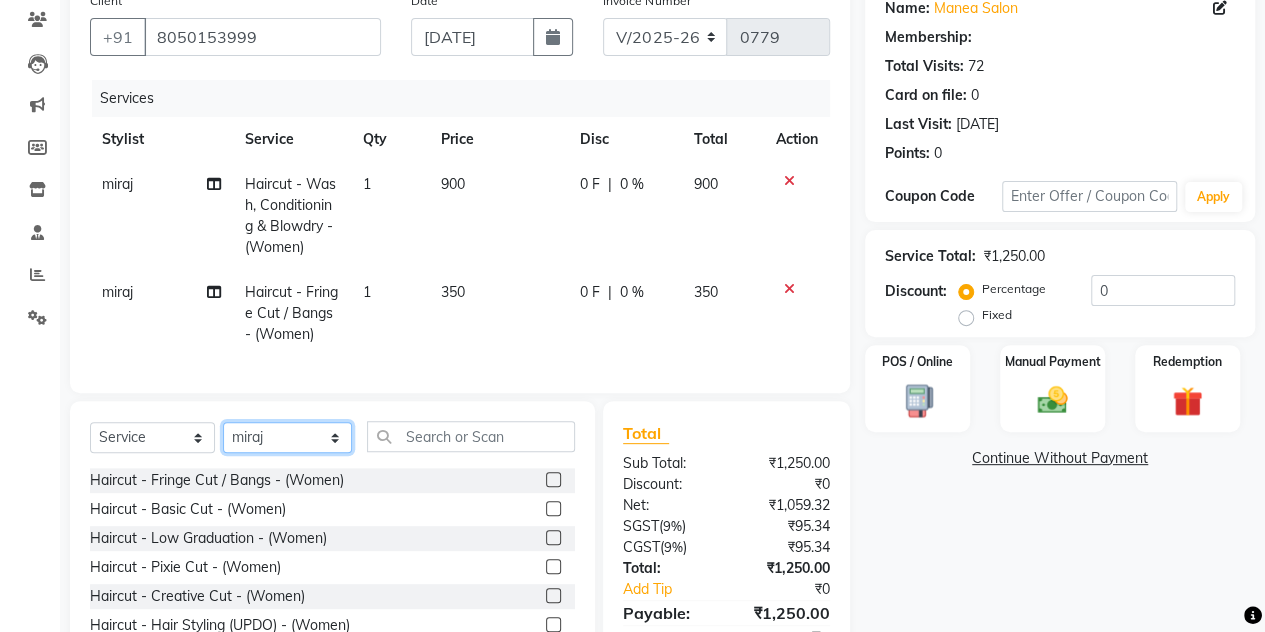click on "Select Stylist aalam [PERSON_NAME] [PERSON_NAME] The Salon, [GEOGRAPHIC_DATA] miraj [PERSON_NAME]" 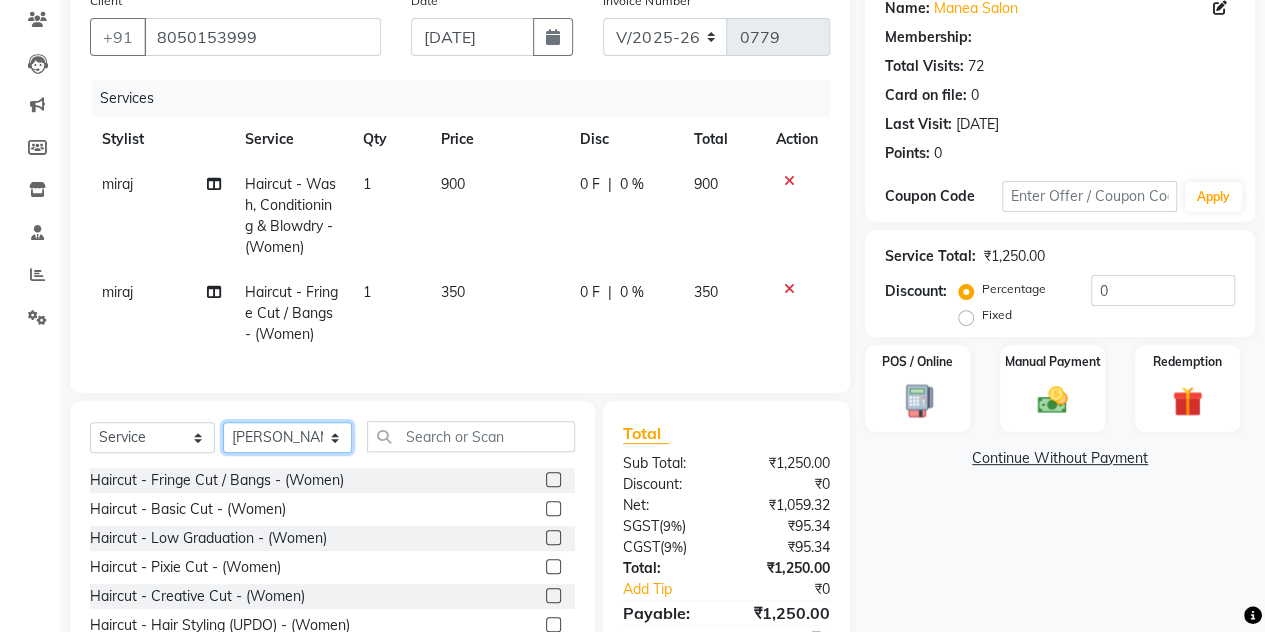 click on "Select Stylist aalam [PERSON_NAME] [PERSON_NAME] The Salon, [GEOGRAPHIC_DATA] miraj [PERSON_NAME]" 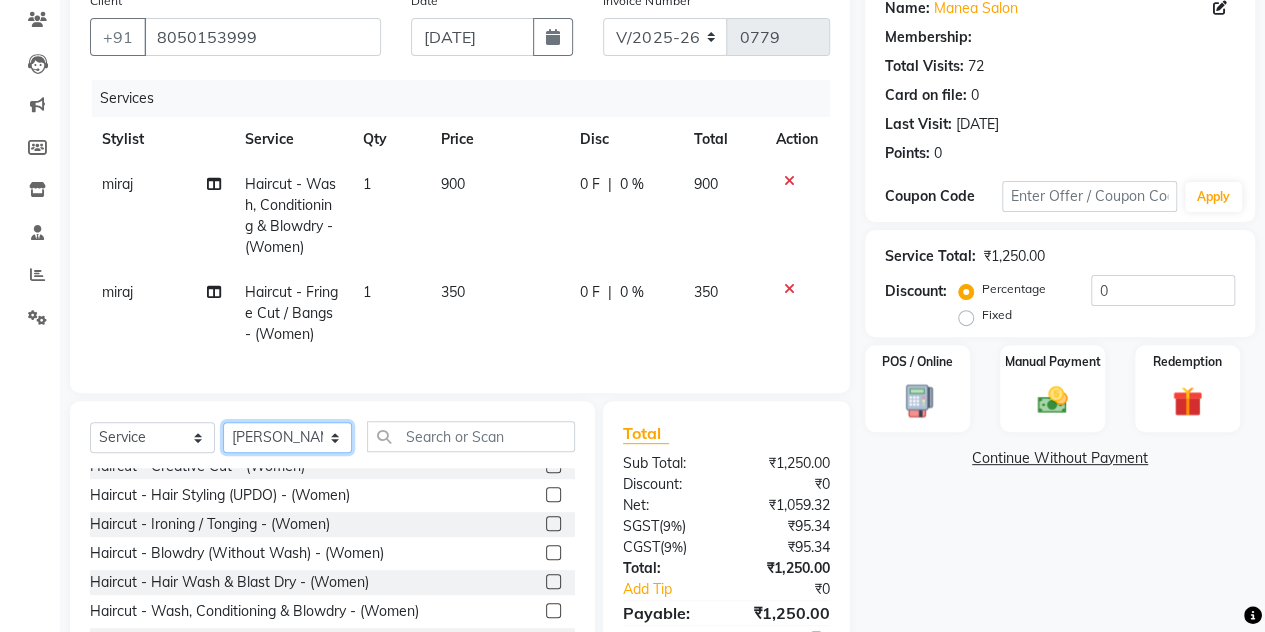 scroll, scrollTop: 132, scrollLeft: 0, axis: vertical 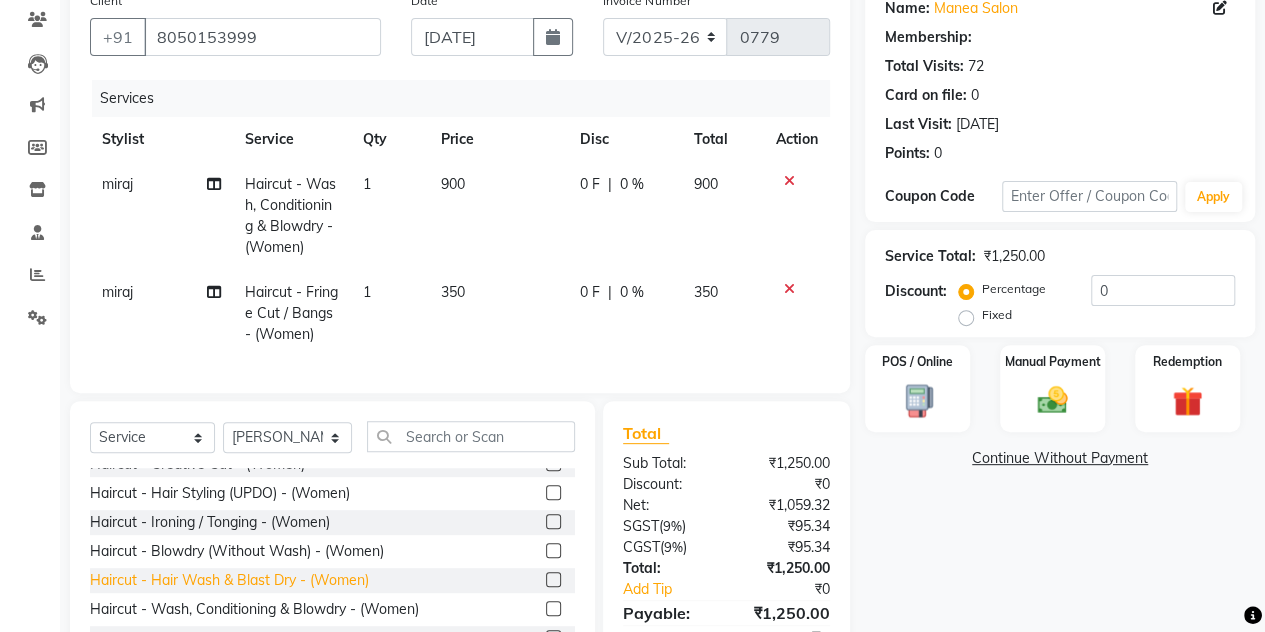 click on "Haircut - Hair Wash & Blast Dry - (Women)" 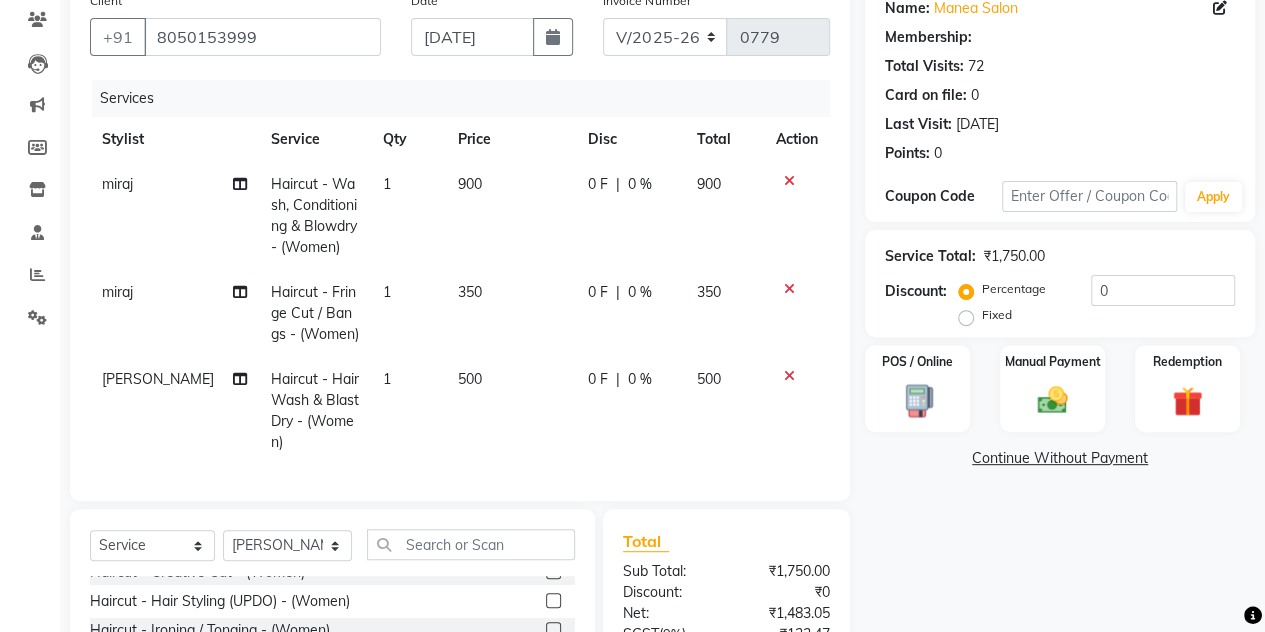 checkbox on "false" 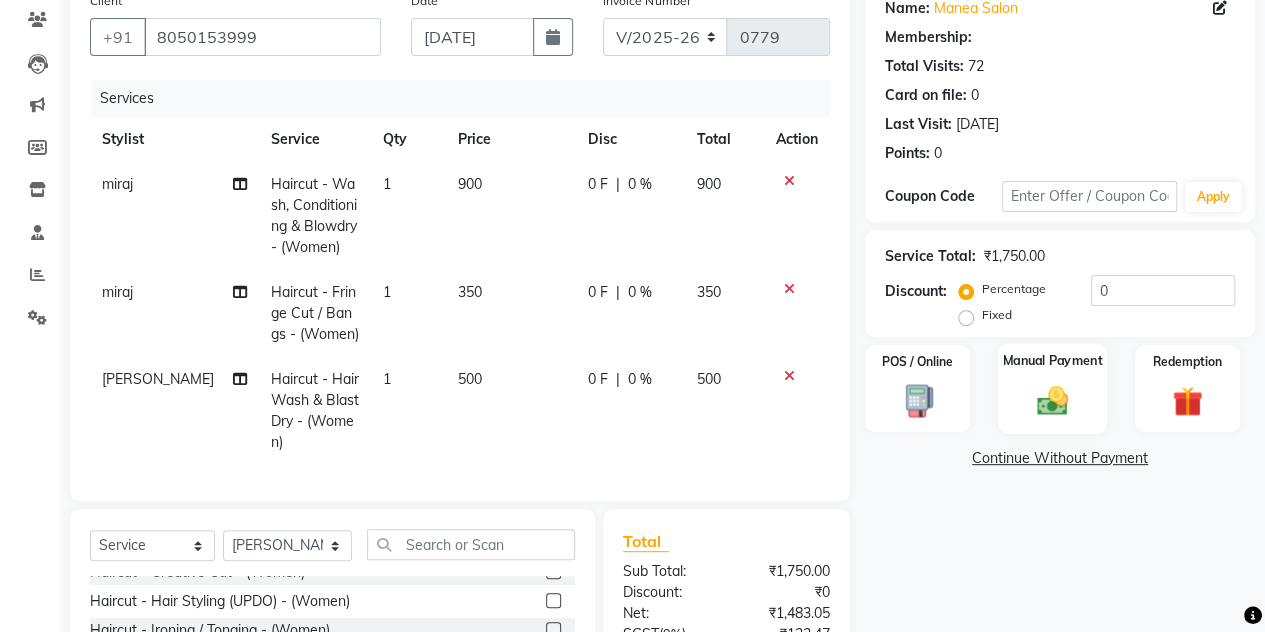 click 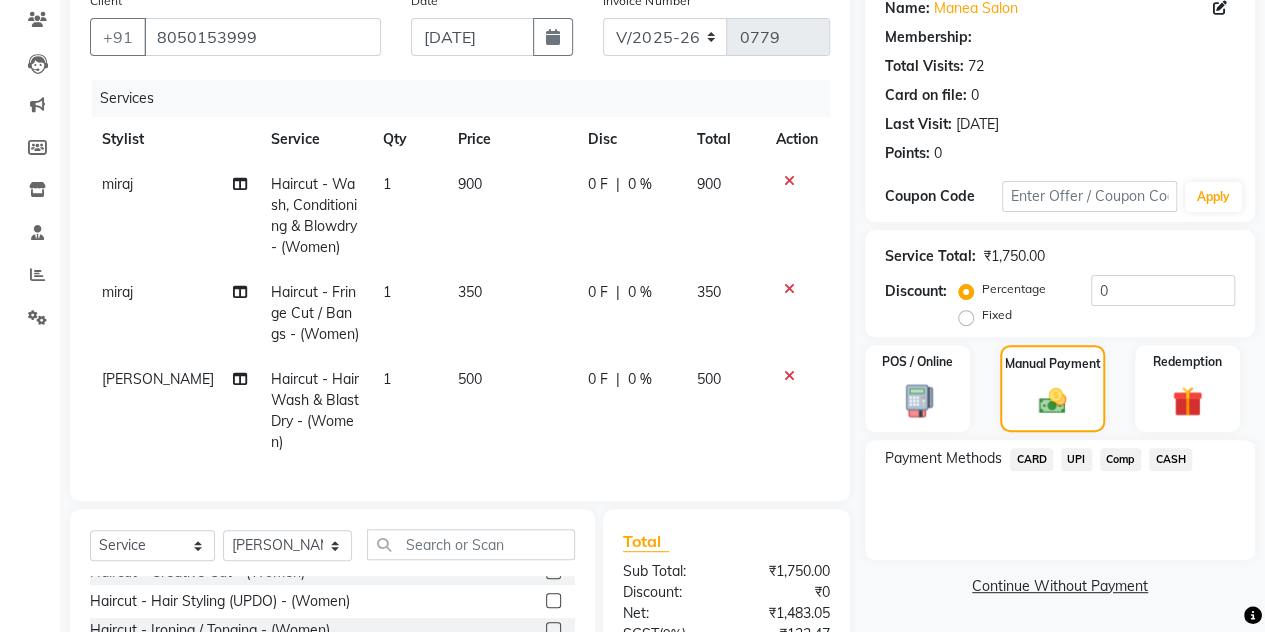 click on "CASH" 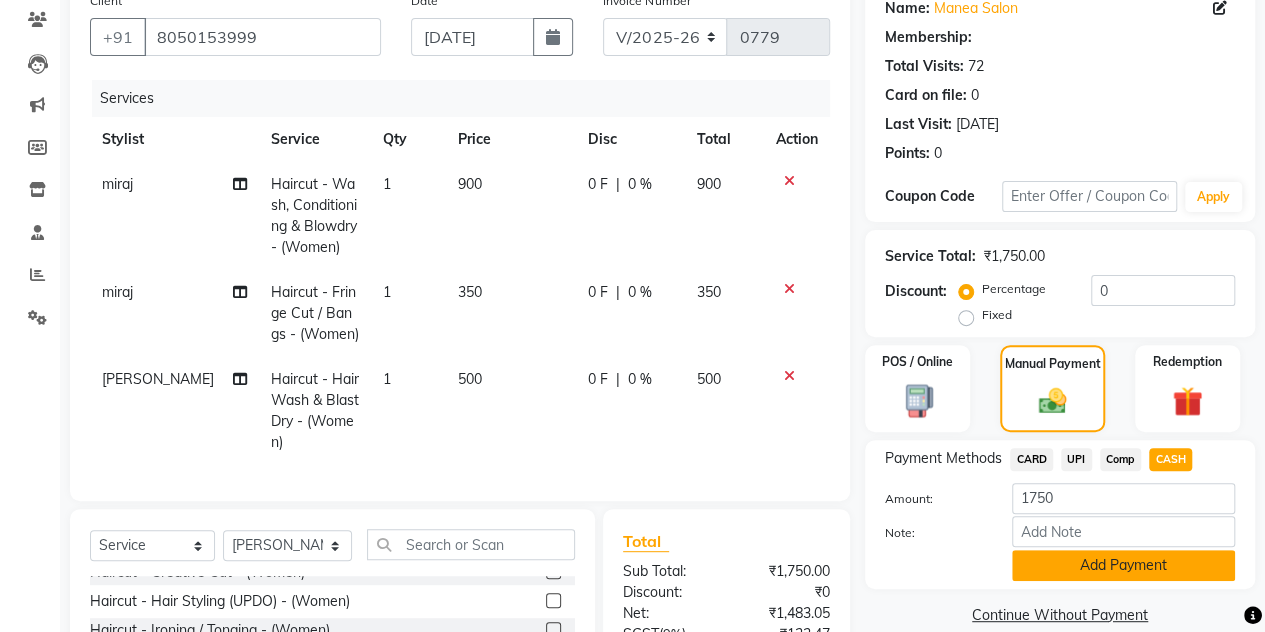 click on "Add Payment" 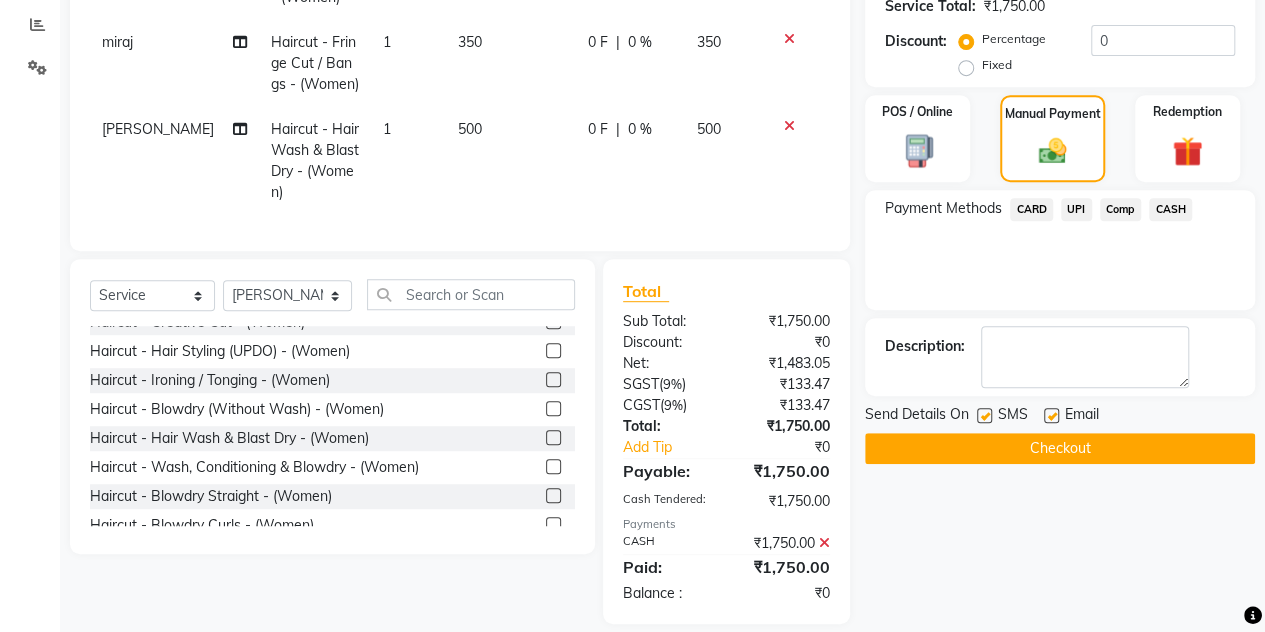 scroll, scrollTop: 454, scrollLeft: 0, axis: vertical 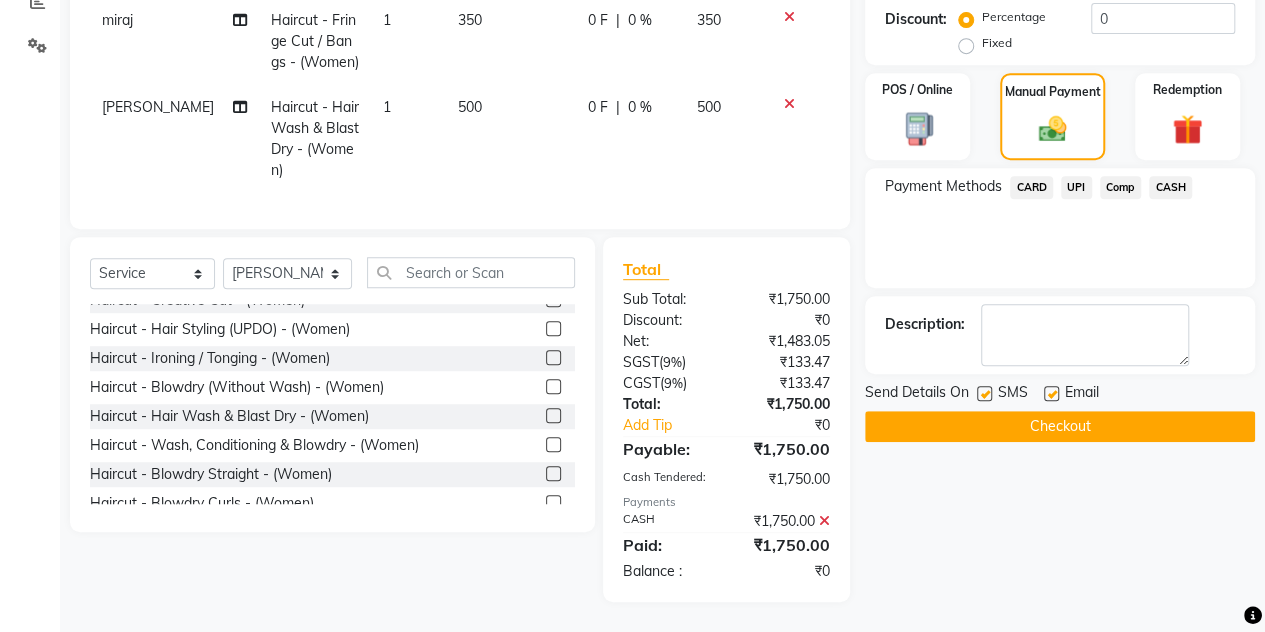 click on "Checkout" 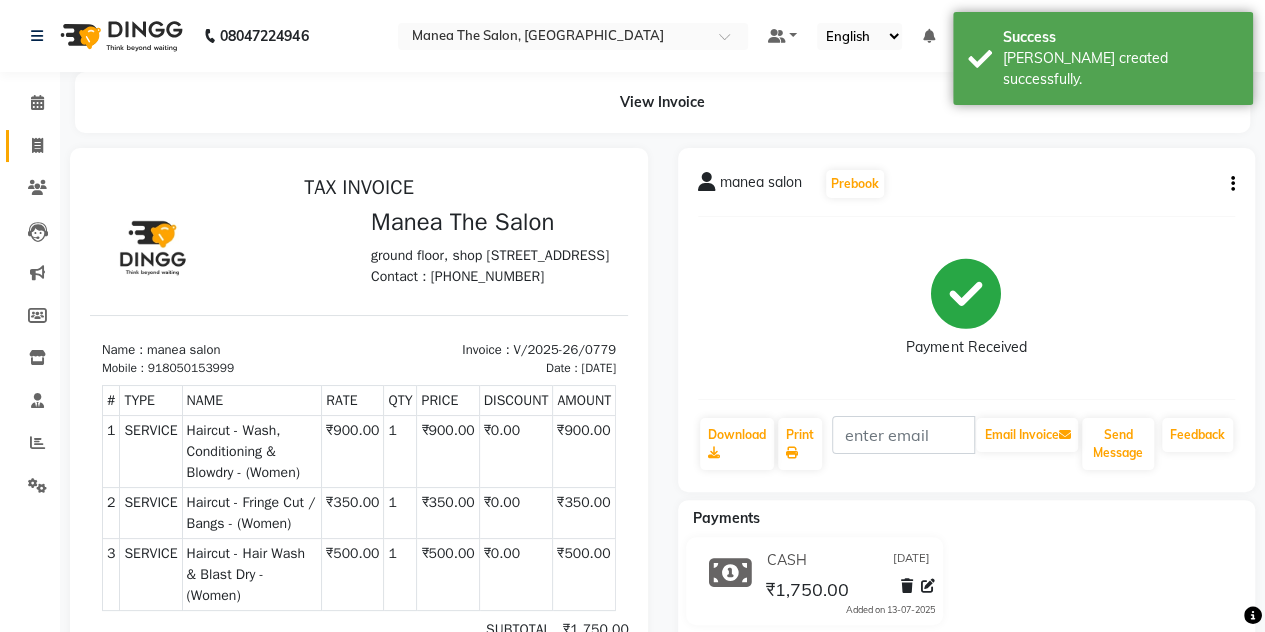 scroll, scrollTop: 0, scrollLeft: 0, axis: both 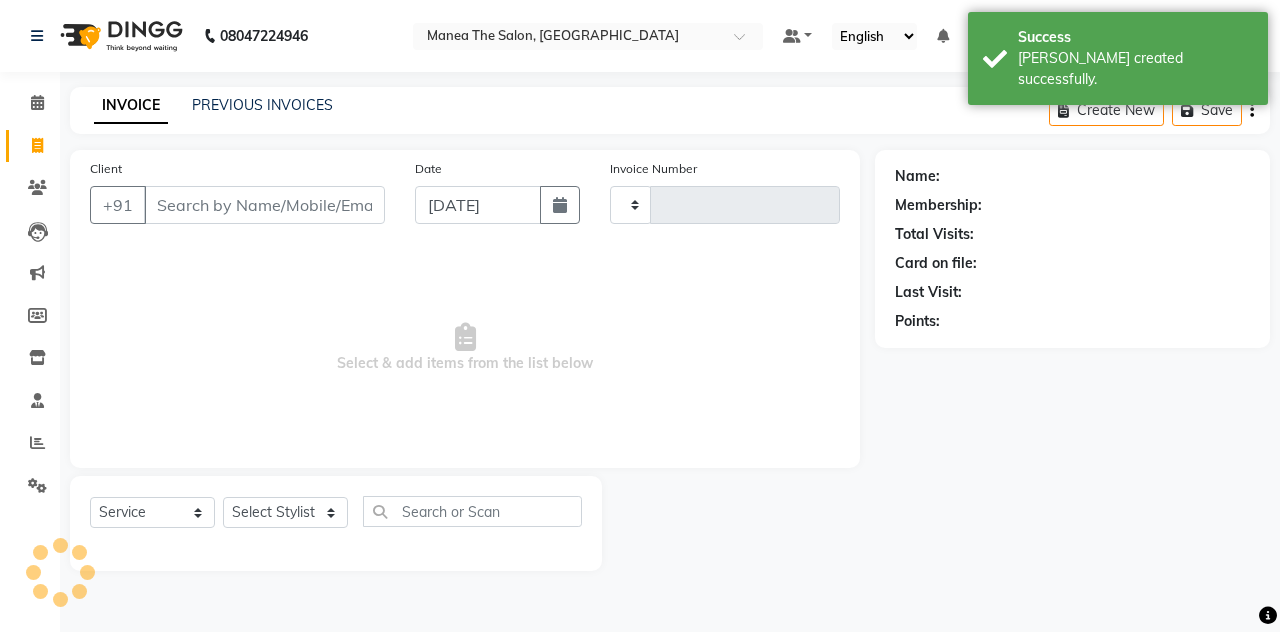 type on "0780" 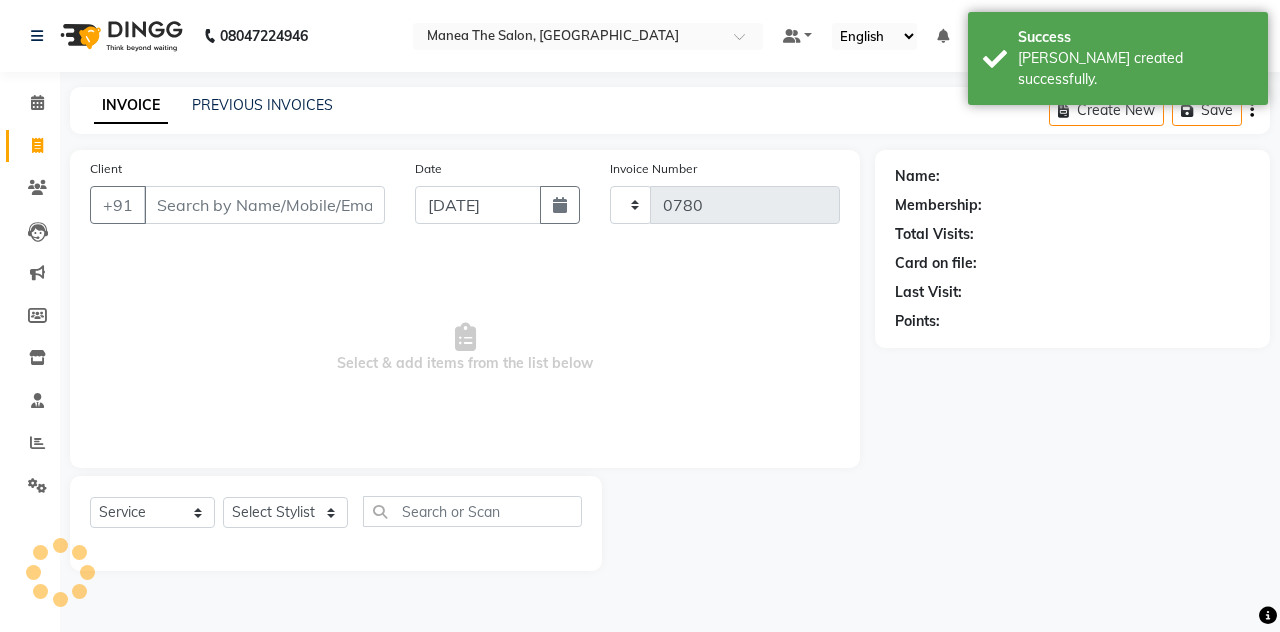 select on "7688" 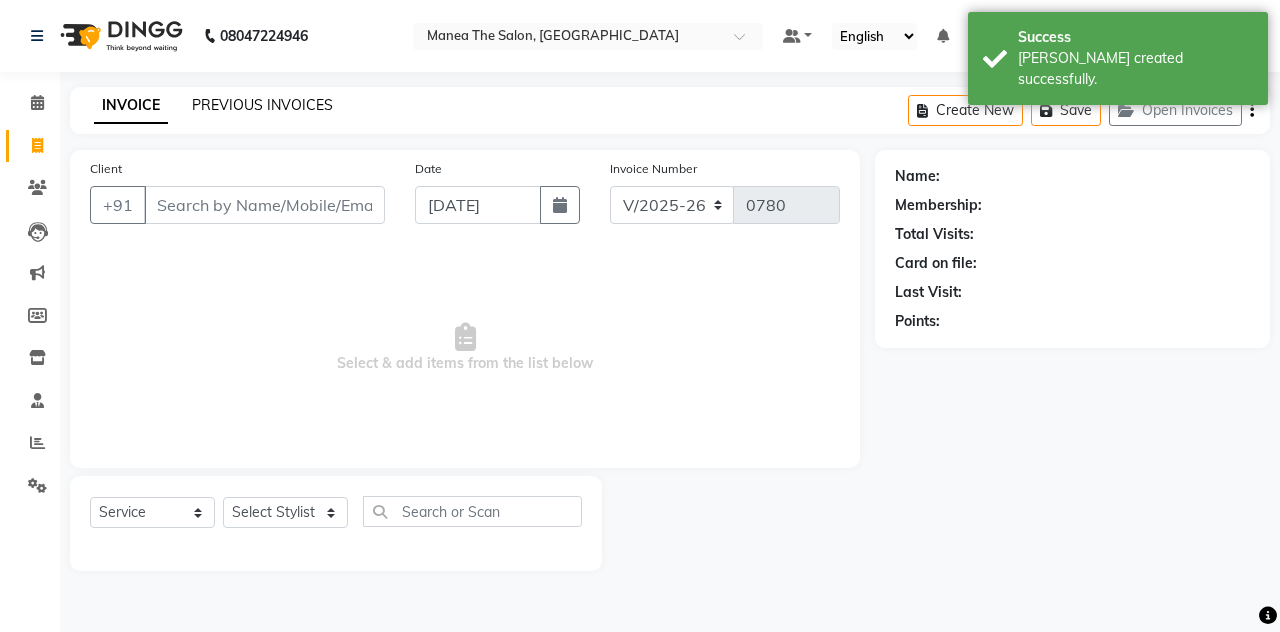 click on "PREVIOUS INVOICES" 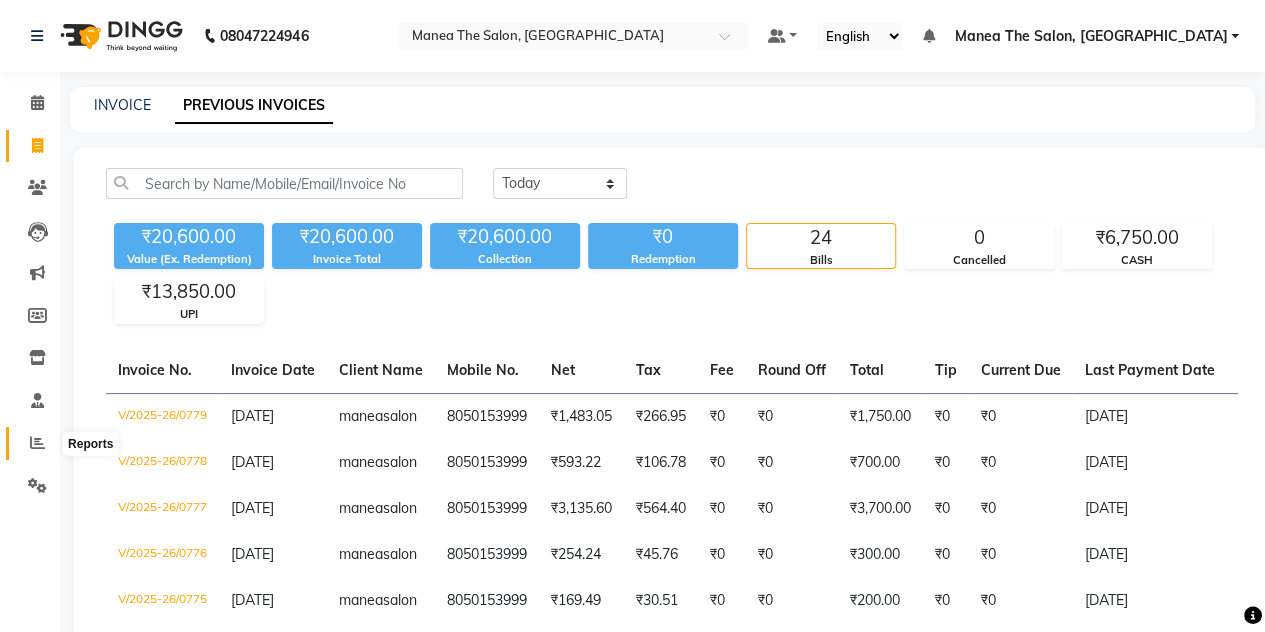 click 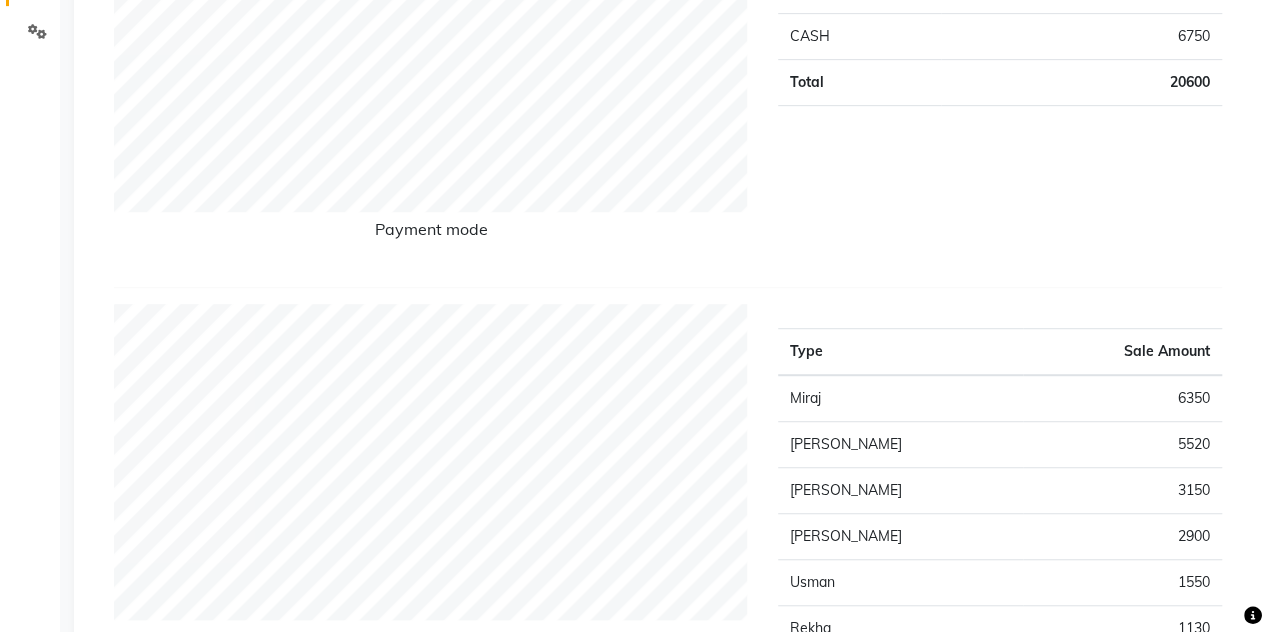 scroll, scrollTop: 0, scrollLeft: 0, axis: both 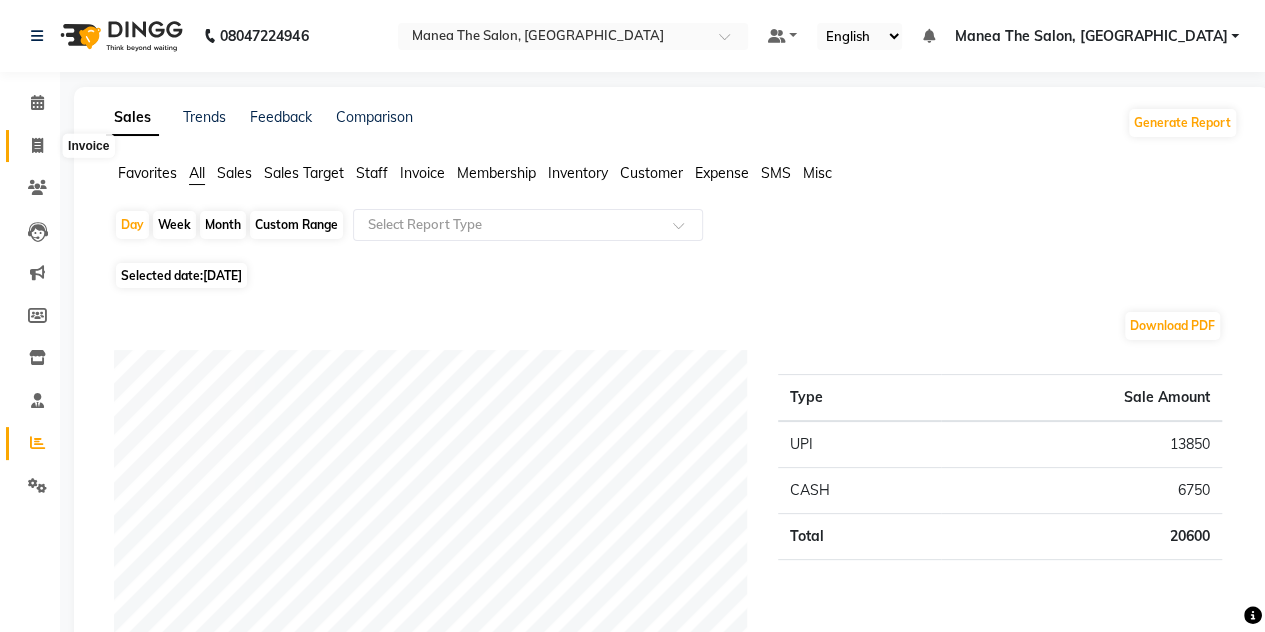 click 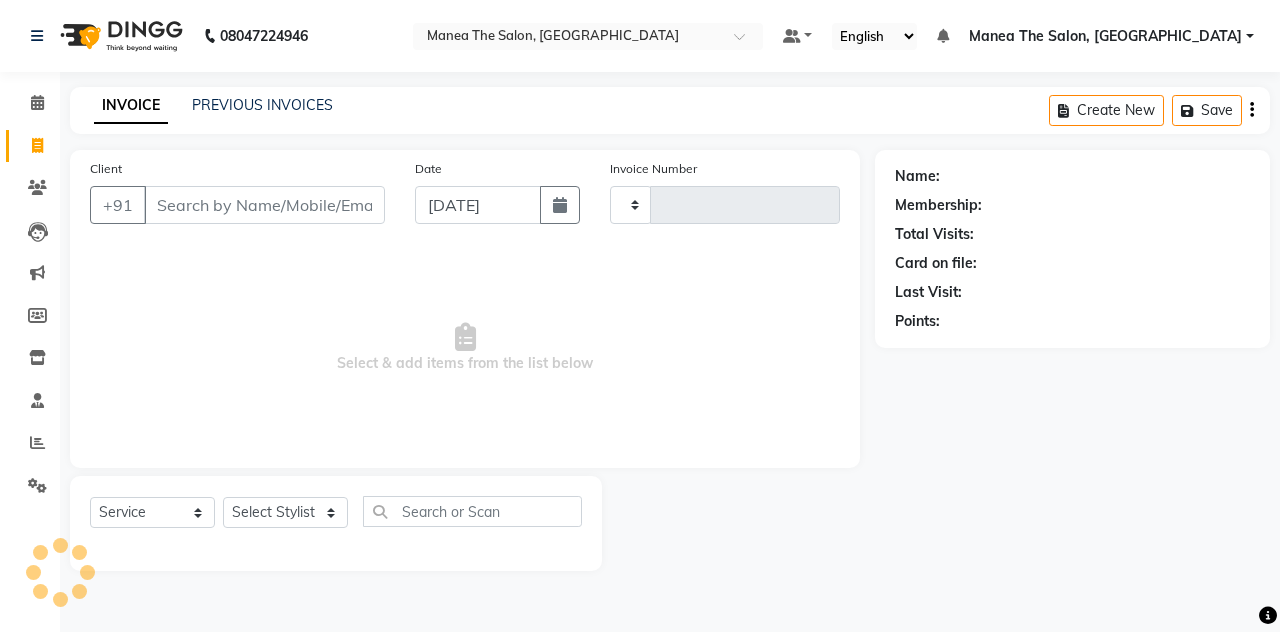 type on "0780" 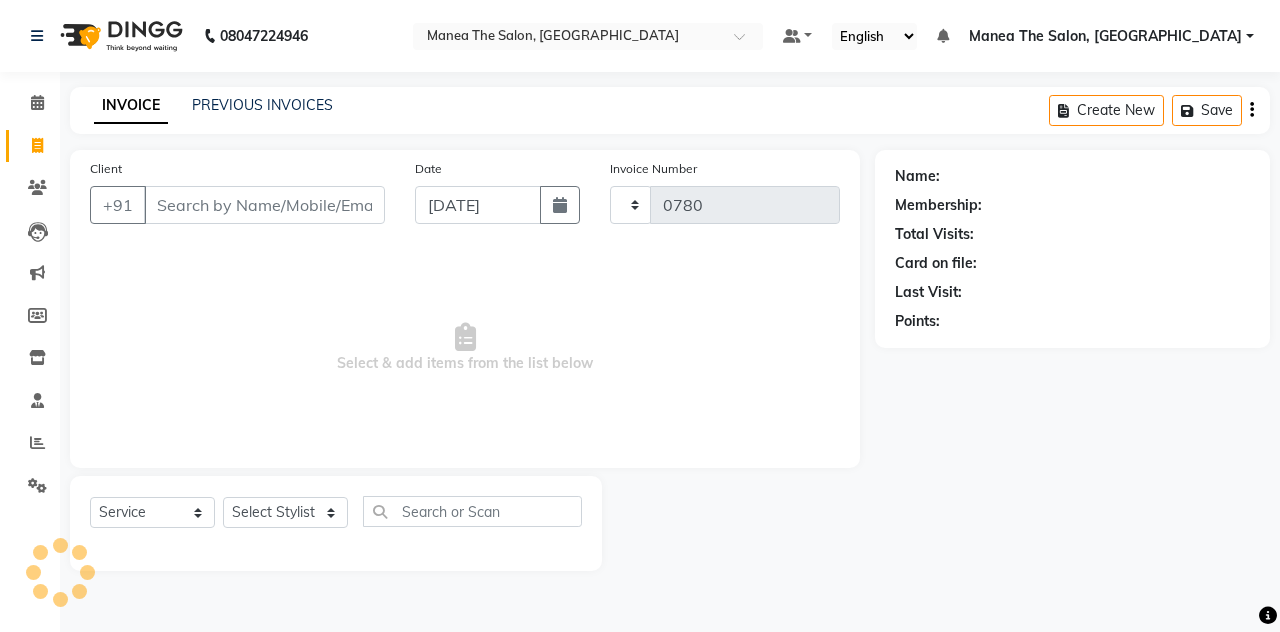 select on "7688" 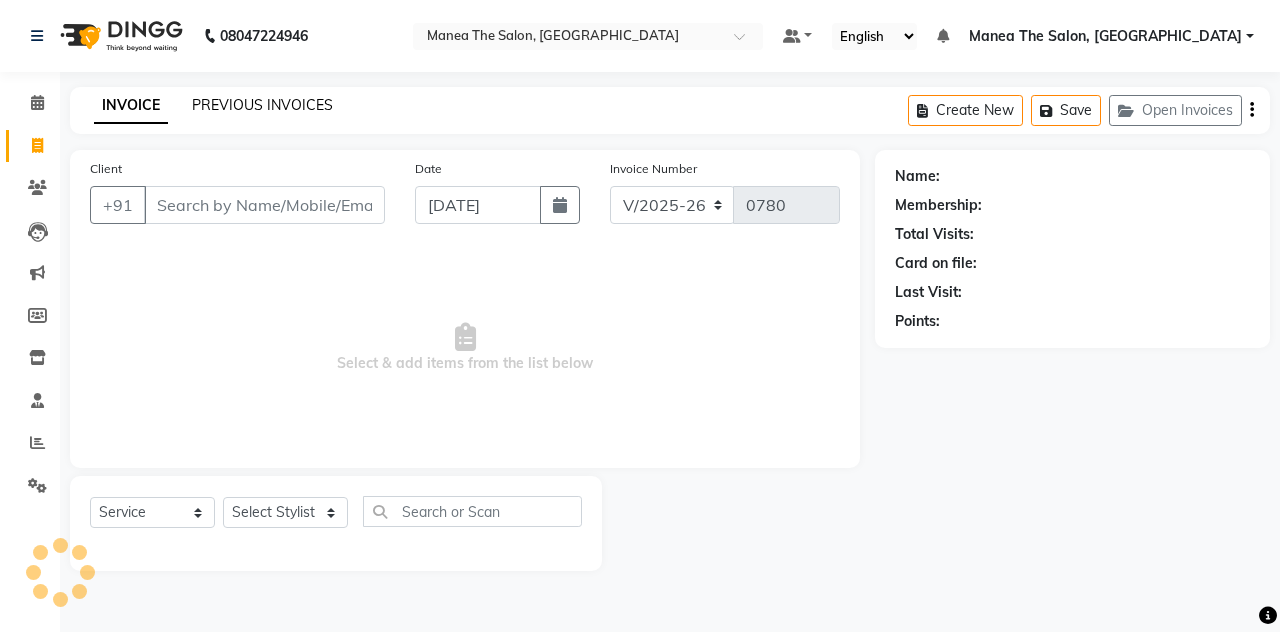 click on "PREVIOUS INVOICES" 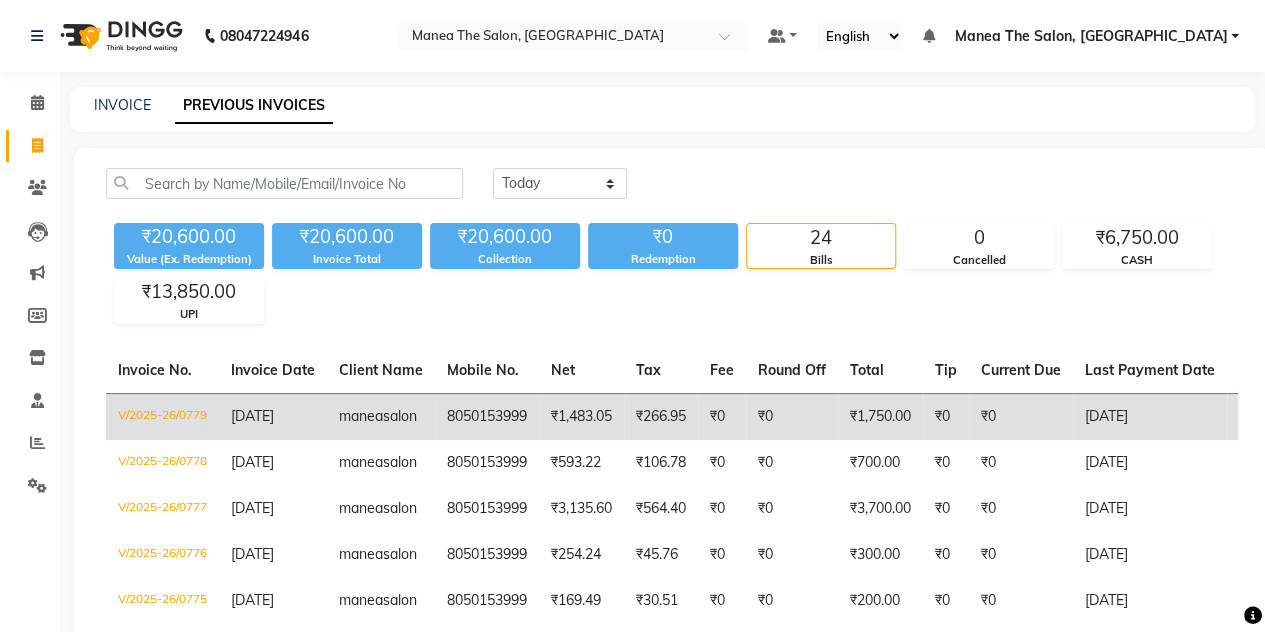 click on "₹0" 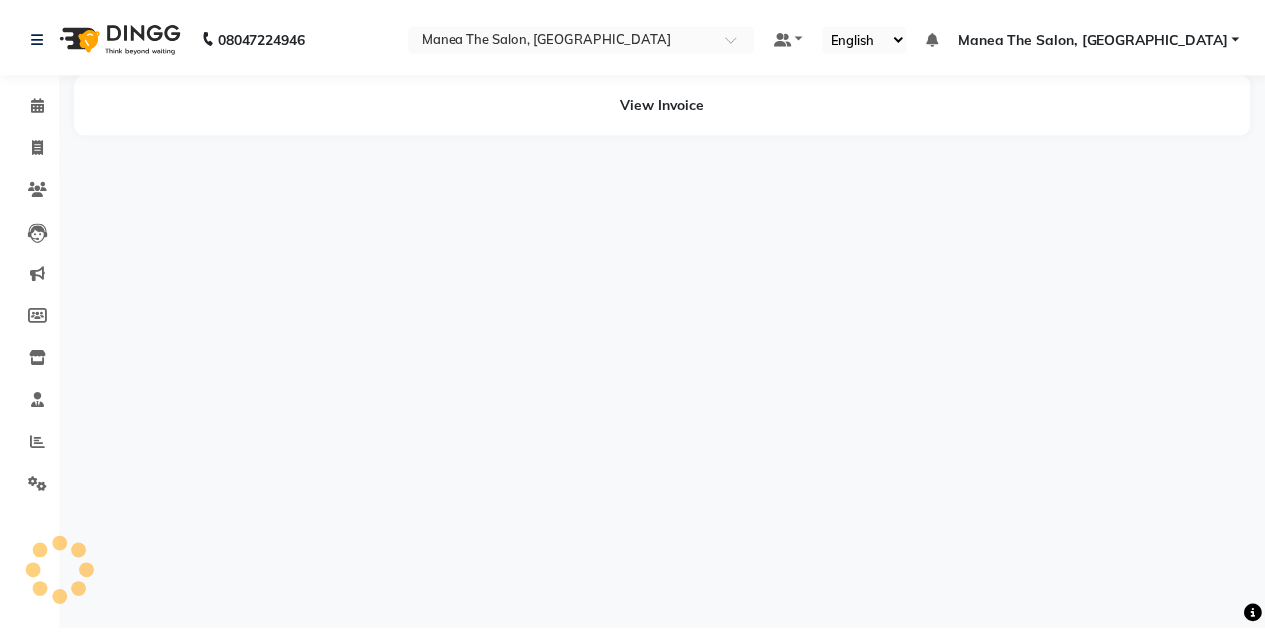 scroll, scrollTop: 0, scrollLeft: 0, axis: both 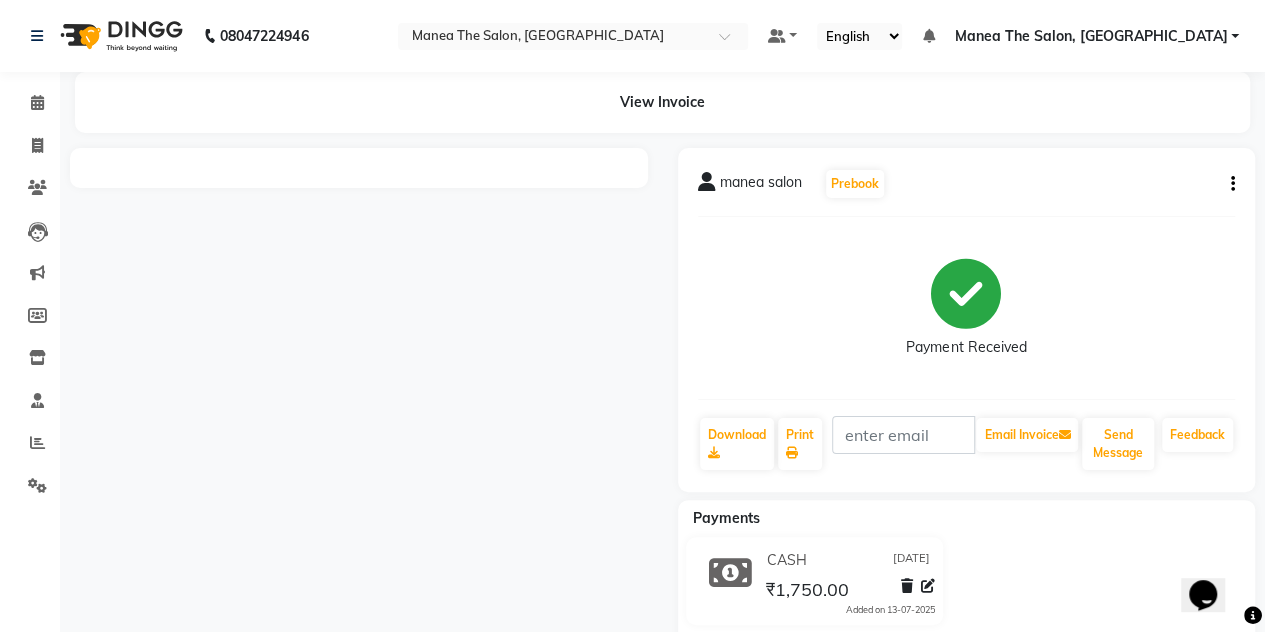 click on "manea salon  Prebook   Payment Received  Download  Print   Email Invoice   Send Message Feedback" 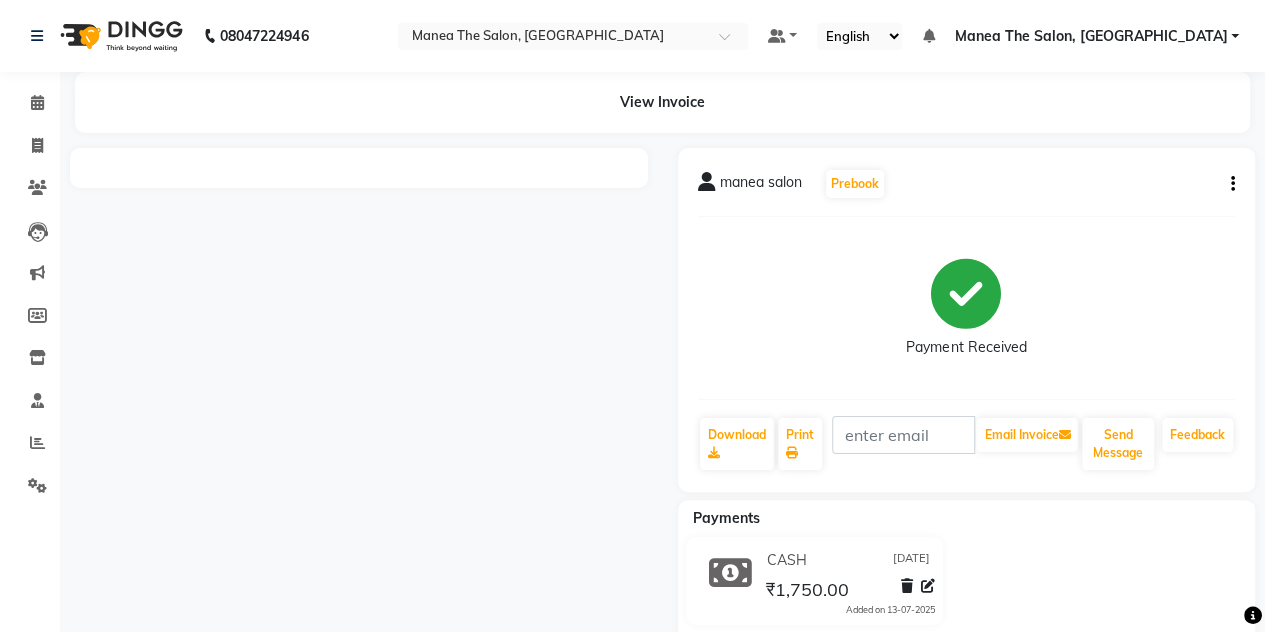 click 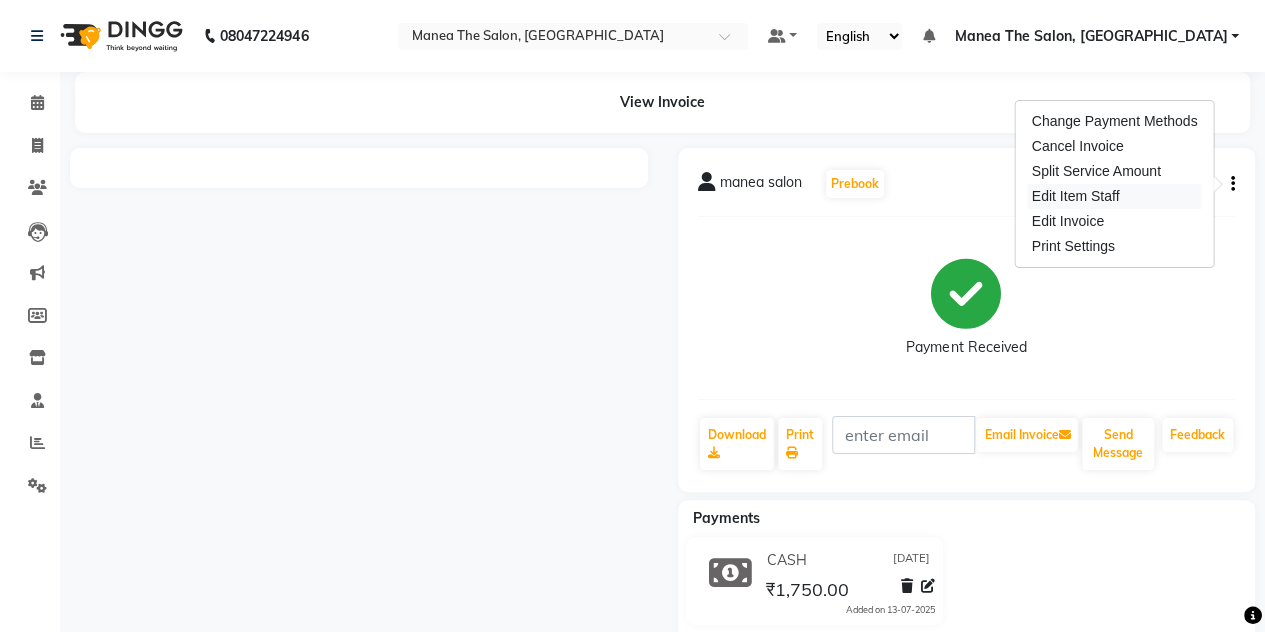 click on "Edit Item Staff" at bounding box center [1115, 196] 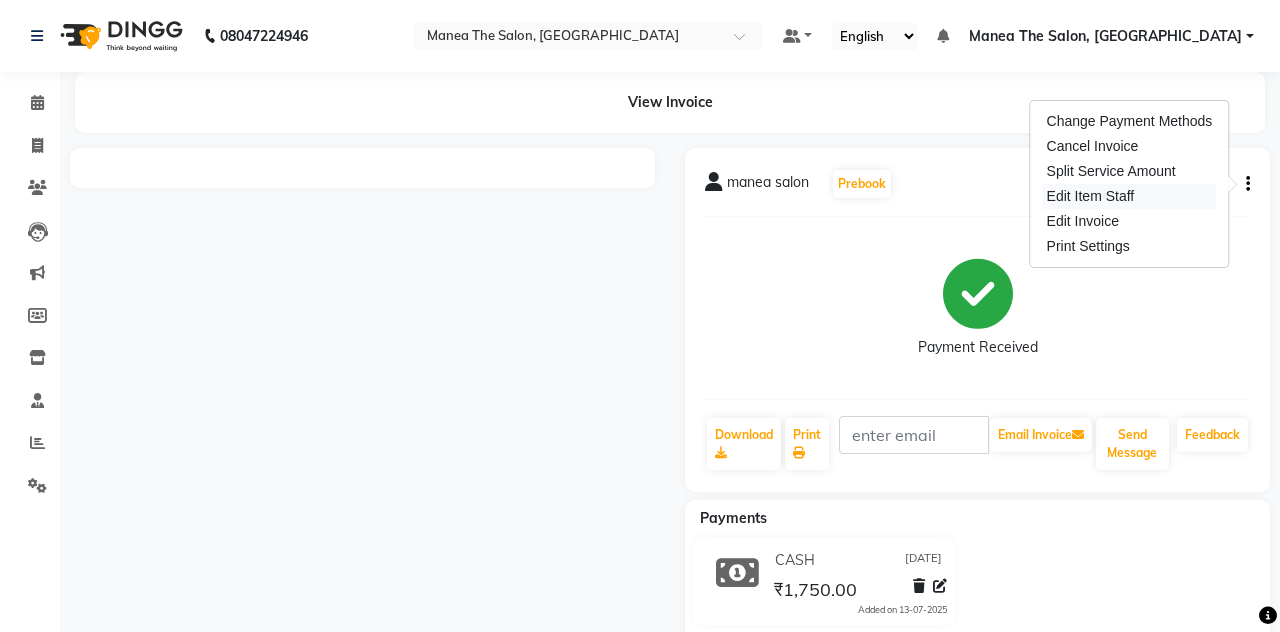 select 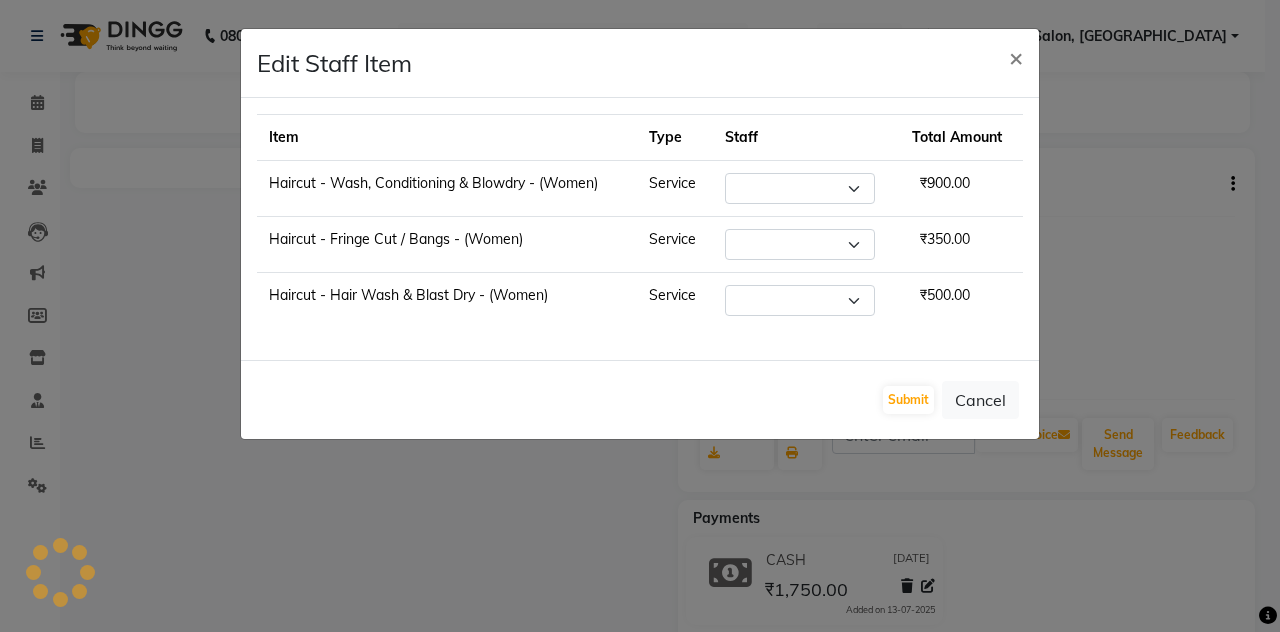 select on "80478" 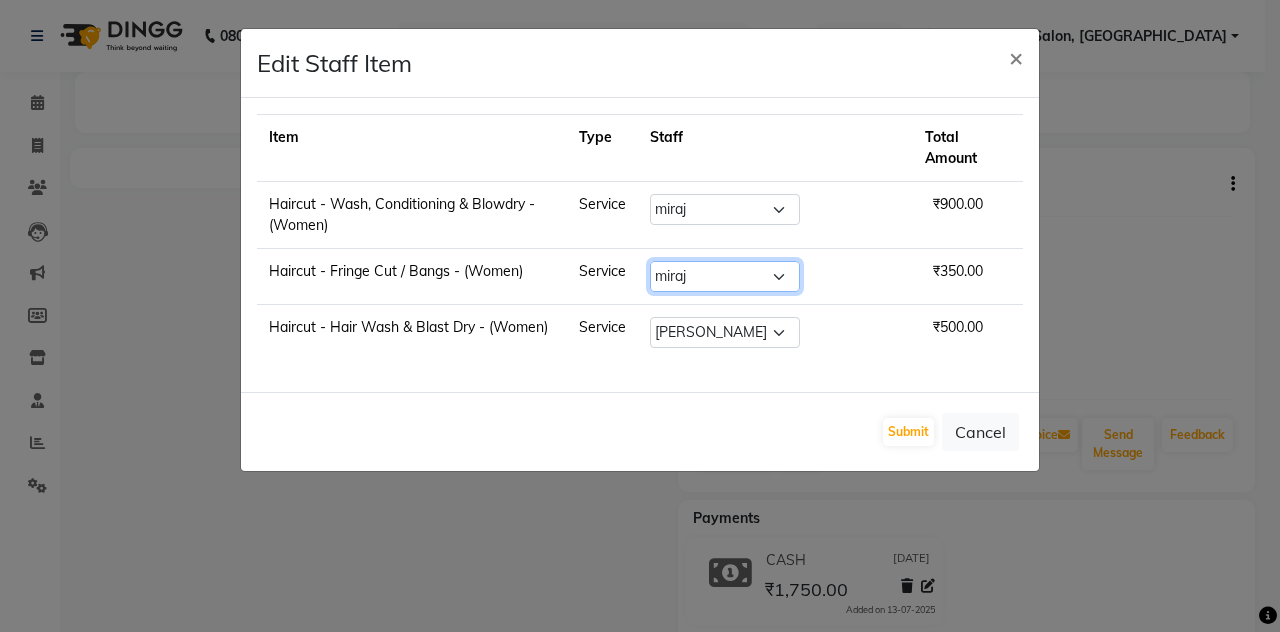 click on "Select  aalam mahfuz   aashu   Adil    Manea The Salon, Belagavi   miraj   Rekha   usman" 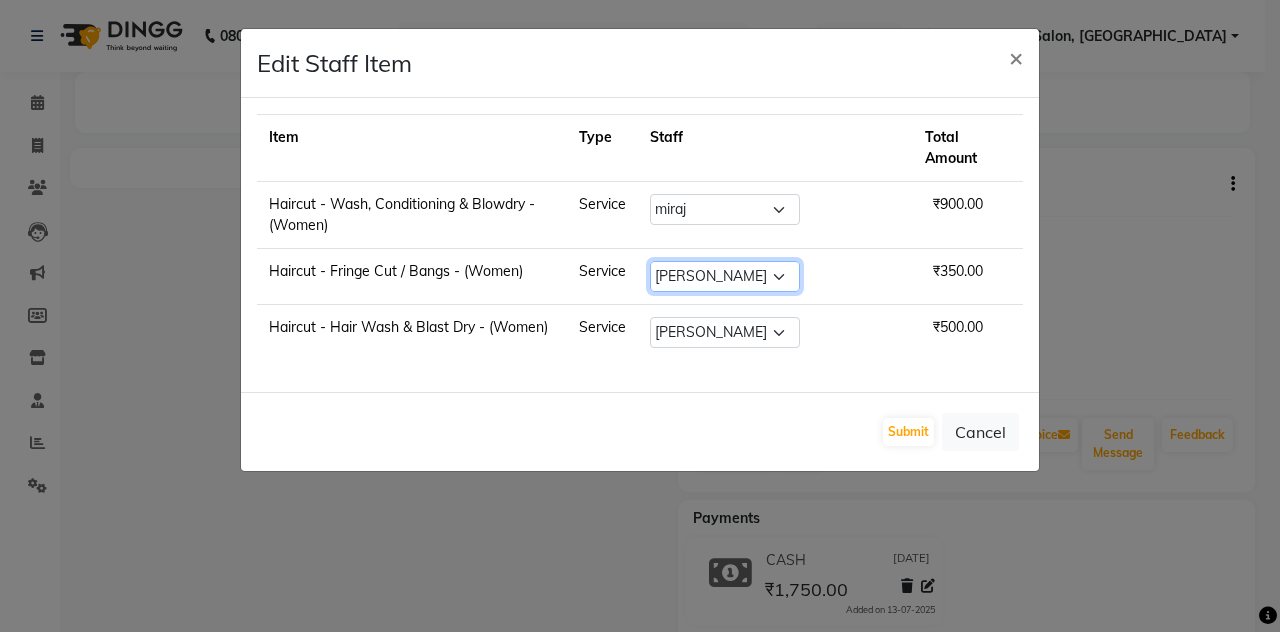 click on "Select  aalam mahfuz   aashu   Adil    Manea The Salon, Belagavi   miraj   Rekha   usman" 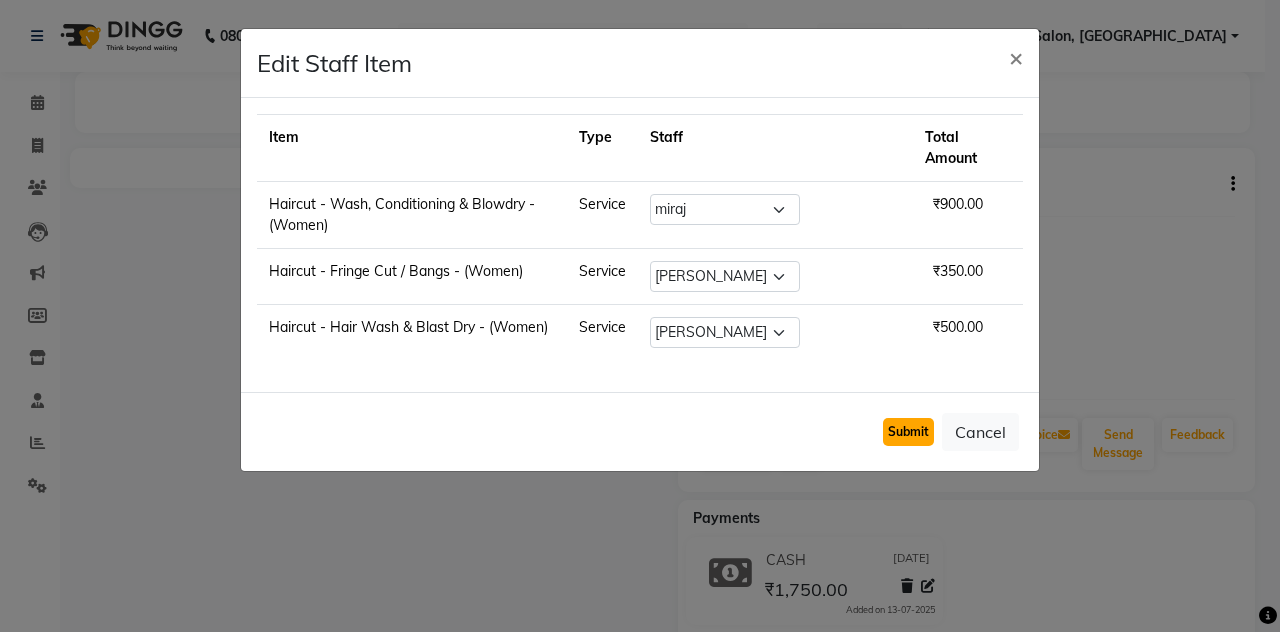 click on "Submit" 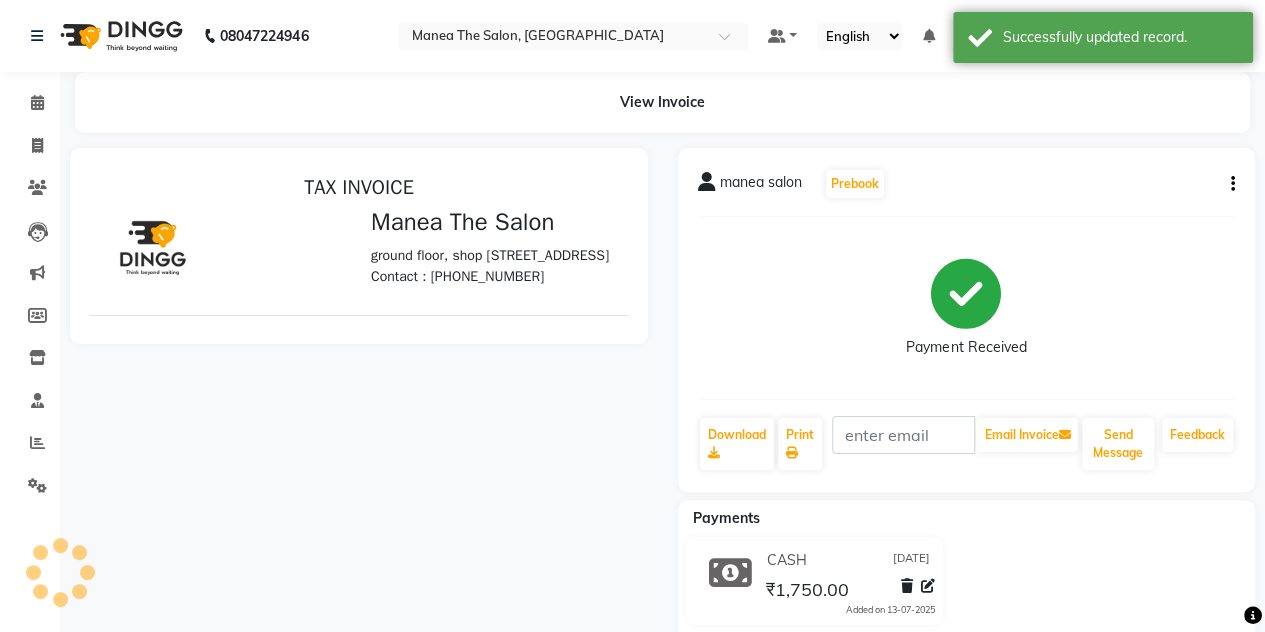 scroll, scrollTop: 0, scrollLeft: 0, axis: both 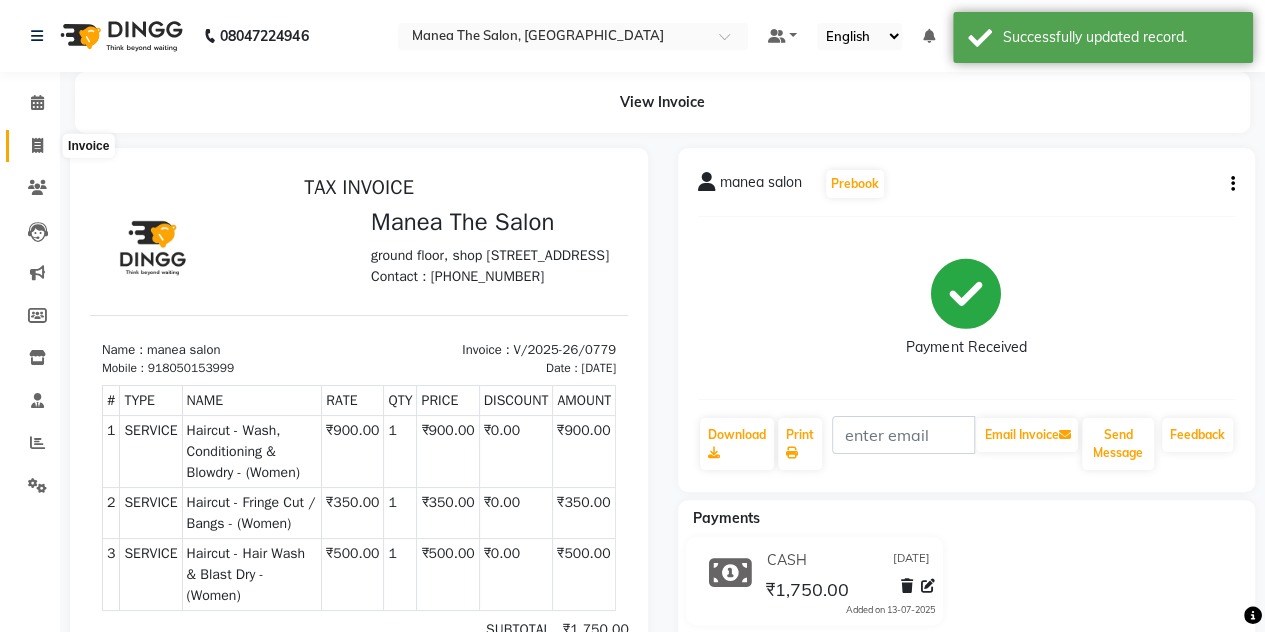 click 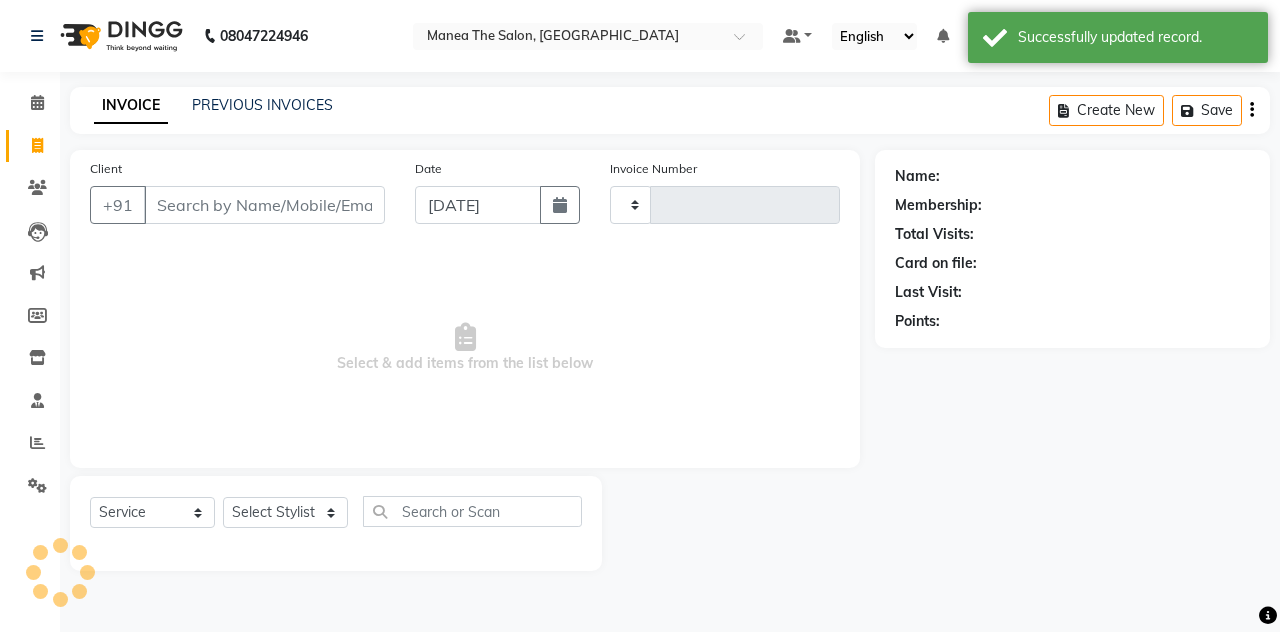 type on "0780" 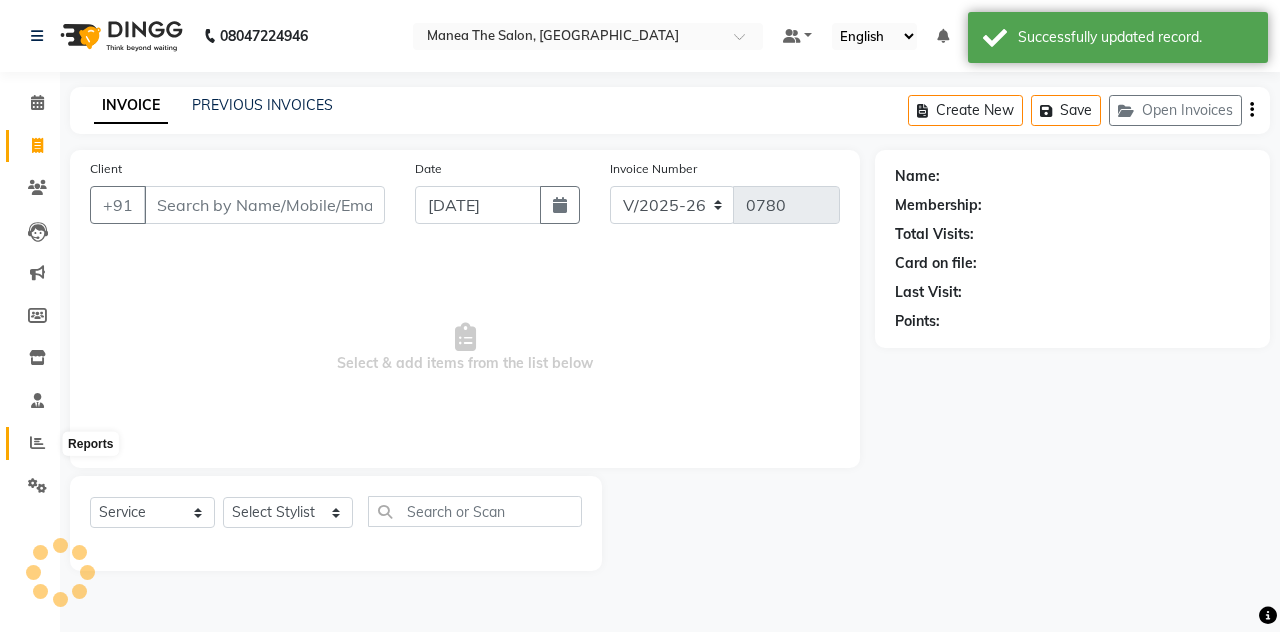 click 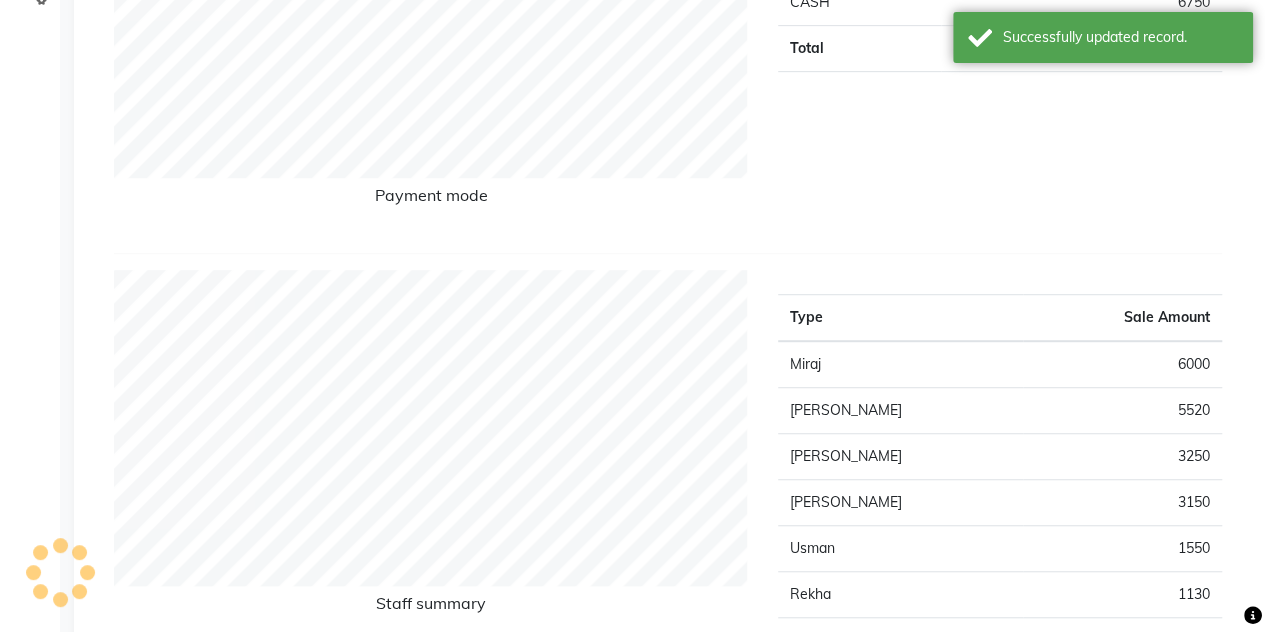 scroll, scrollTop: 489, scrollLeft: 0, axis: vertical 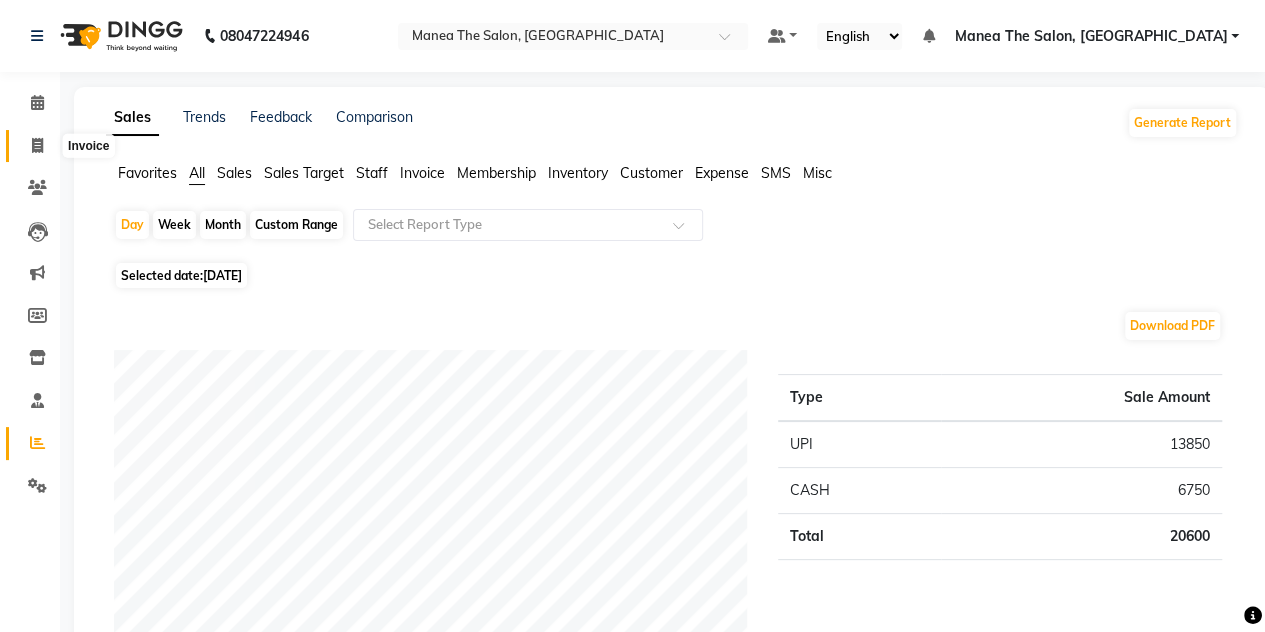 click 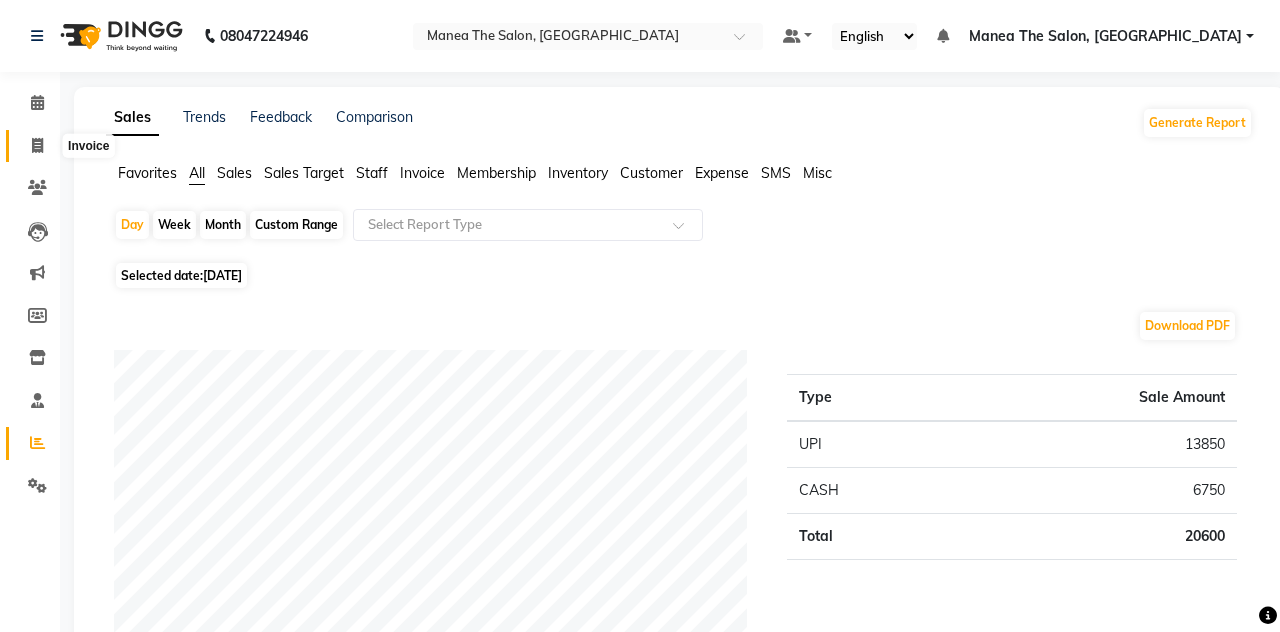 select on "7688" 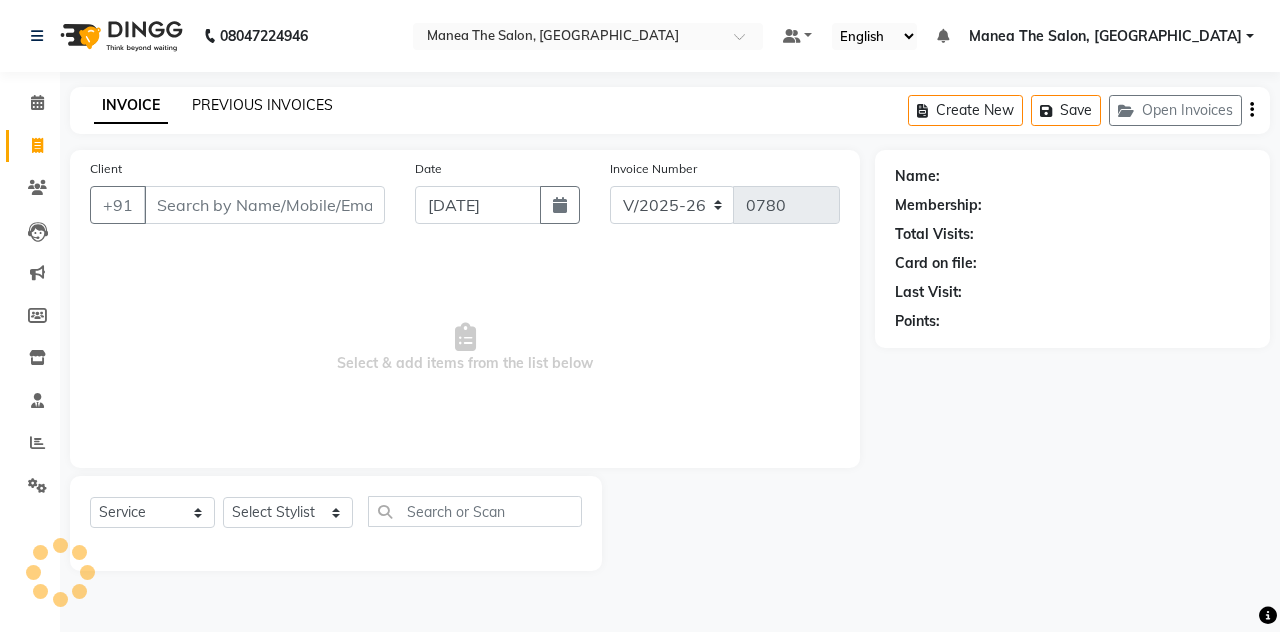 click on "PREVIOUS INVOICES" 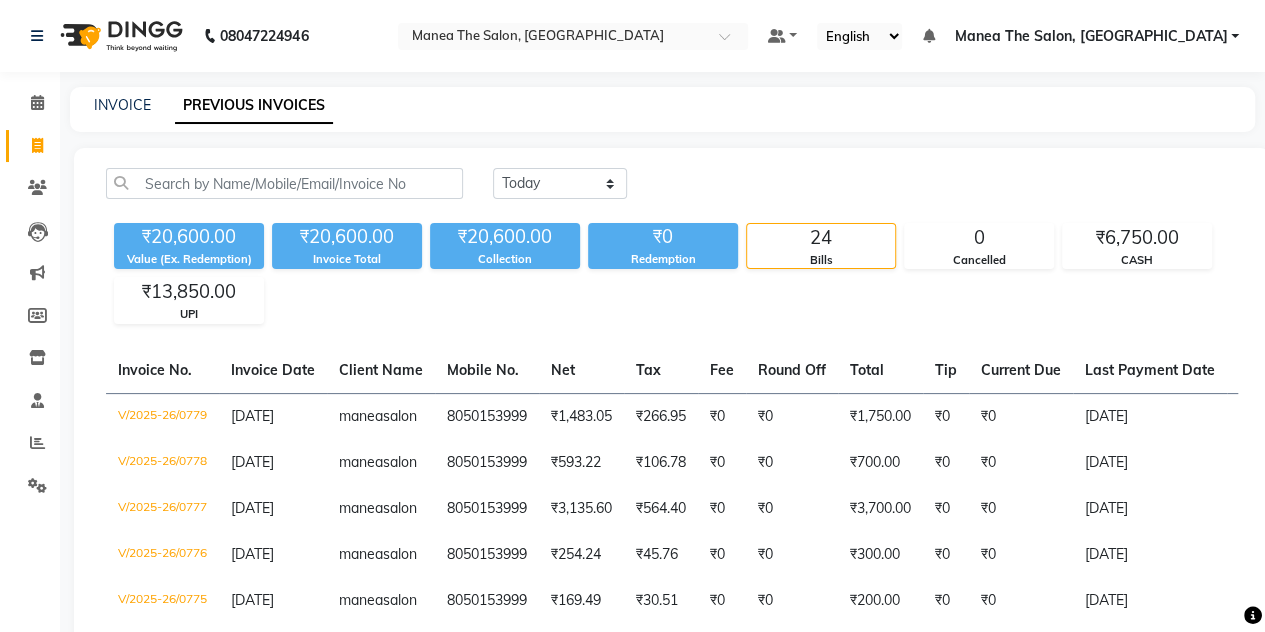click on "Today Yesterday Custom Range ₹20,600.00 Value (Ex. Redemption) ₹20,600.00 Invoice Total  ₹20,600.00 Collection ₹0 Redemption 24 Bills 0 Cancelled ₹6,750.00 CASH ₹13,850.00 UPI  Invoice No.   Invoice Date   Client Name   Mobile No.   Net   Tax   Fee   Round Off   Total   Tip   Current Due   Last Payment Date   Payment Amount   Payment Methods   Cancel Reason   Status   V/2025-26/0779  13-07-2025 manea  salon 8050153999 ₹1,483.05 ₹266.95  ₹0  ₹0 ₹1,750.00 ₹0 ₹0 13-07-2025 ₹1,750.00  CASH - PAID  V/2025-26/0778  13-07-2025 manea  salon 8050153999 ₹593.22 ₹106.78  ₹0  ₹0 ₹700.00 ₹0 ₹0 13-07-2025 ₹700.00  UPI - PAID  V/2025-26/0777  13-07-2025 manea  salon 8050153999 ₹3,135.60 ₹564.40  ₹0  ₹0 ₹3,700.00 ₹0 ₹0 13-07-2025 ₹3,700.00  UPI - PAID  V/2025-26/0776  13-07-2025 manea  salon 8050153999 ₹254.24 ₹45.76  ₹0  ₹0 ₹300.00 ₹0 ₹0 13-07-2025 ₹300.00  UPI - PAID  V/2025-26/0775  13-07-2025 manea  salon 8050153999 ₹169.49 ₹30.51  ₹0  ₹0" 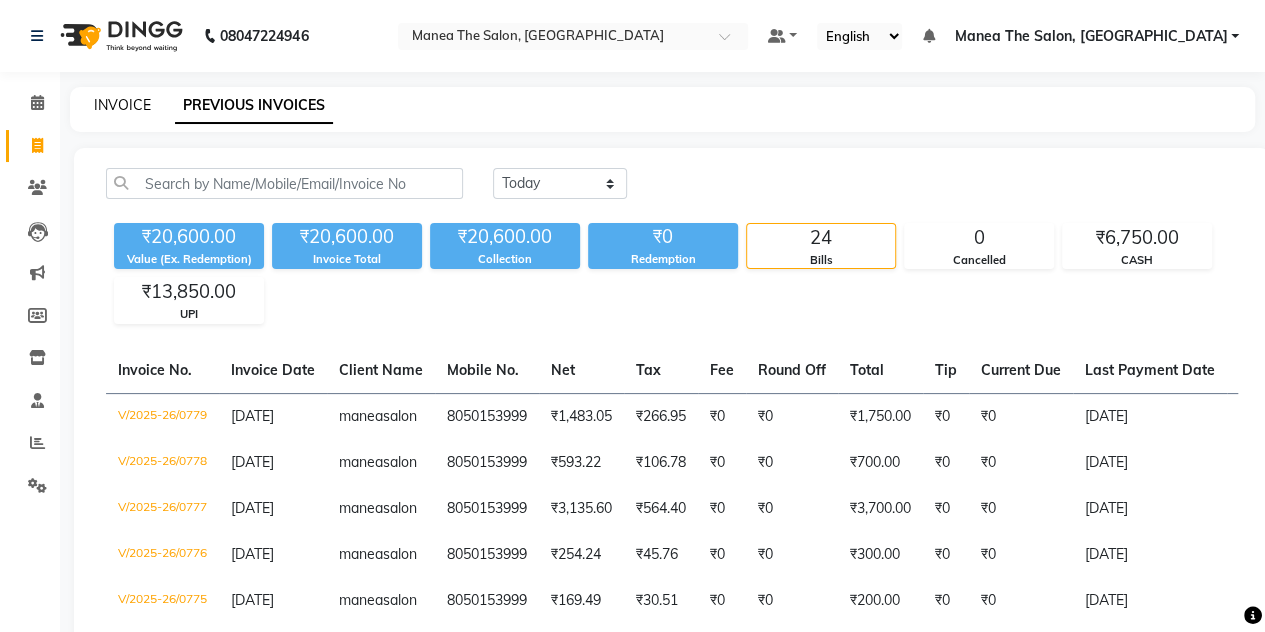 click on "INVOICE" 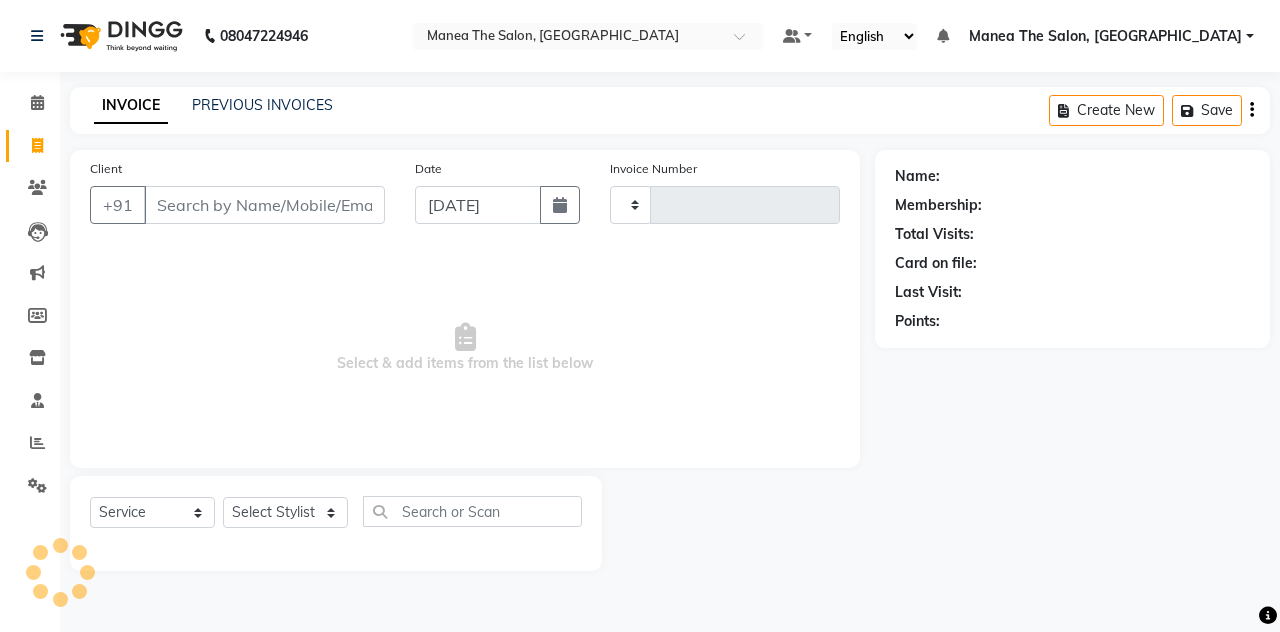 type on "0780" 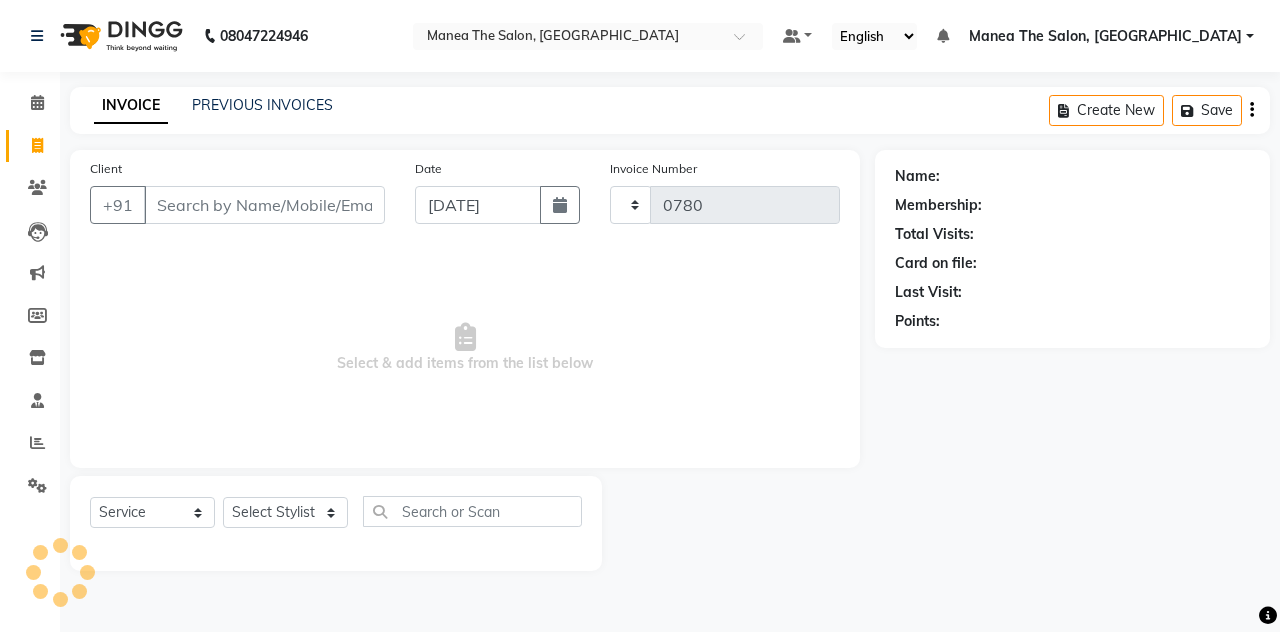 select on "7688" 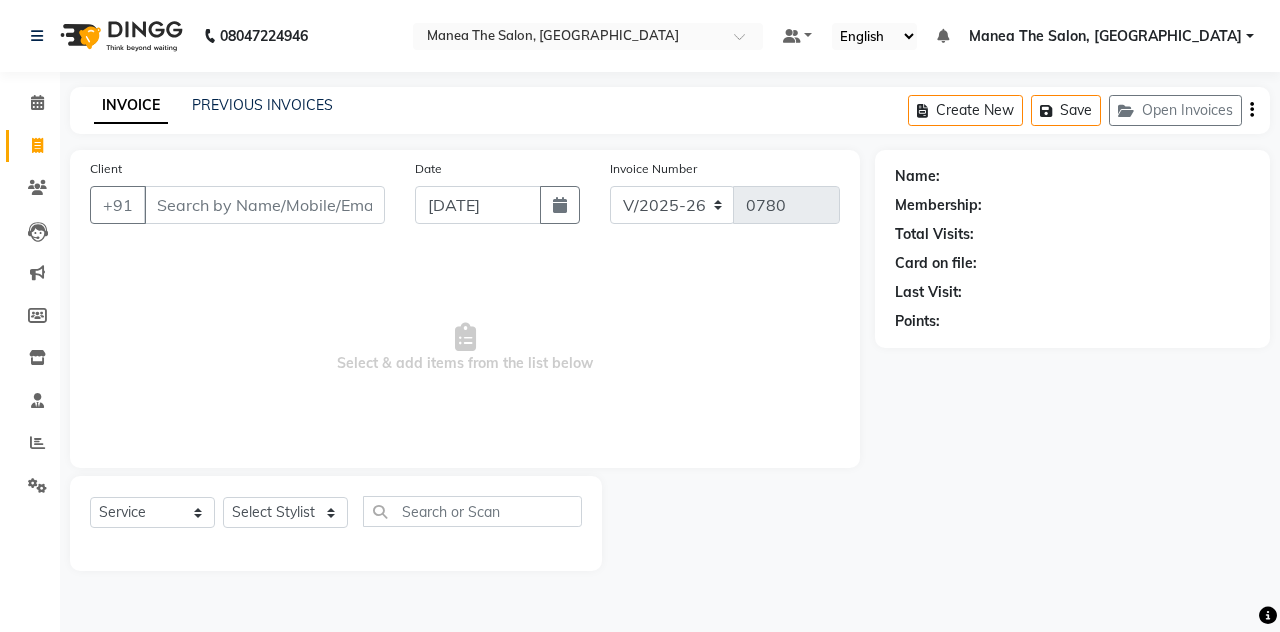 click on "PREVIOUS INVOICES" 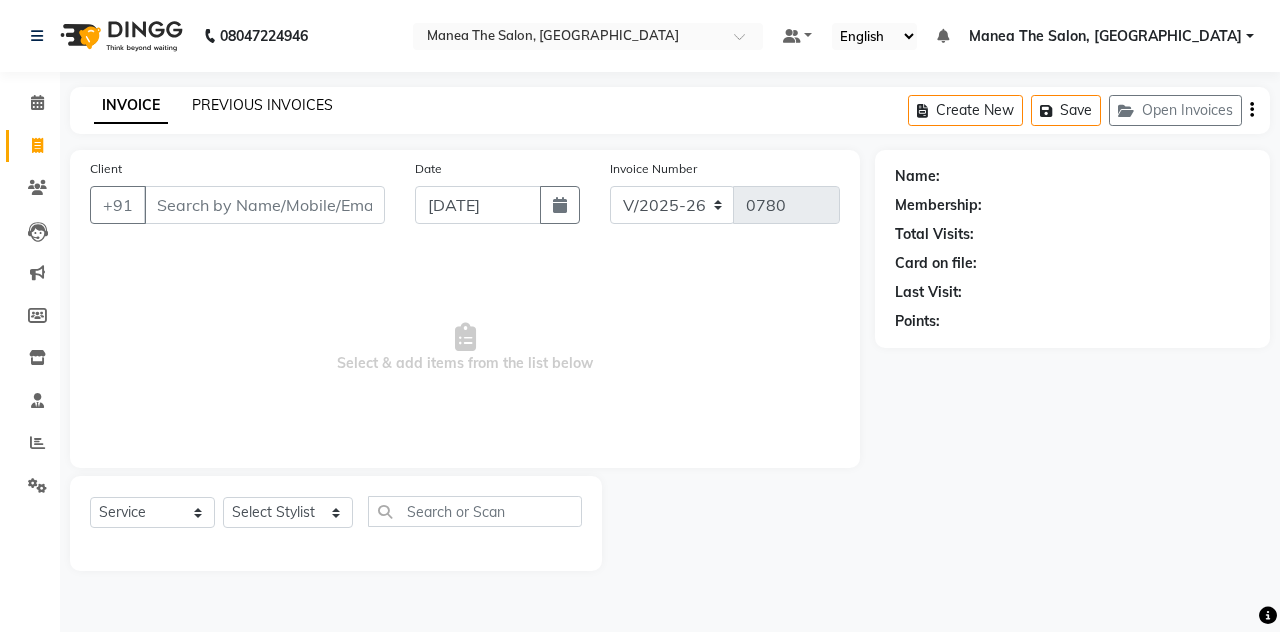 click on "PREVIOUS INVOICES" 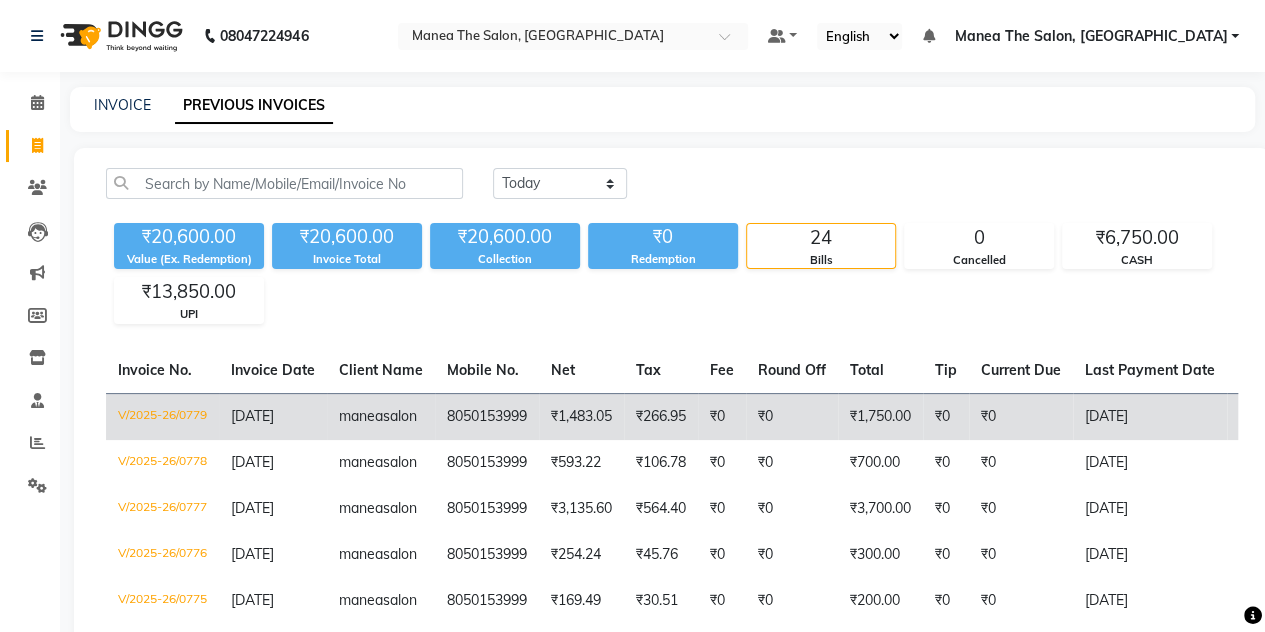 click on "8050153999" 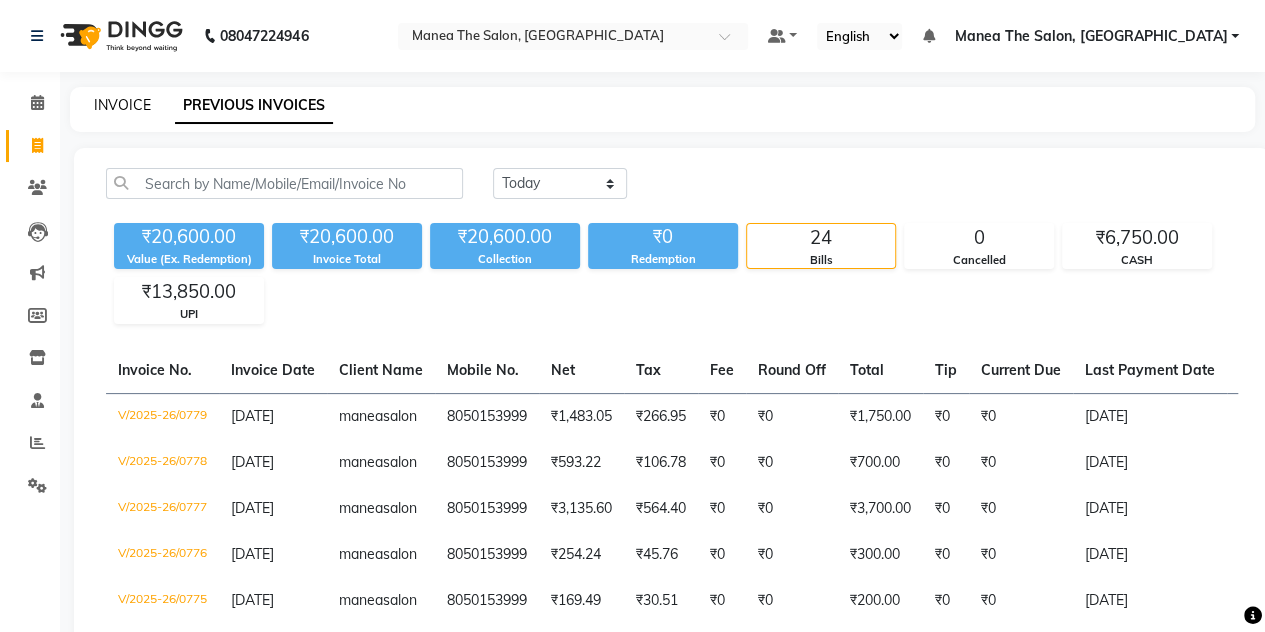 click on "INVOICE" 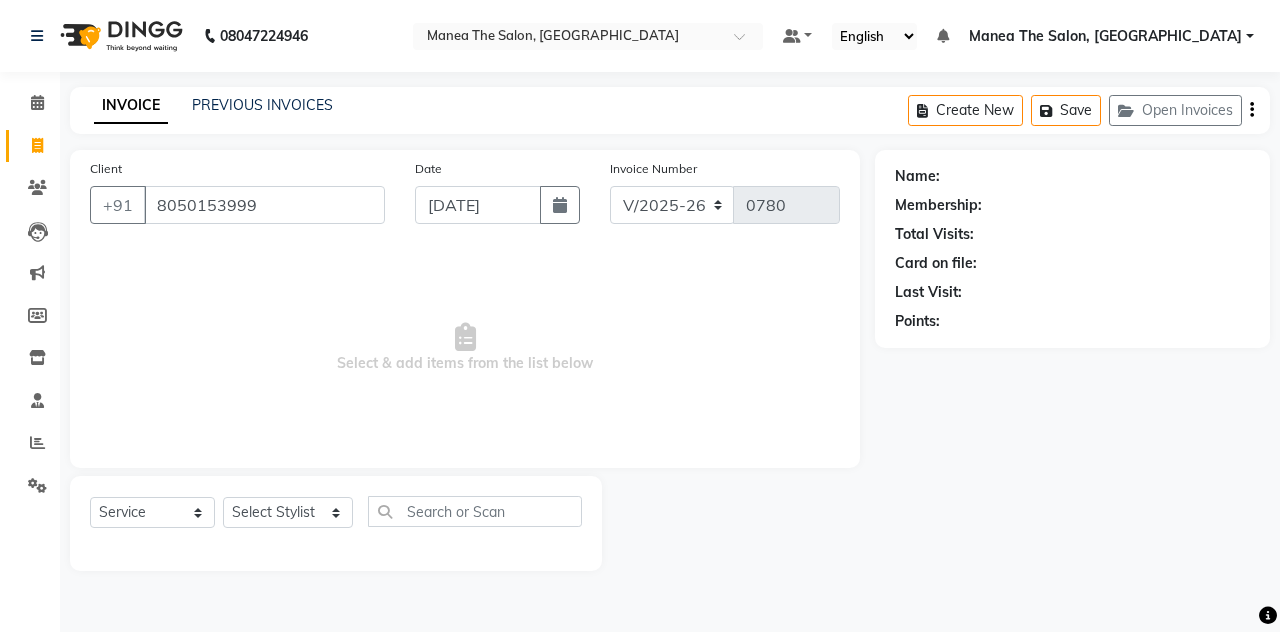 type on "8050153999" 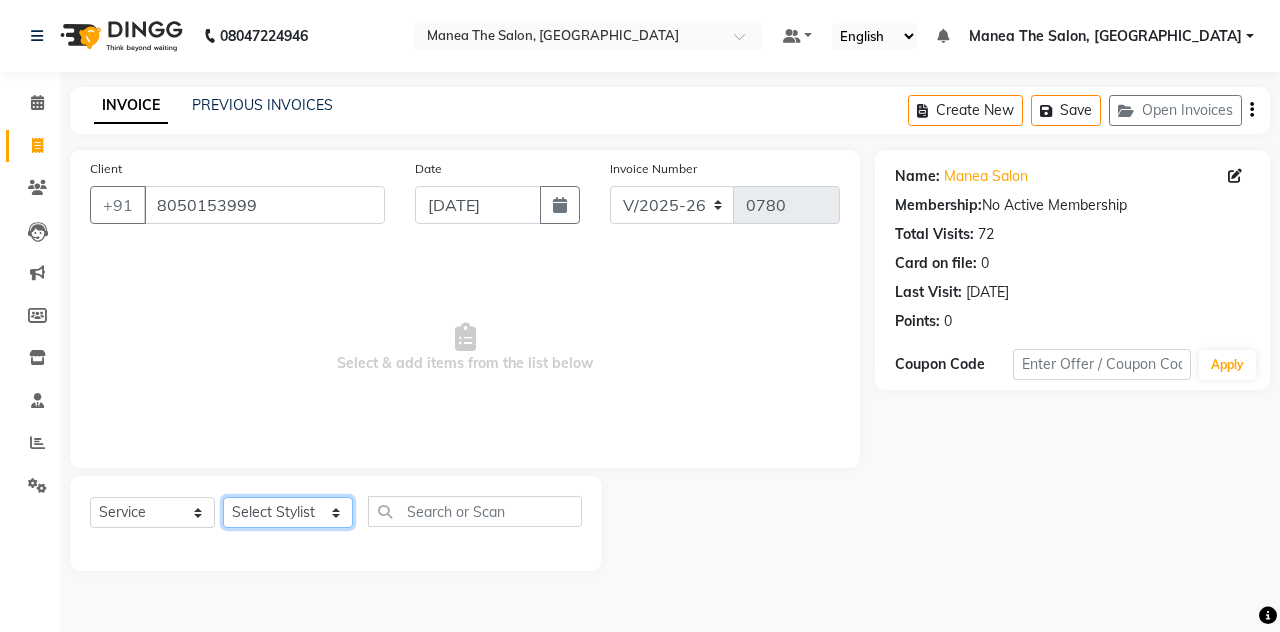 click on "Select Stylist aalam [PERSON_NAME] [PERSON_NAME] The Salon, [GEOGRAPHIC_DATA] miraj [PERSON_NAME]" 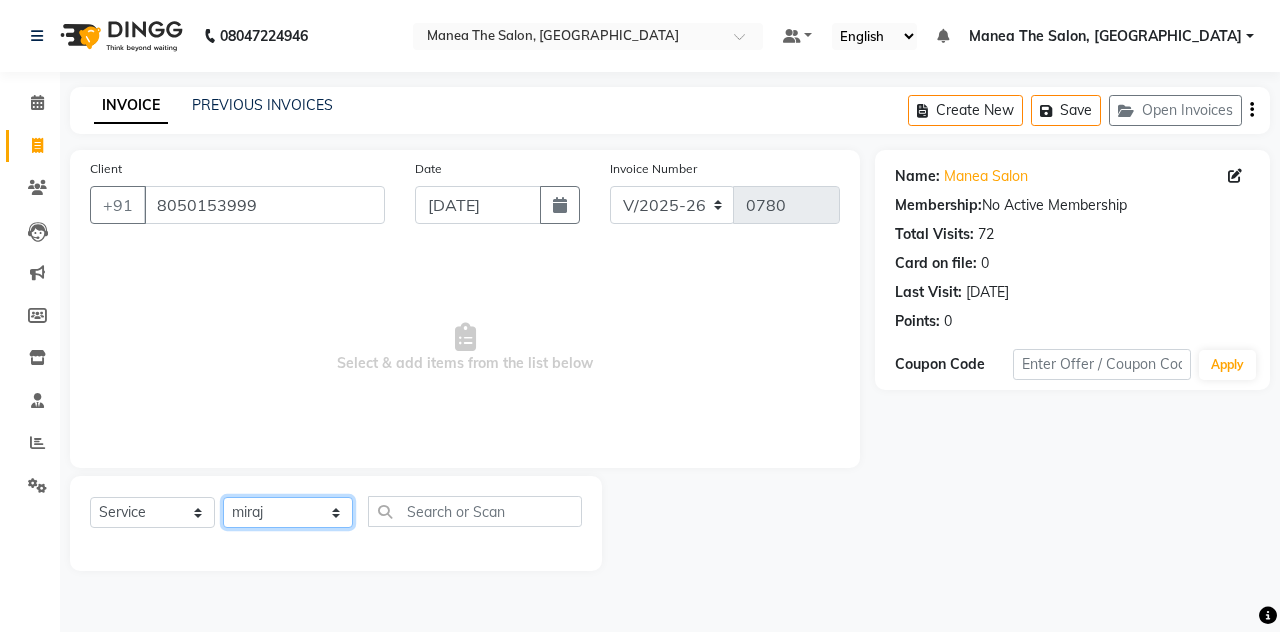 click on "Select Stylist aalam [PERSON_NAME] [PERSON_NAME] The Salon, [GEOGRAPHIC_DATA] miraj [PERSON_NAME]" 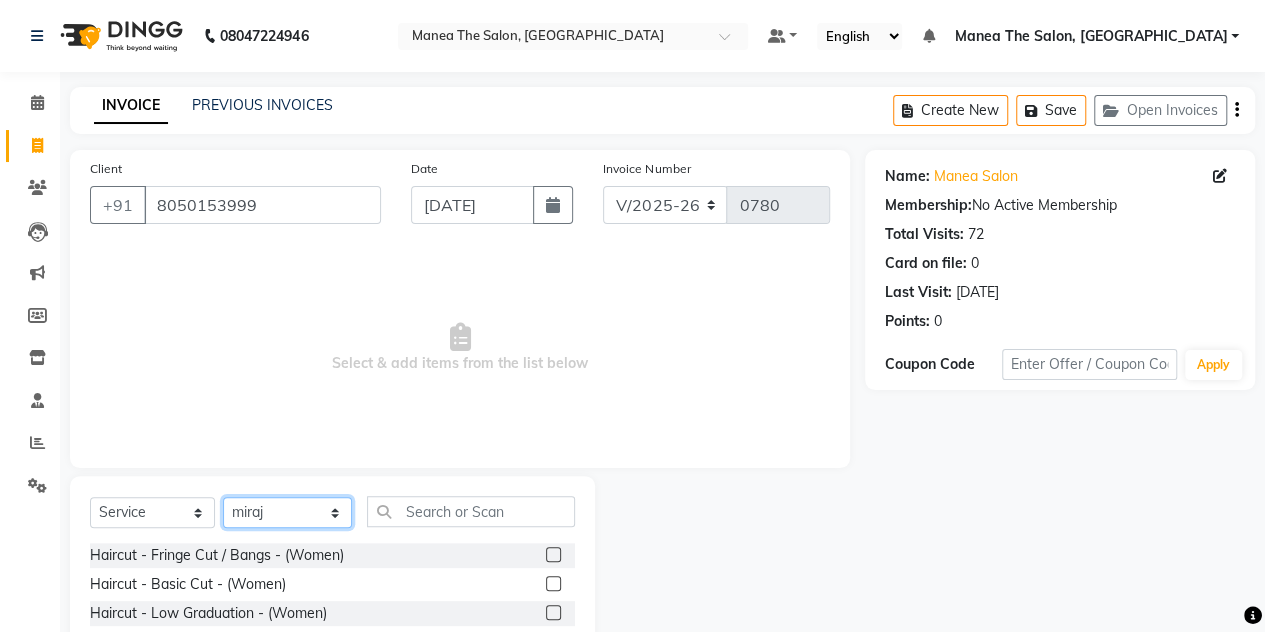 scroll, scrollTop: 168, scrollLeft: 0, axis: vertical 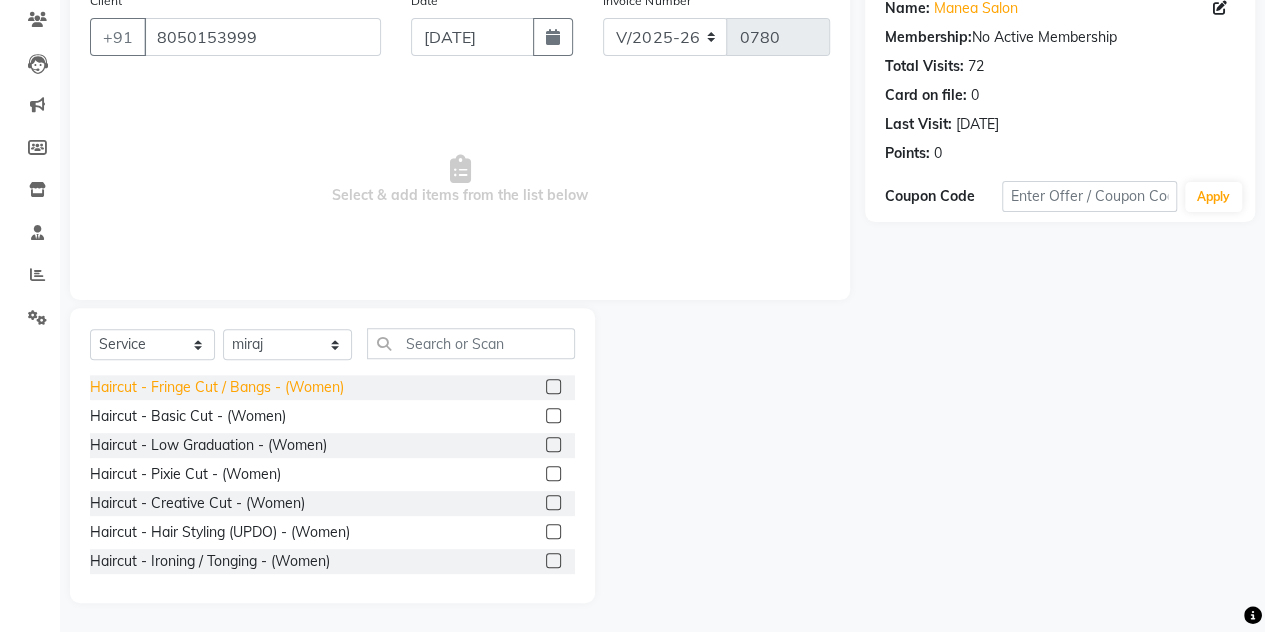 click on "Haircut - Fringe Cut / Bangs - (Women)" 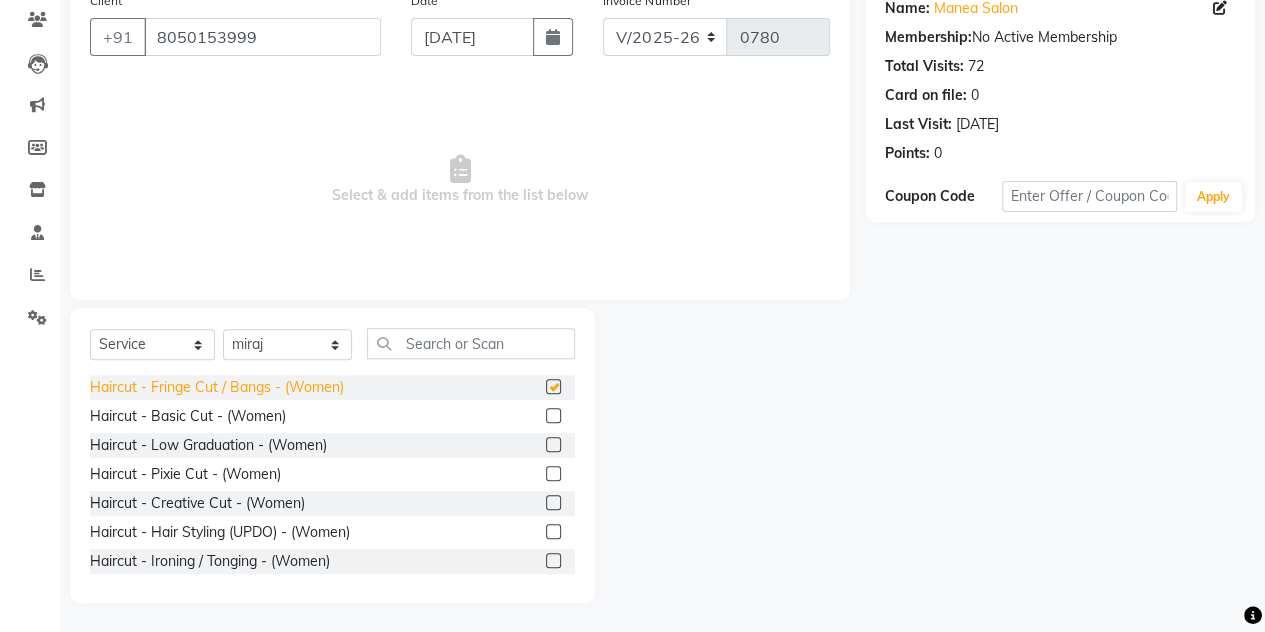 checkbox on "false" 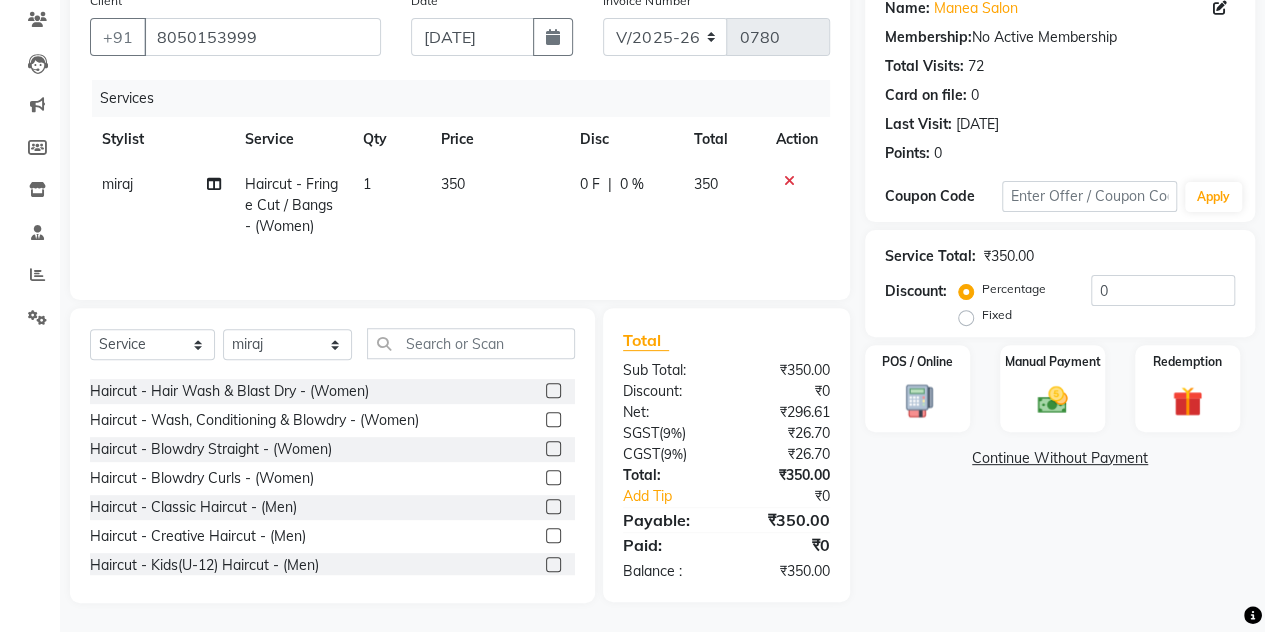 scroll, scrollTop: 241, scrollLeft: 0, axis: vertical 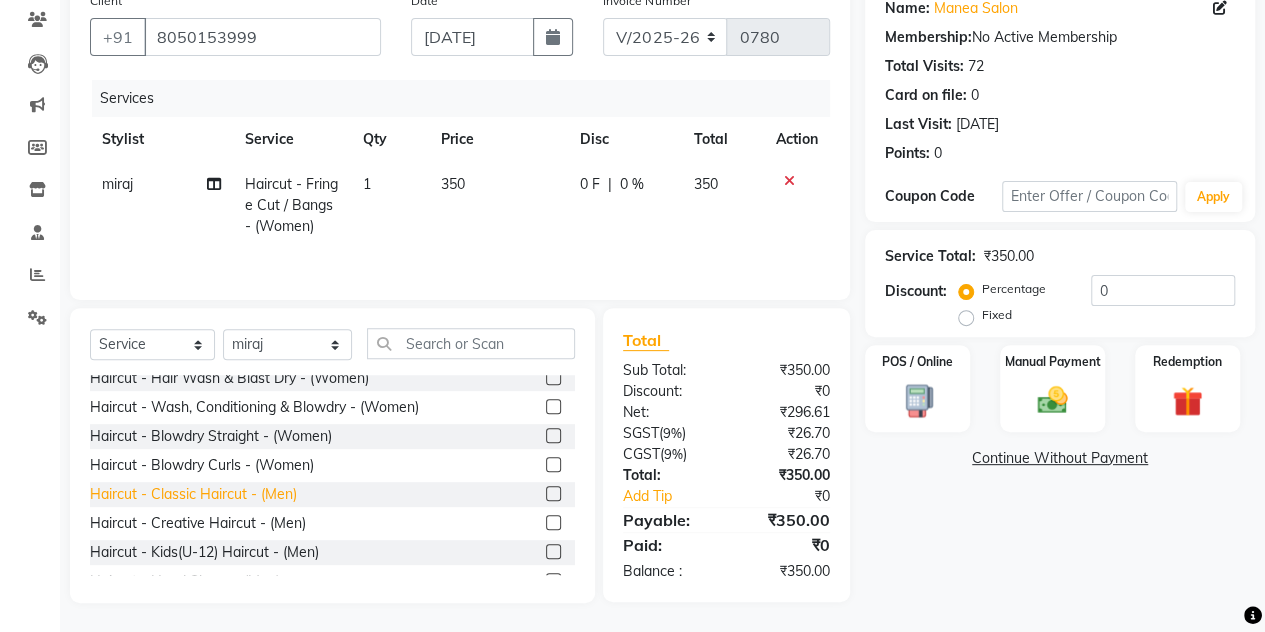 click on "Haircut - Classic Haircut - (Men)" 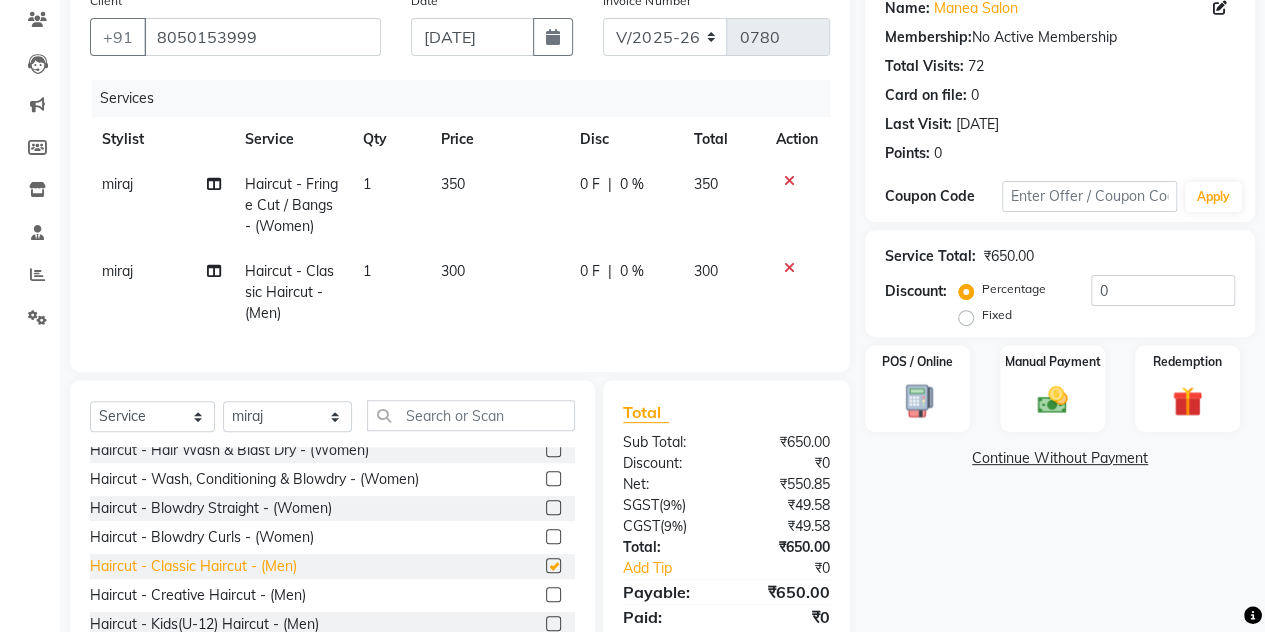 checkbox on "false" 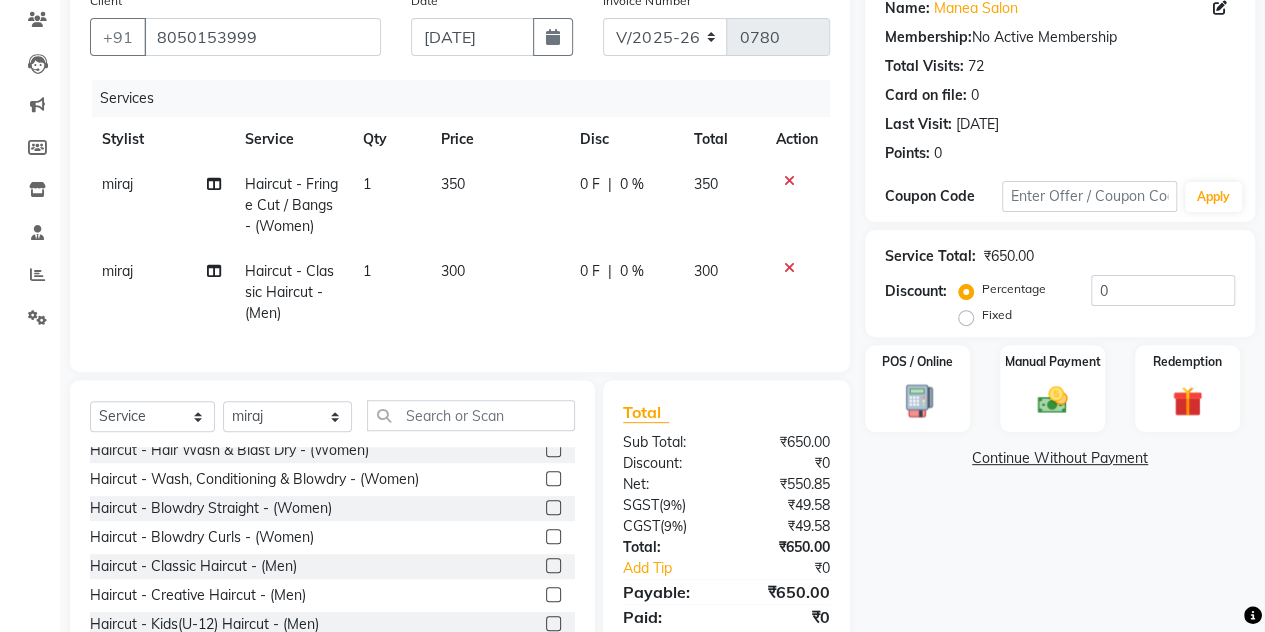 click 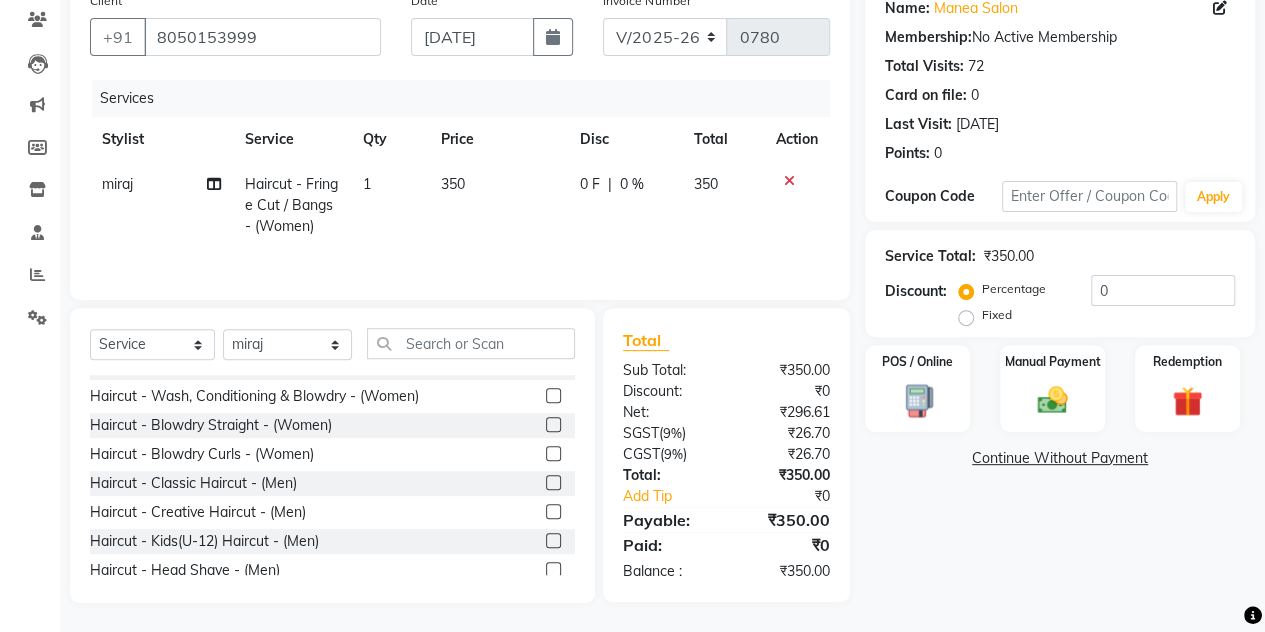 scroll, scrollTop: 253, scrollLeft: 0, axis: vertical 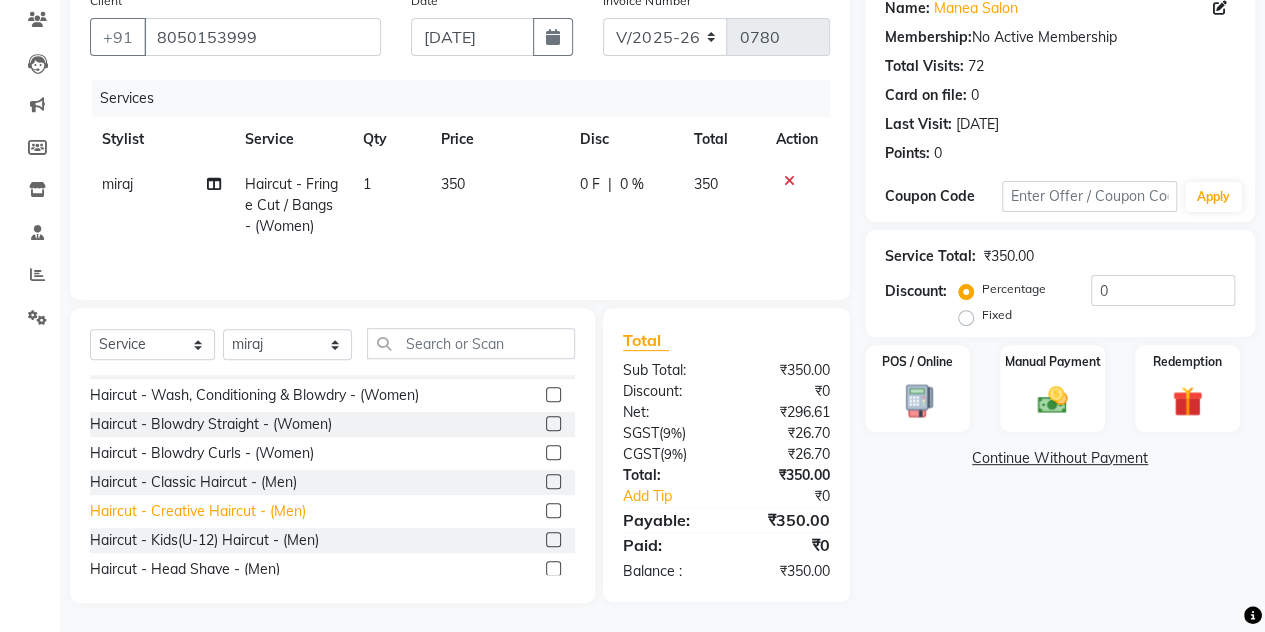 click on "Haircut - Creative Haircut - (Men)" 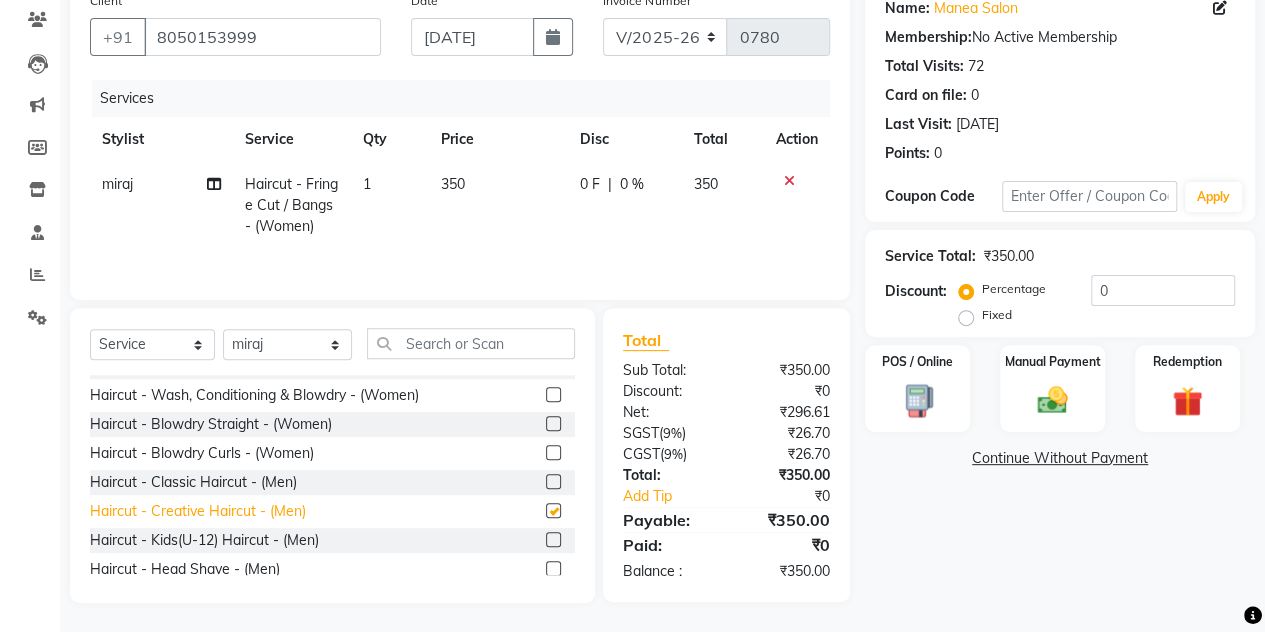 checkbox on "false" 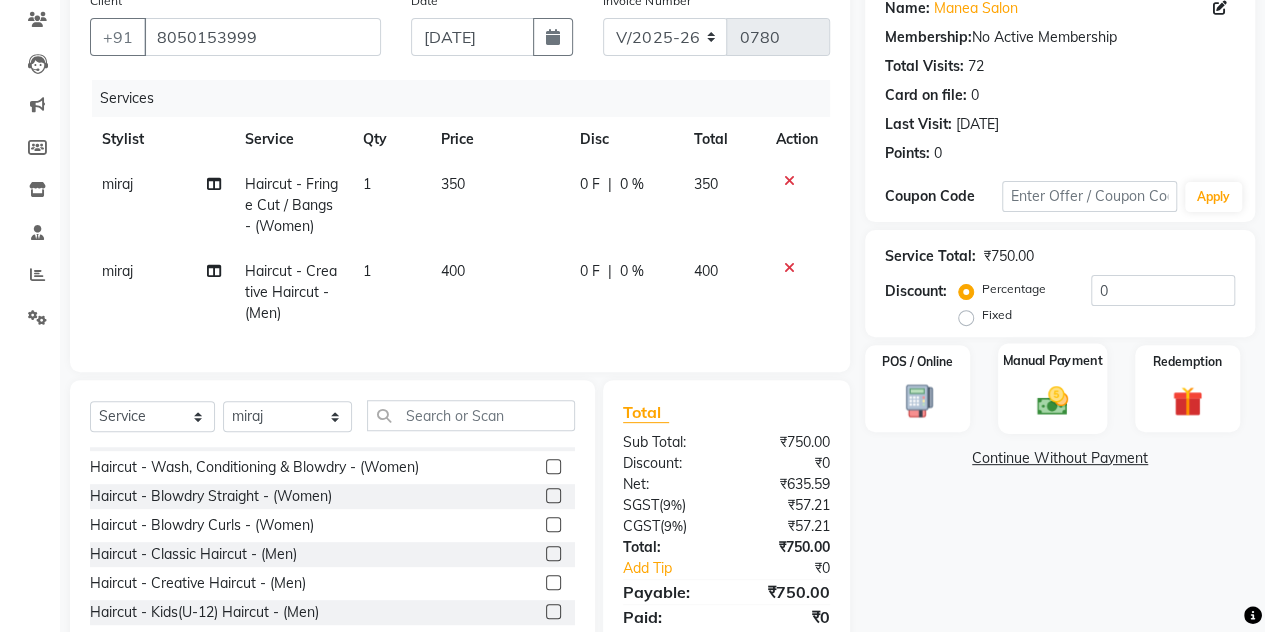 click on "Manual Payment" 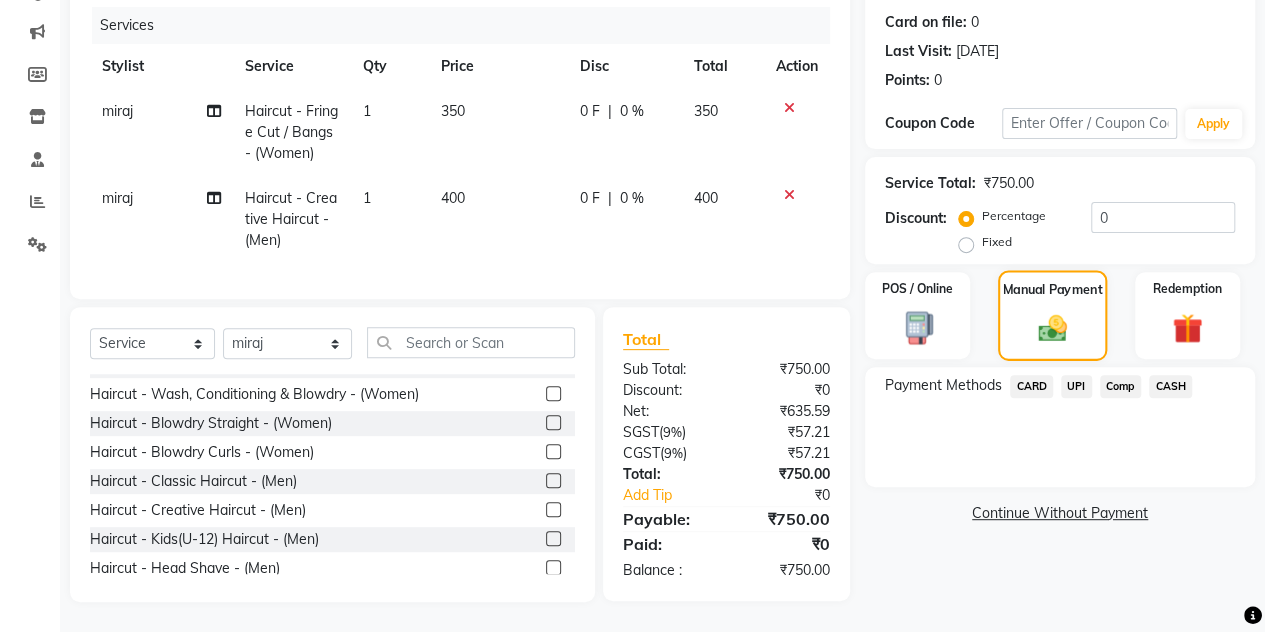 scroll, scrollTop: 255, scrollLeft: 0, axis: vertical 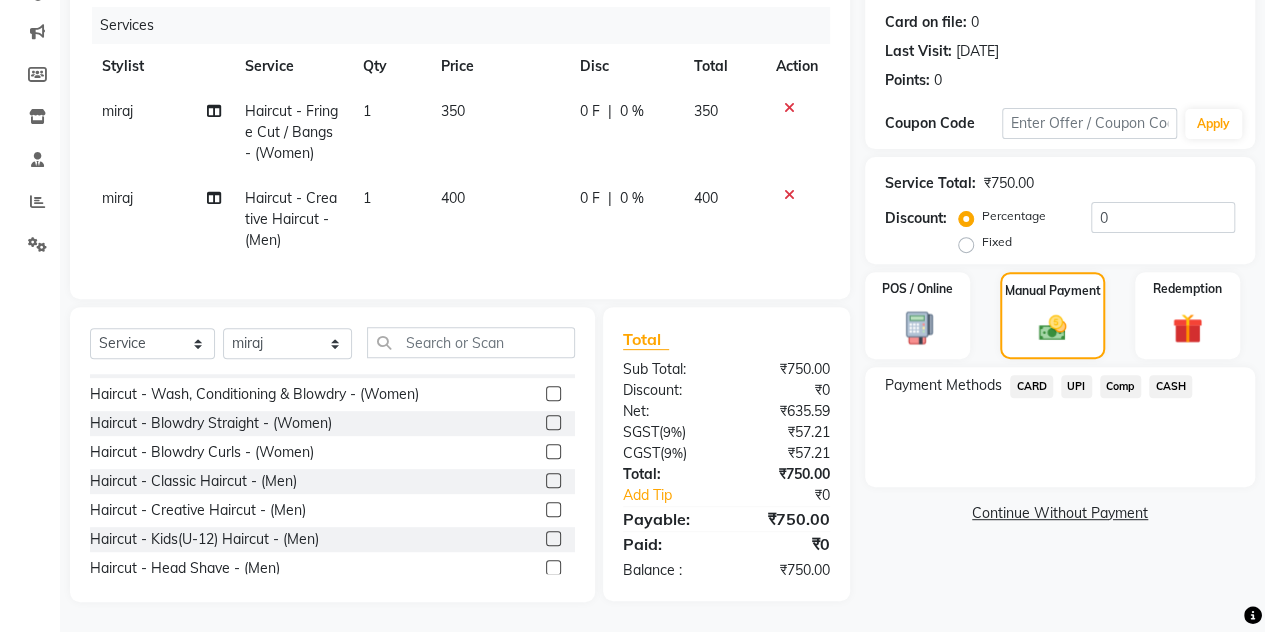 click on "UPI" 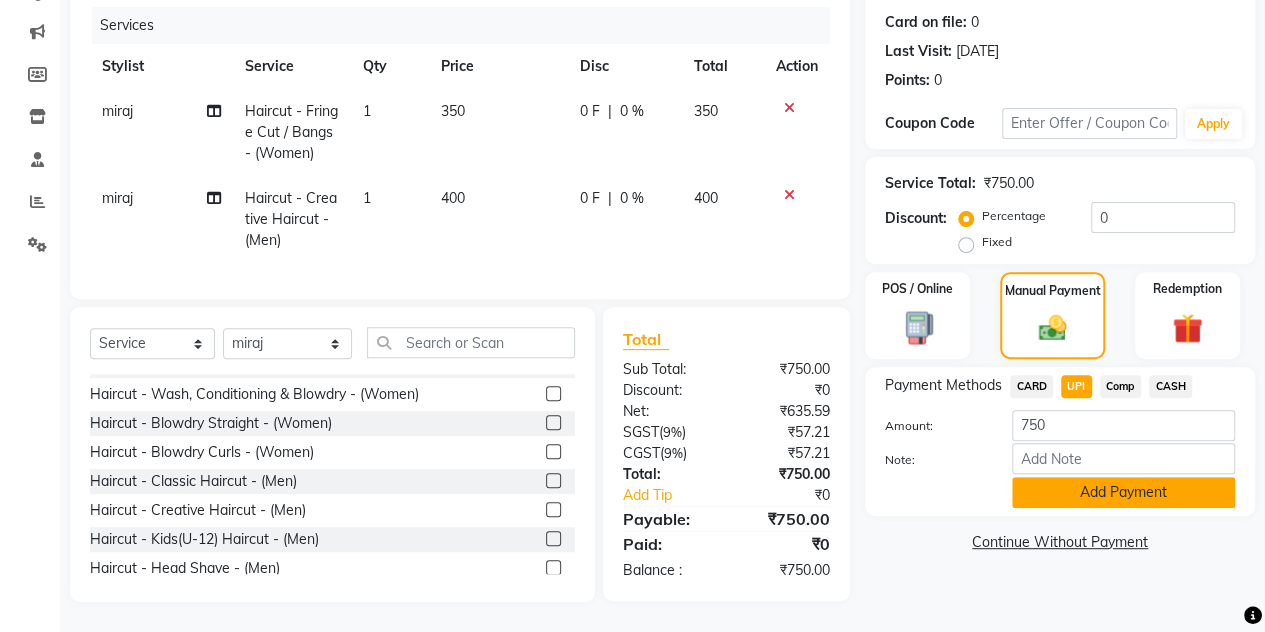 click on "Add Payment" 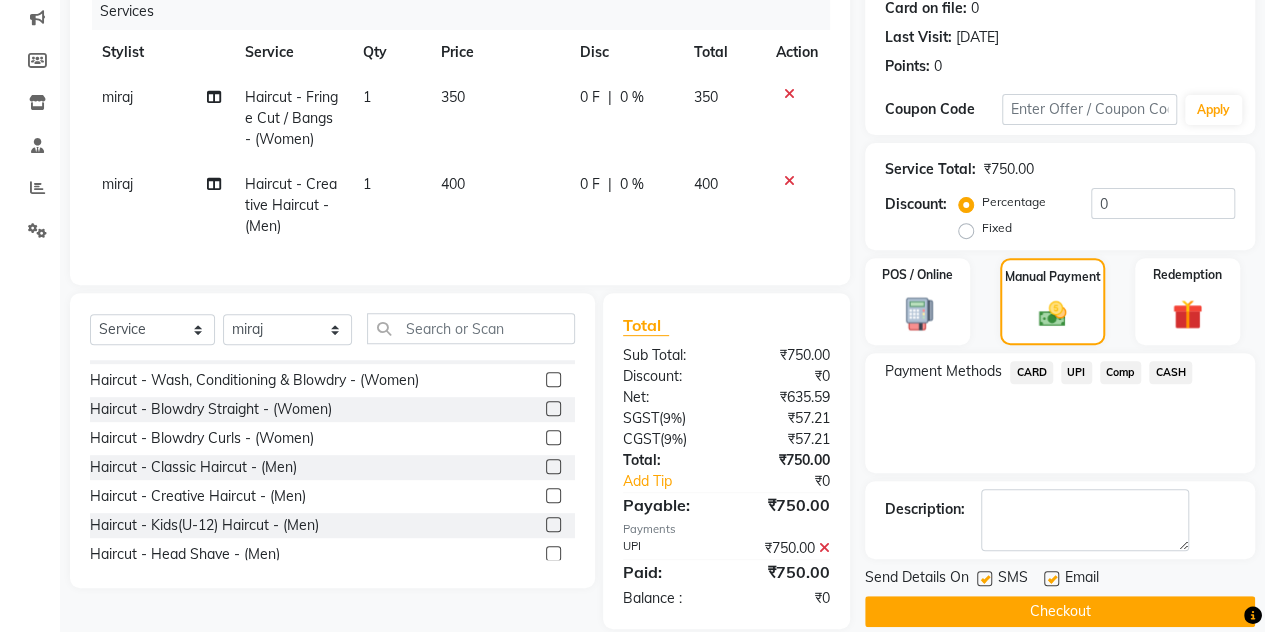 scroll, scrollTop: 296, scrollLeft: 0, axis: vertical 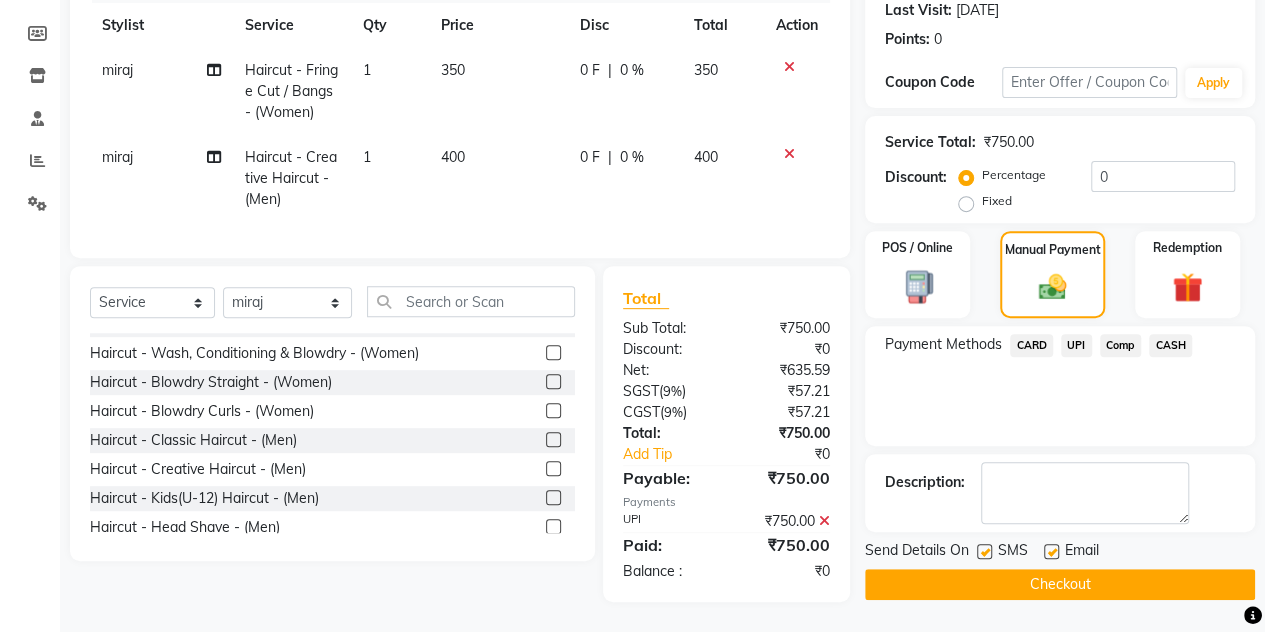 click on "Checkout" 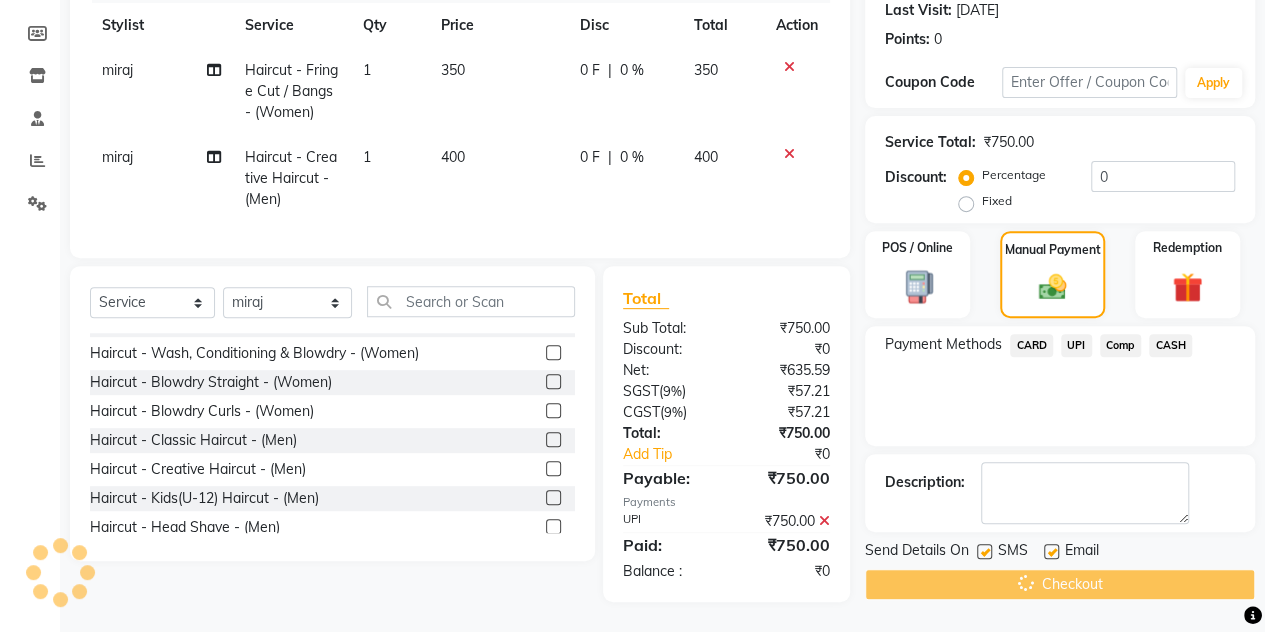 scroll, scrollTop: 0, scrollLeft: 0, axis: both 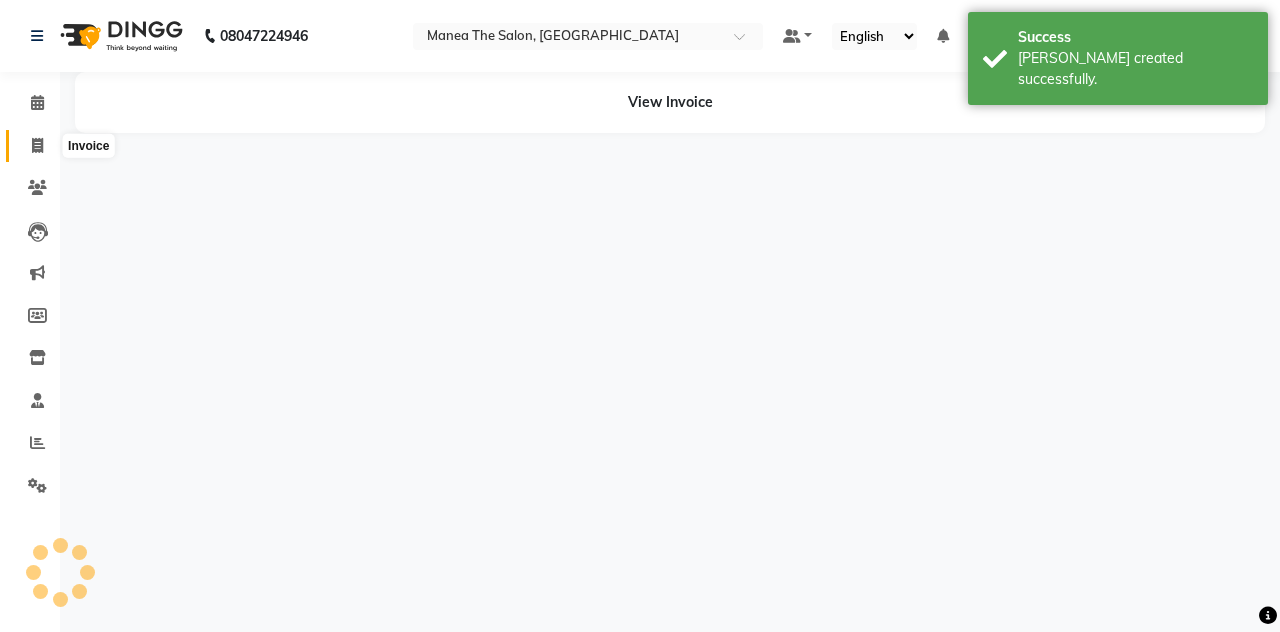 click 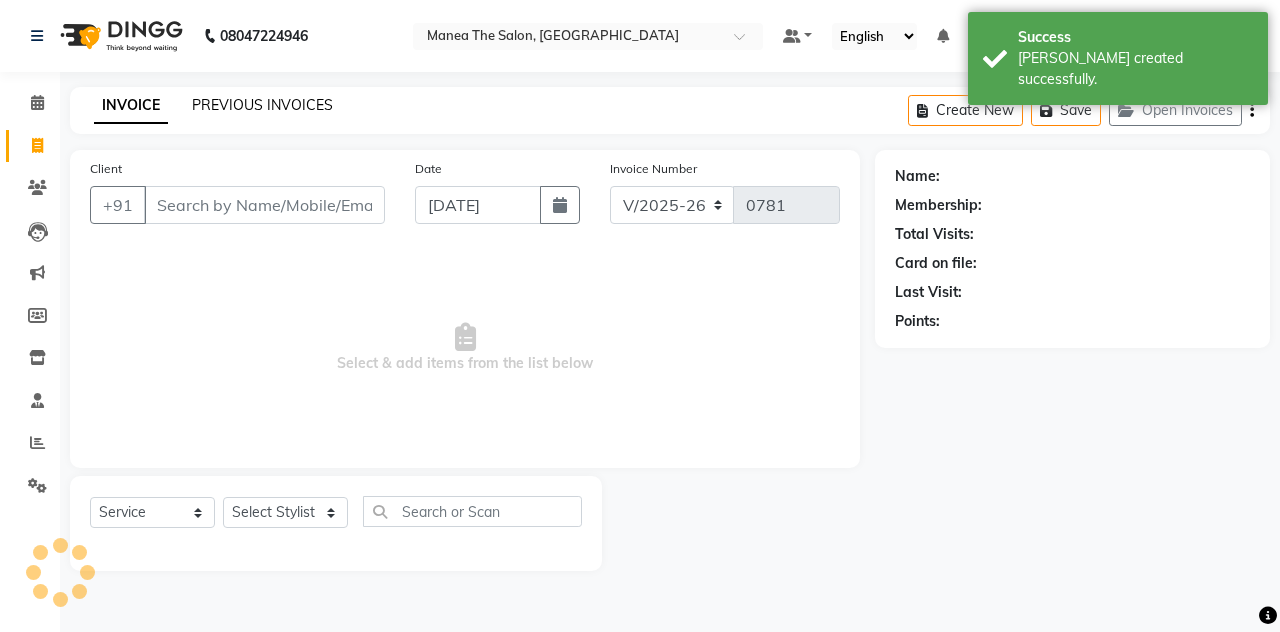 click on "PREVIOUS INVOICES" 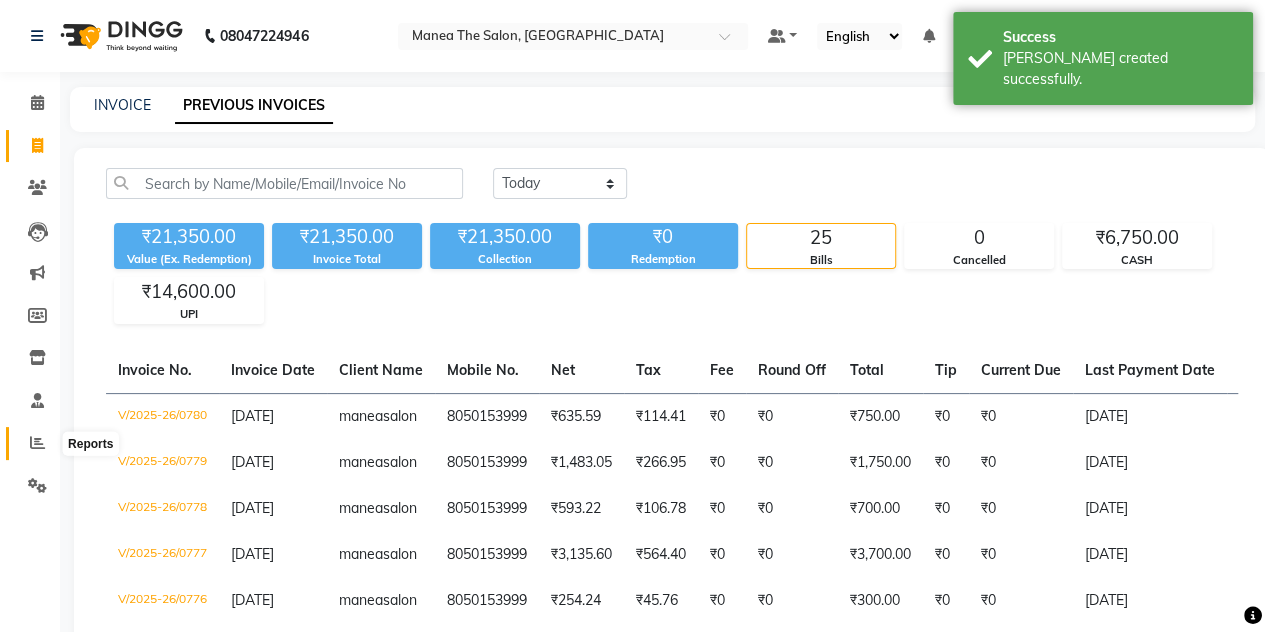 click 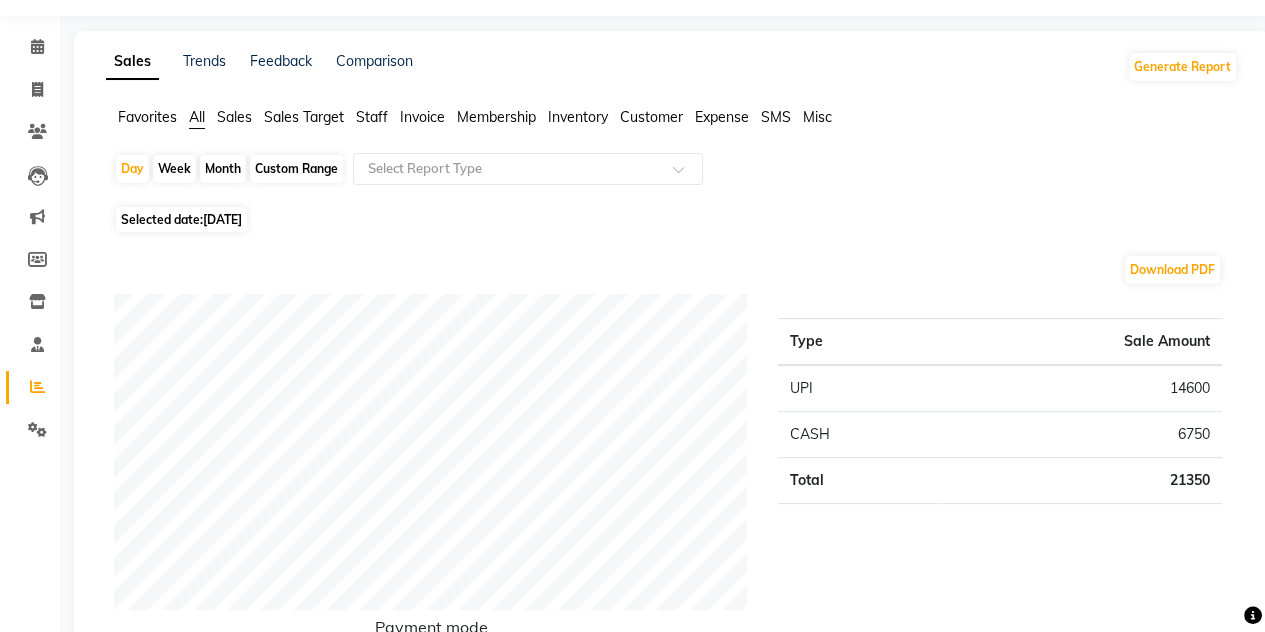 scroll, scrollTop: 0, scrollLeft: 0, axis: both 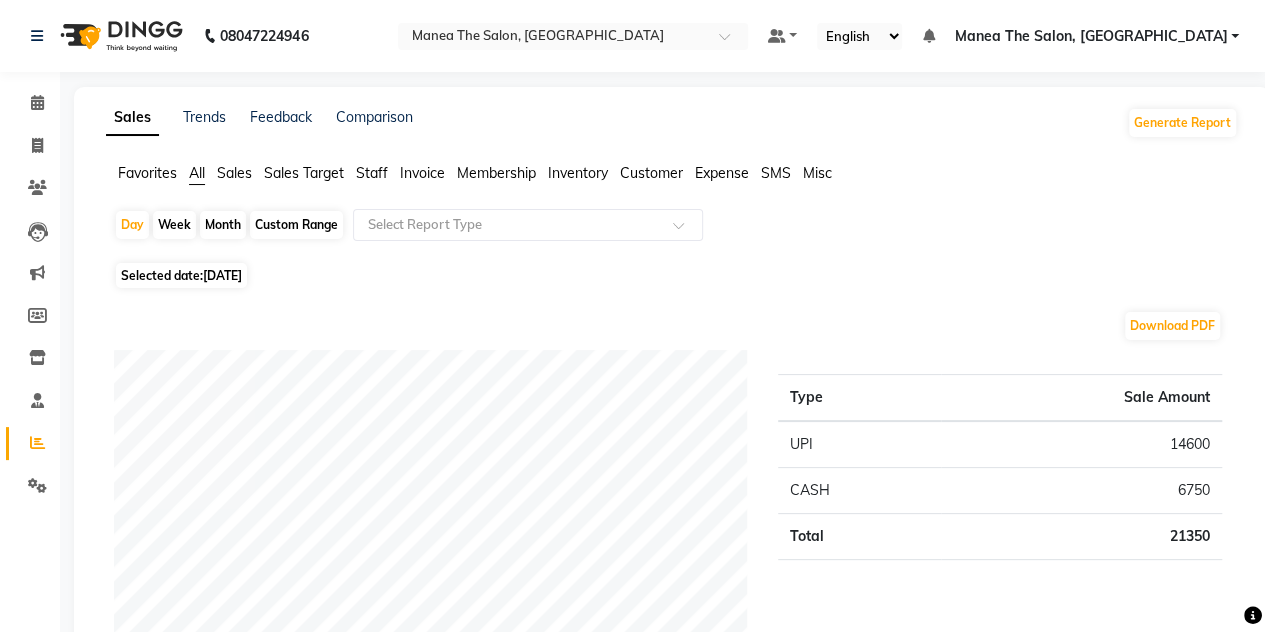 click on "Month" 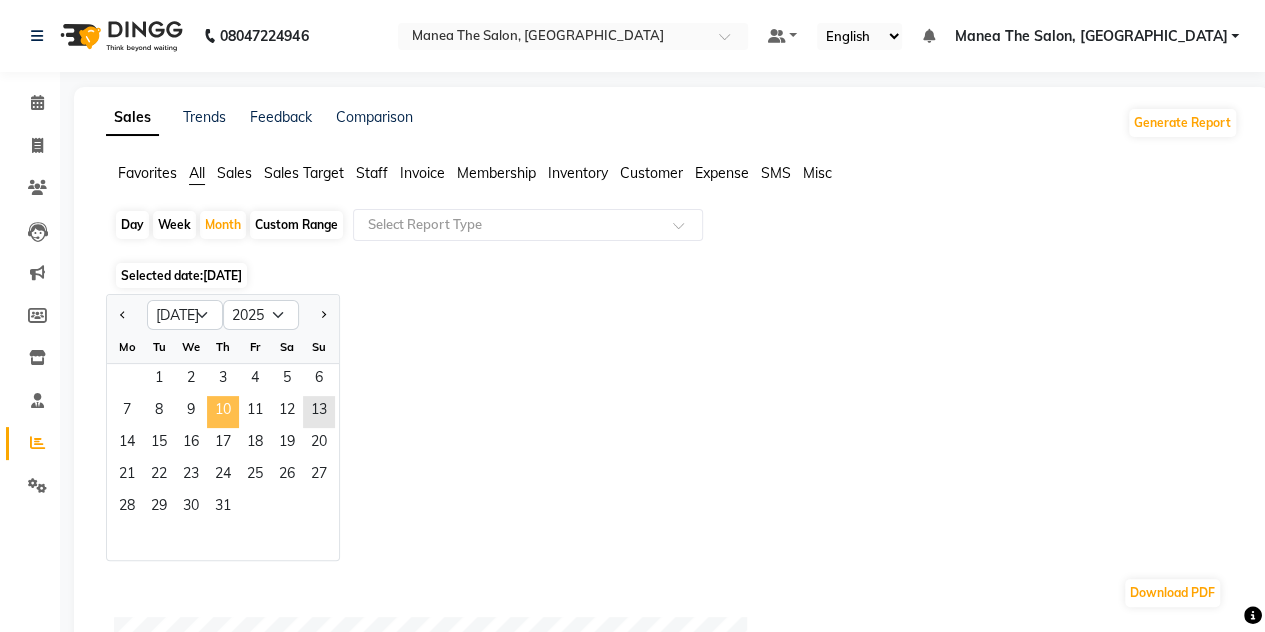 click on "10" 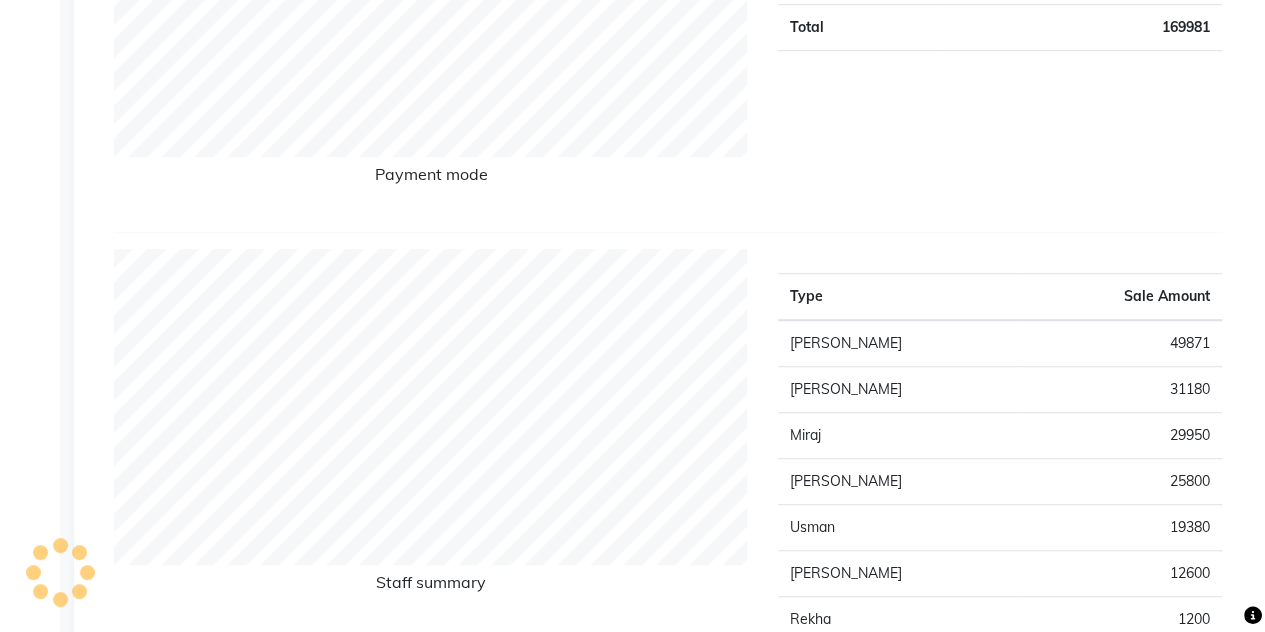 scroll, scrollTop: 0, scrollLeft: 0, axis: both 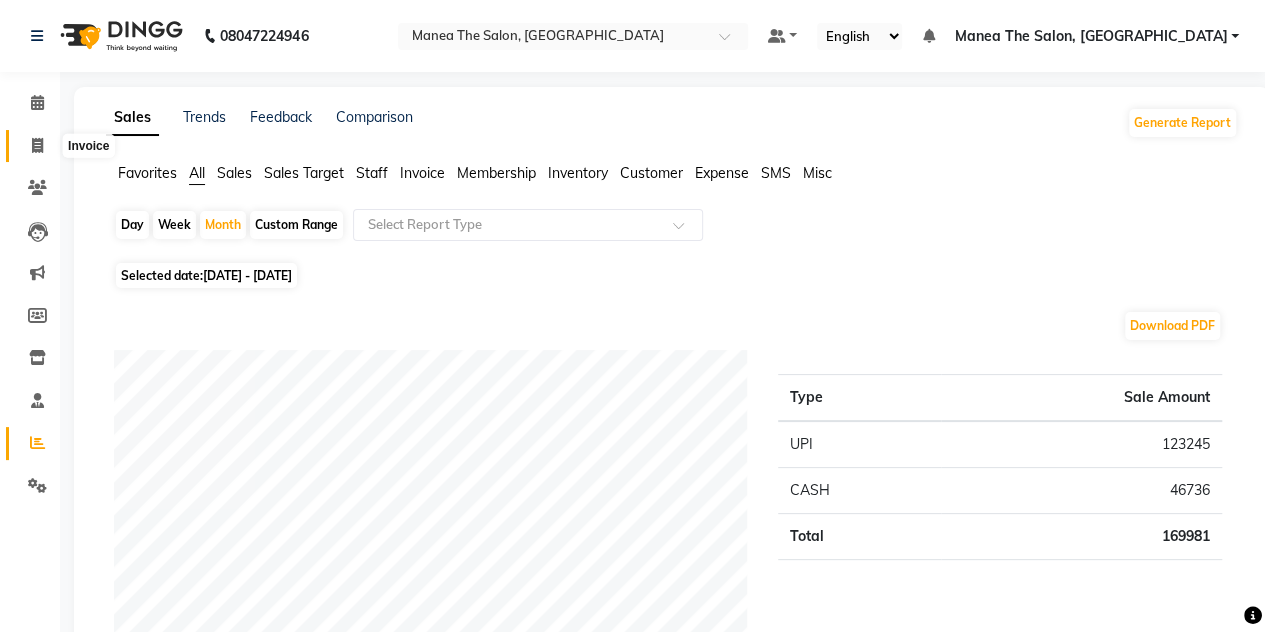 click 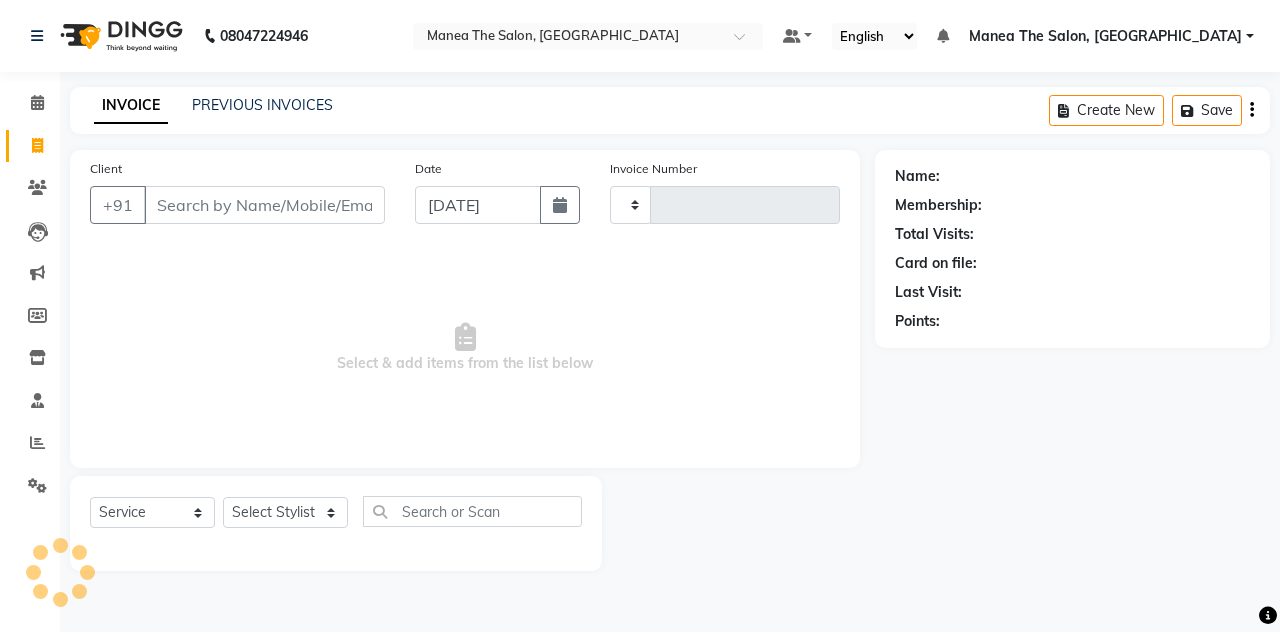 type on "0781" 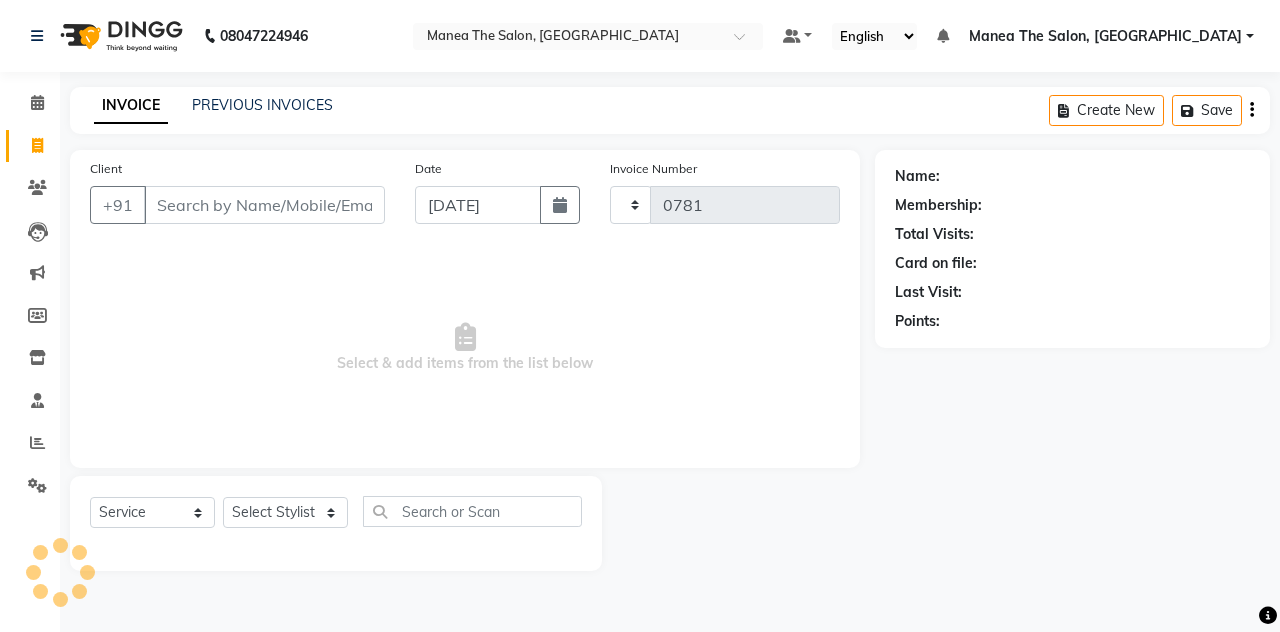 select on "7688" 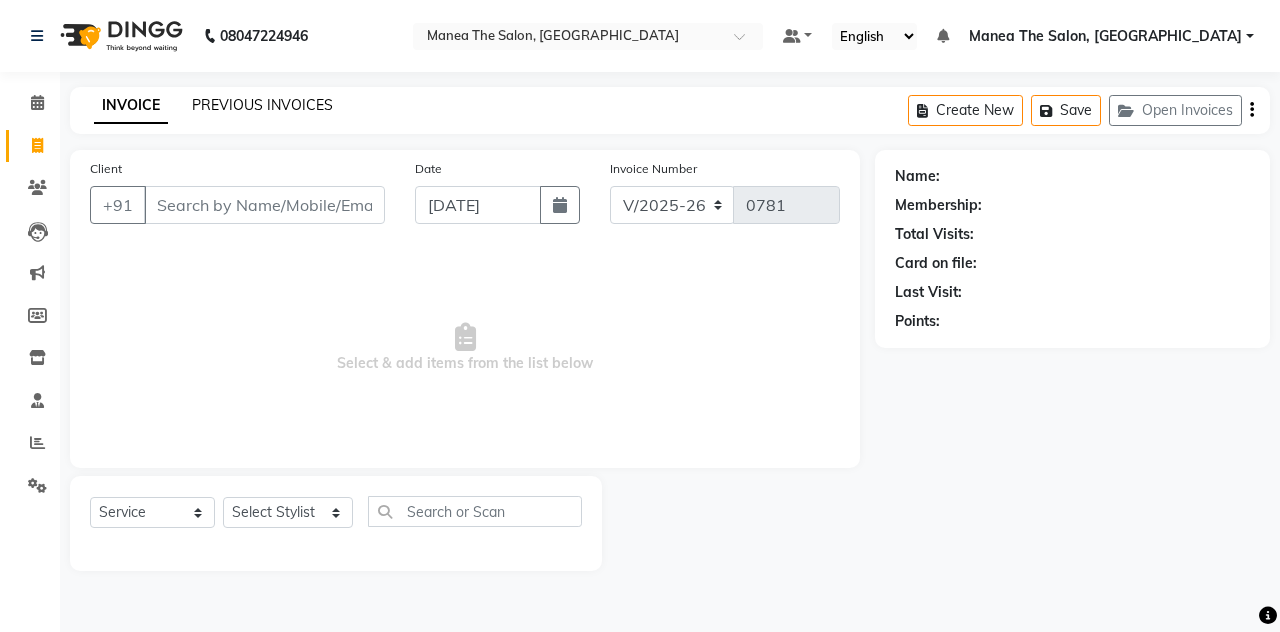 click on "PREVIOUS INVOICES" 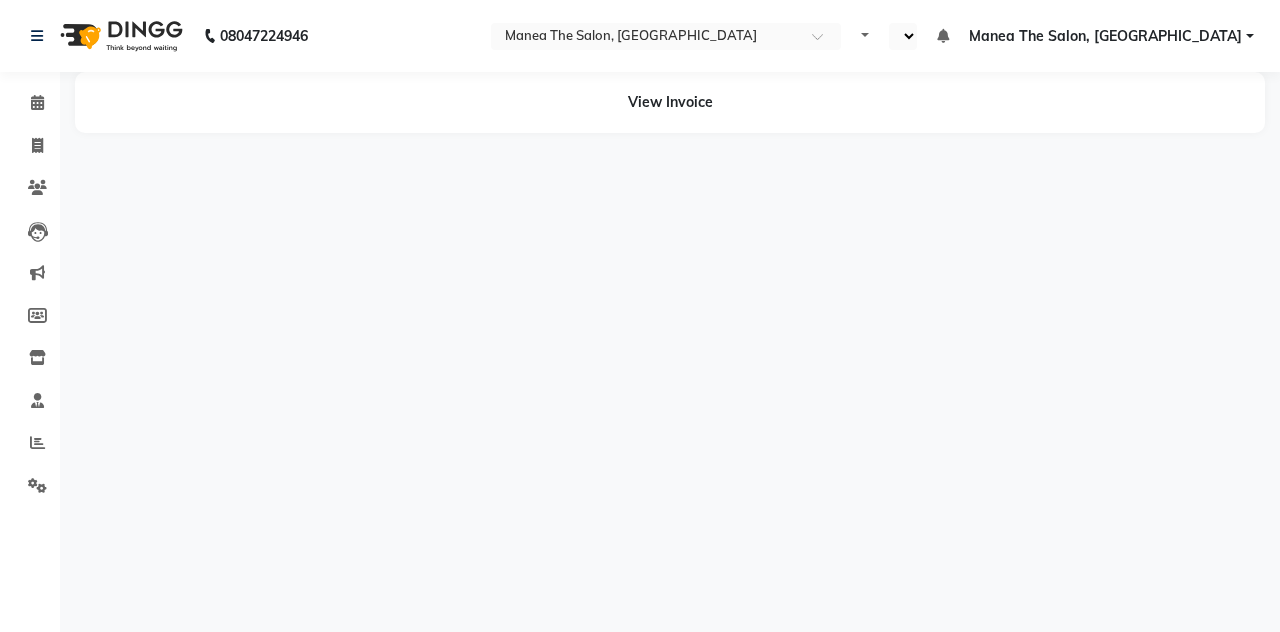 scroll, scrollTop: 0, scrollLeft: 0, axis: both 